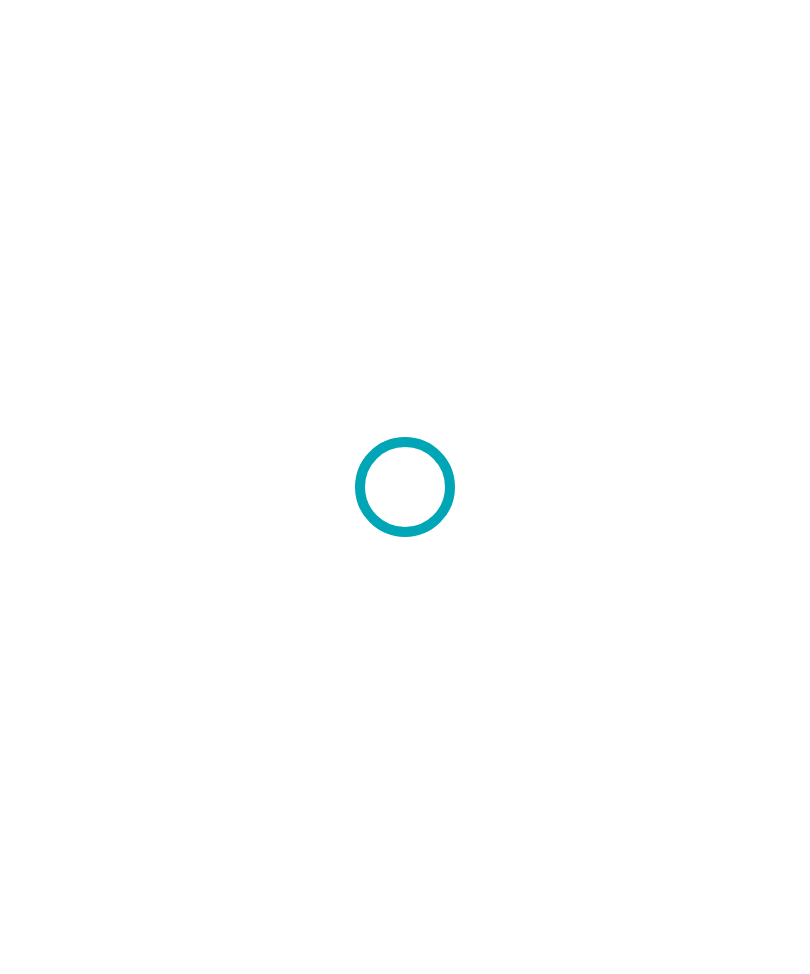 scroll, scrollTop: 0, scrollLeft: 0, axis: both 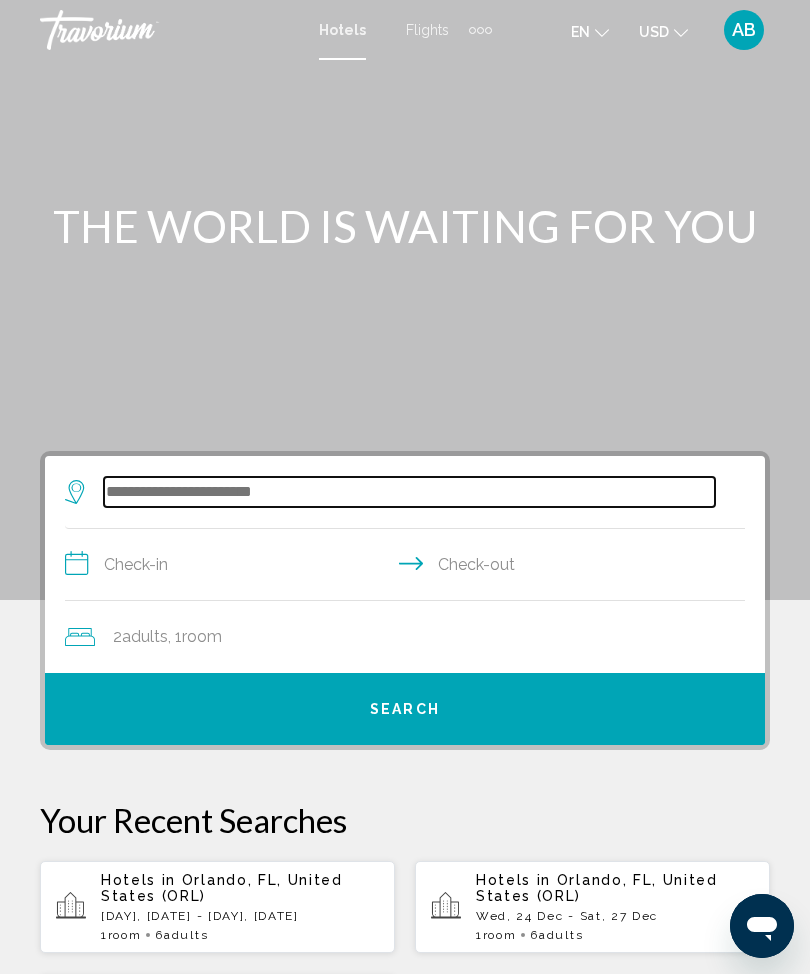 click at bounding box center [409, 492] 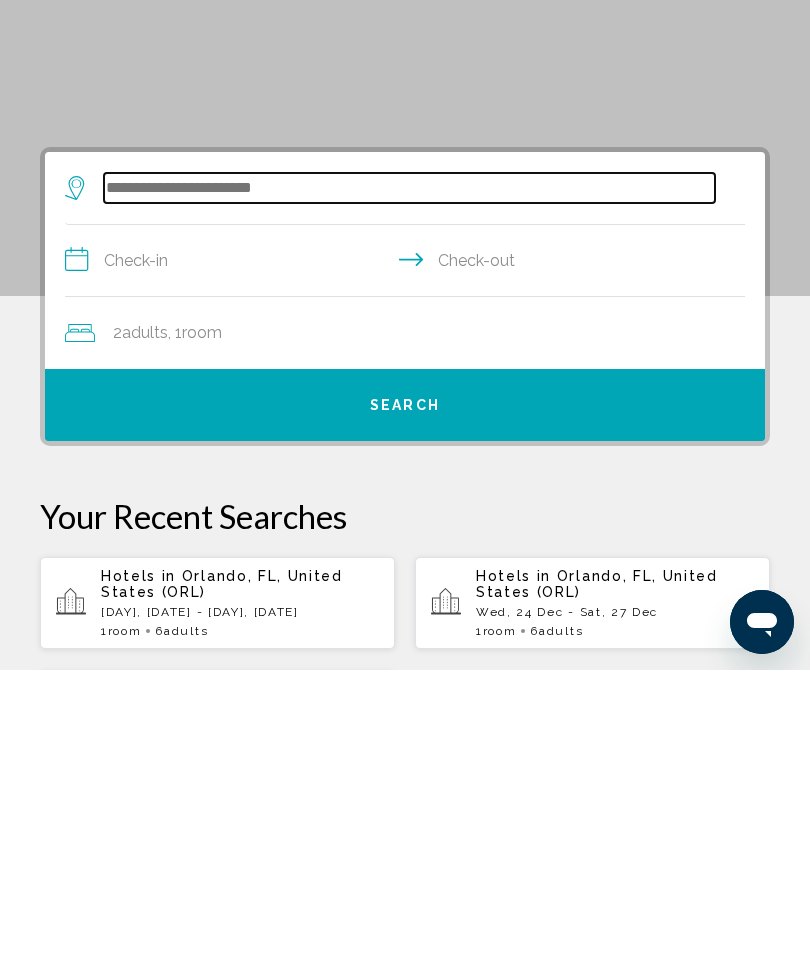 scroll, scrollTop: 65, scrollLeft: 0, axis: vertical 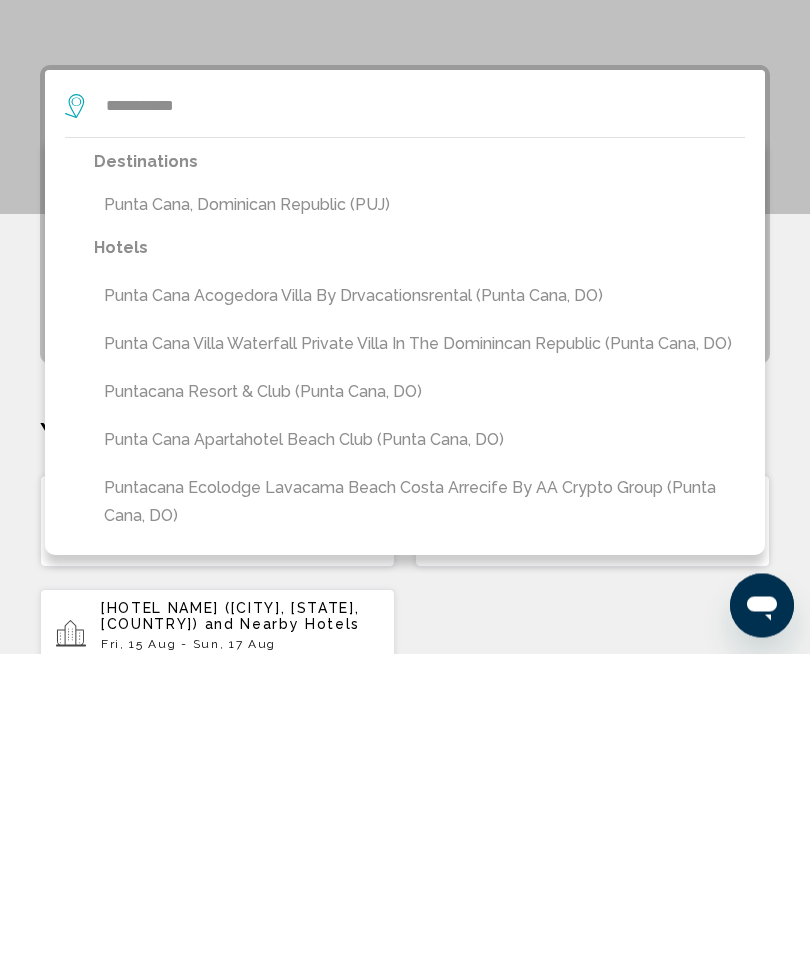 click on "Punta Cana, Dominican Republic (PUJ)" at bounding box center (419, 526) 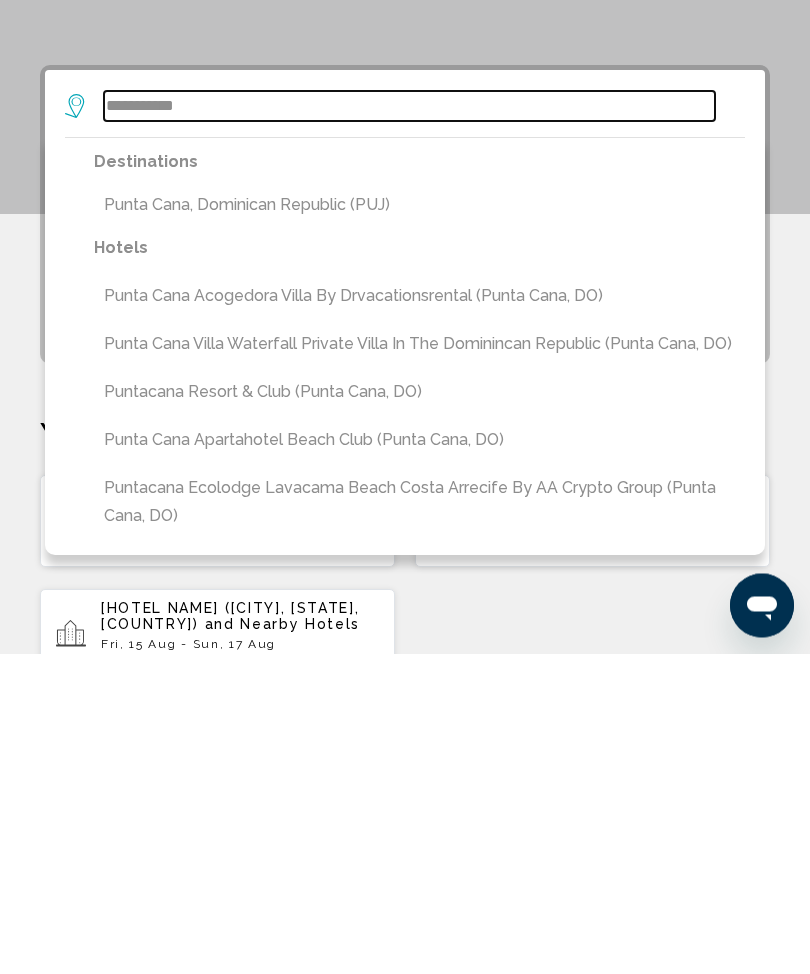 type on "**********" 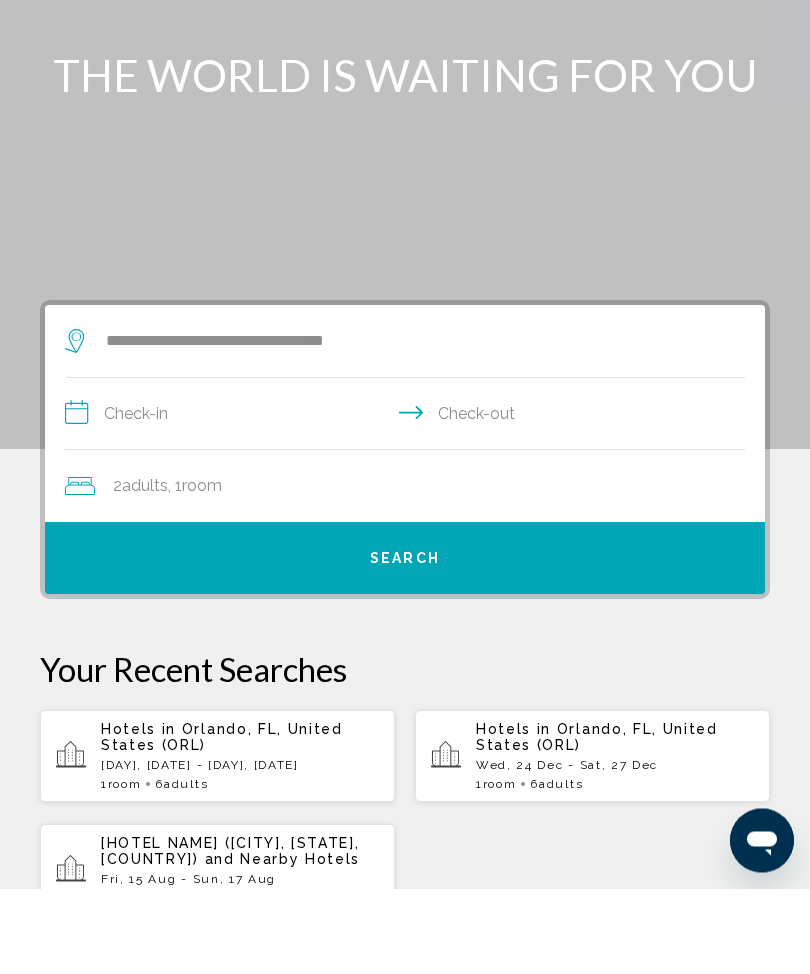 click on "**********" at bounding box center (409, 502) 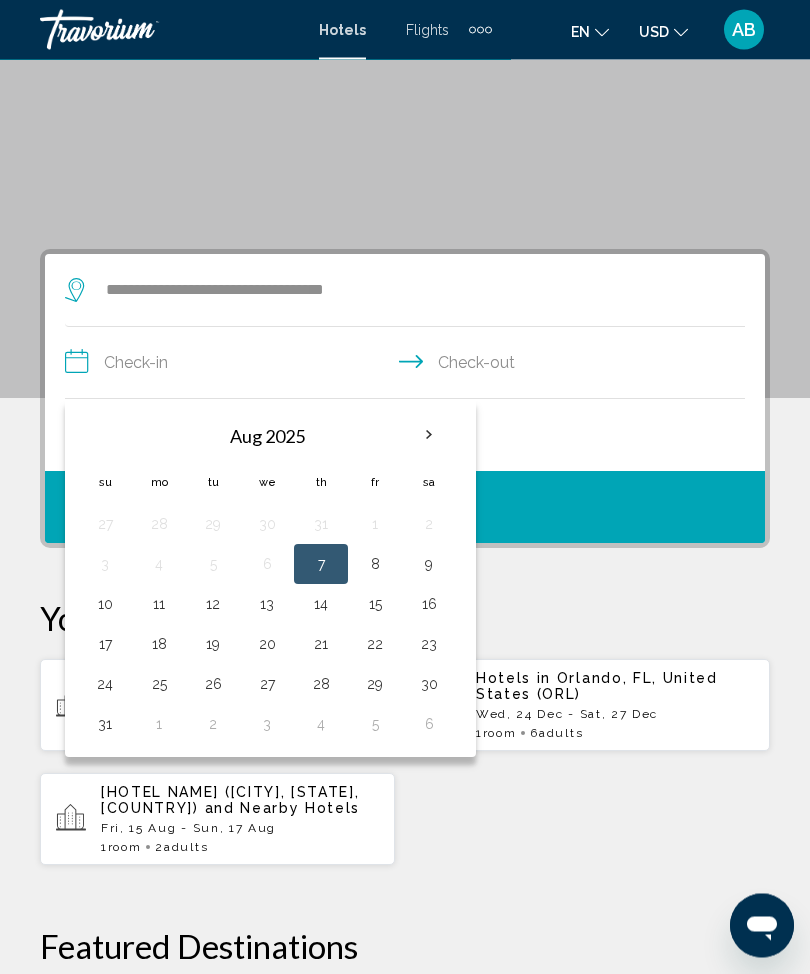 scroll, scrollTop: 151, scrollLeft: 0, axis: vertical 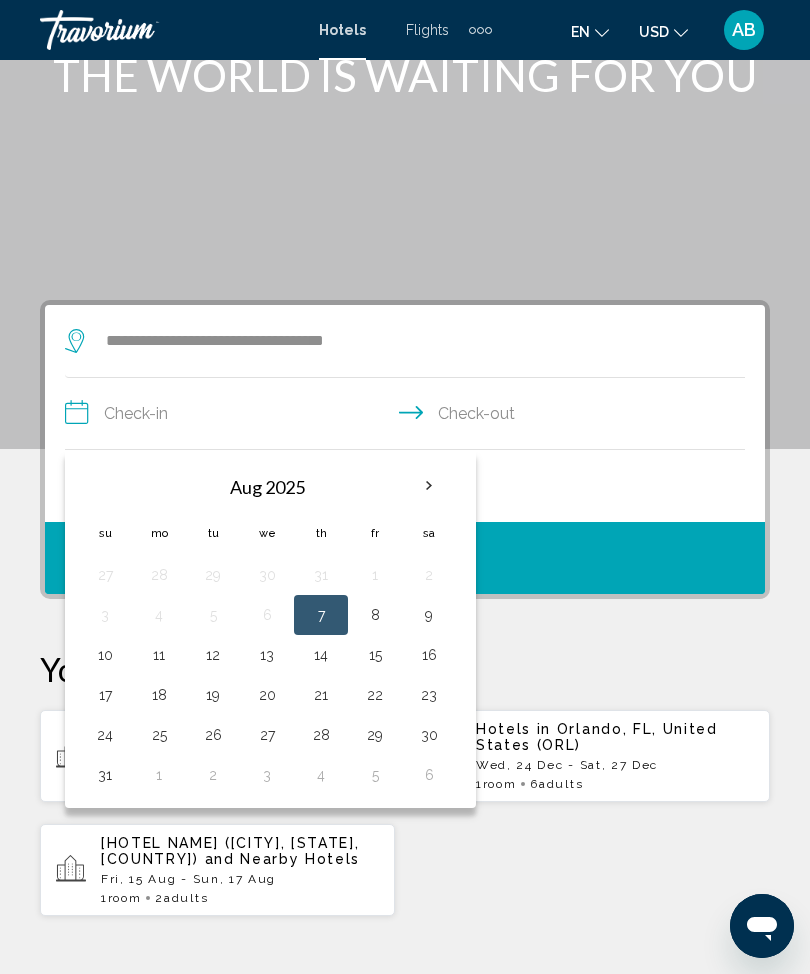 click at bounding box center [429, 486] 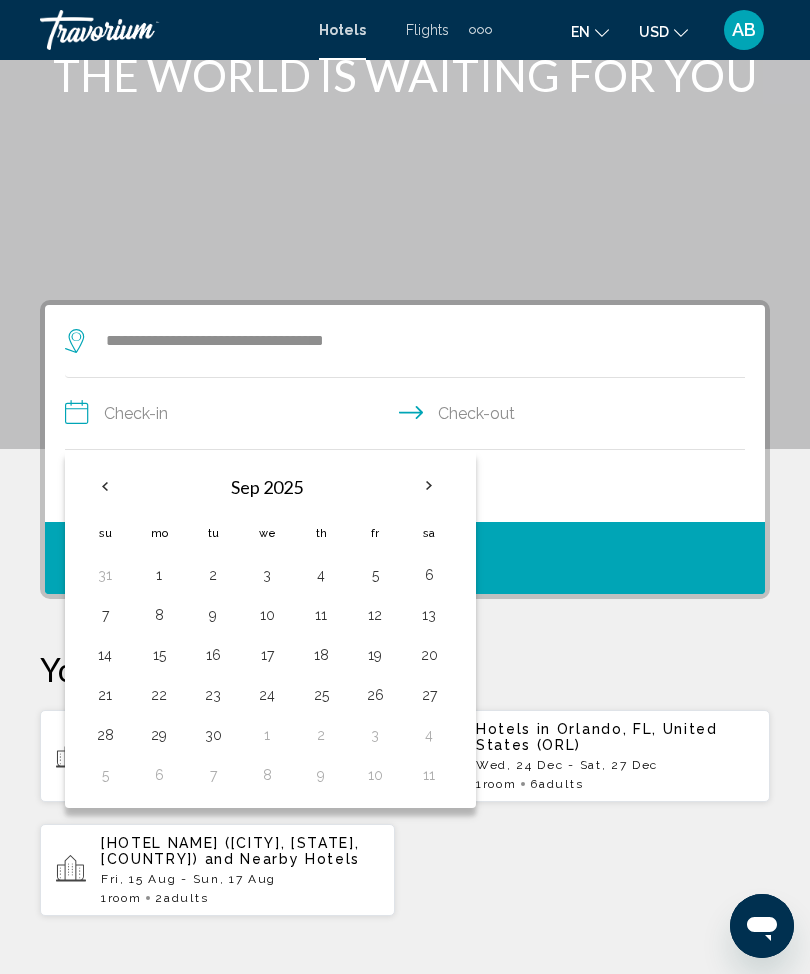 click at bounding box center [429, 486] 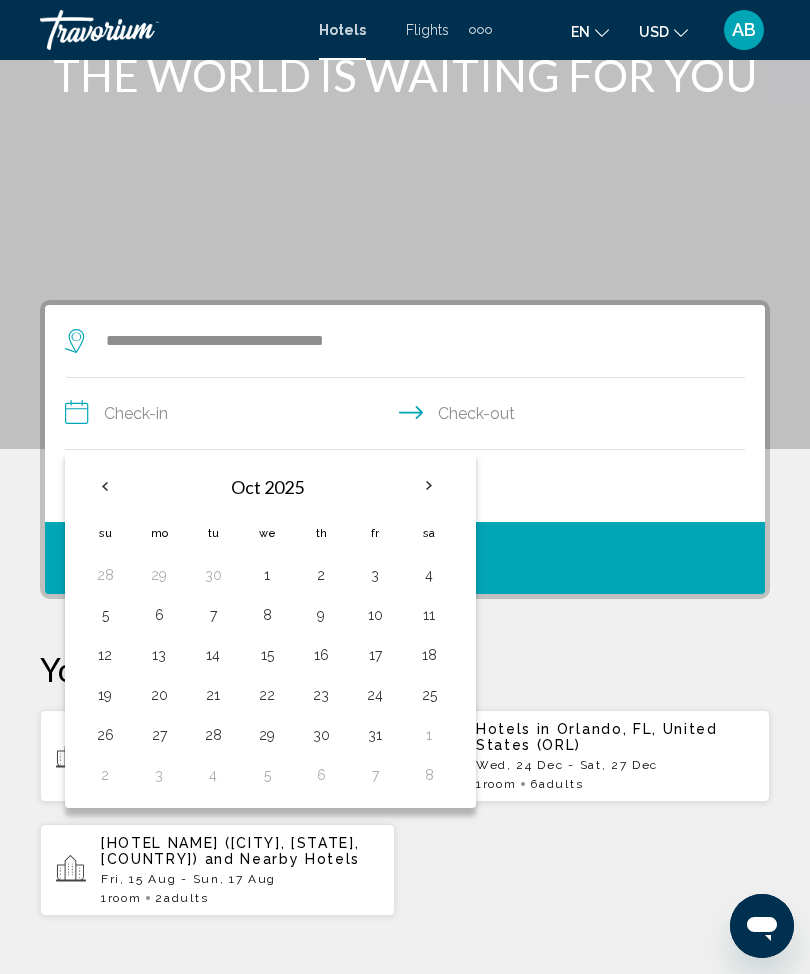 click at bounding box center (429, 486) 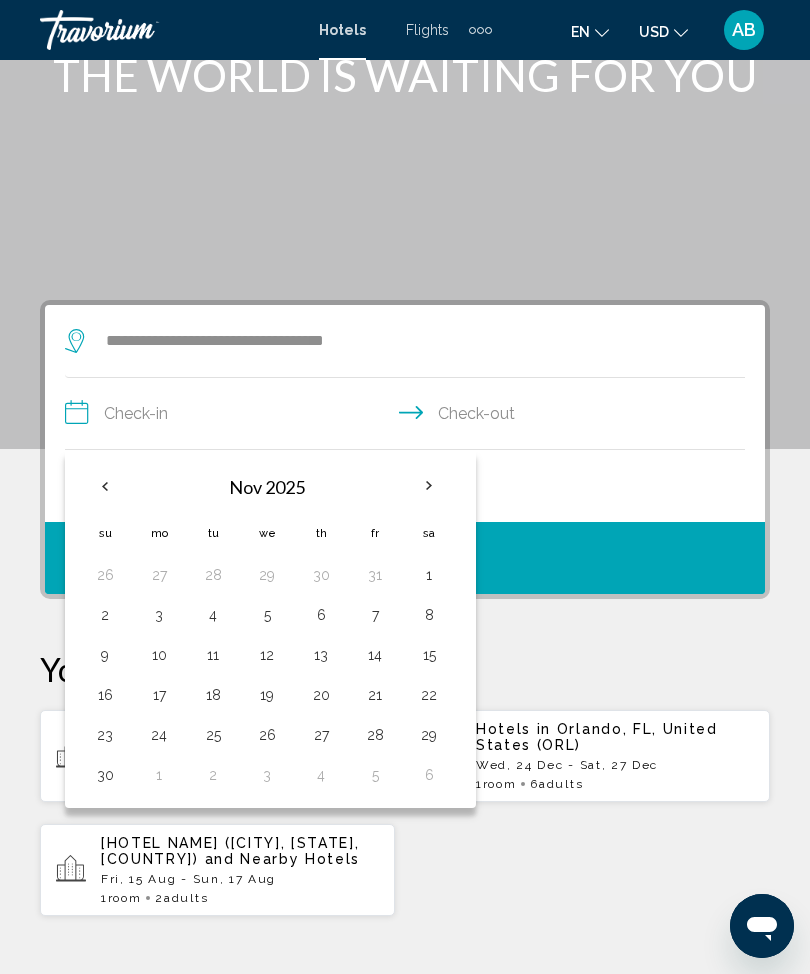click at bounding box center [429, 486] 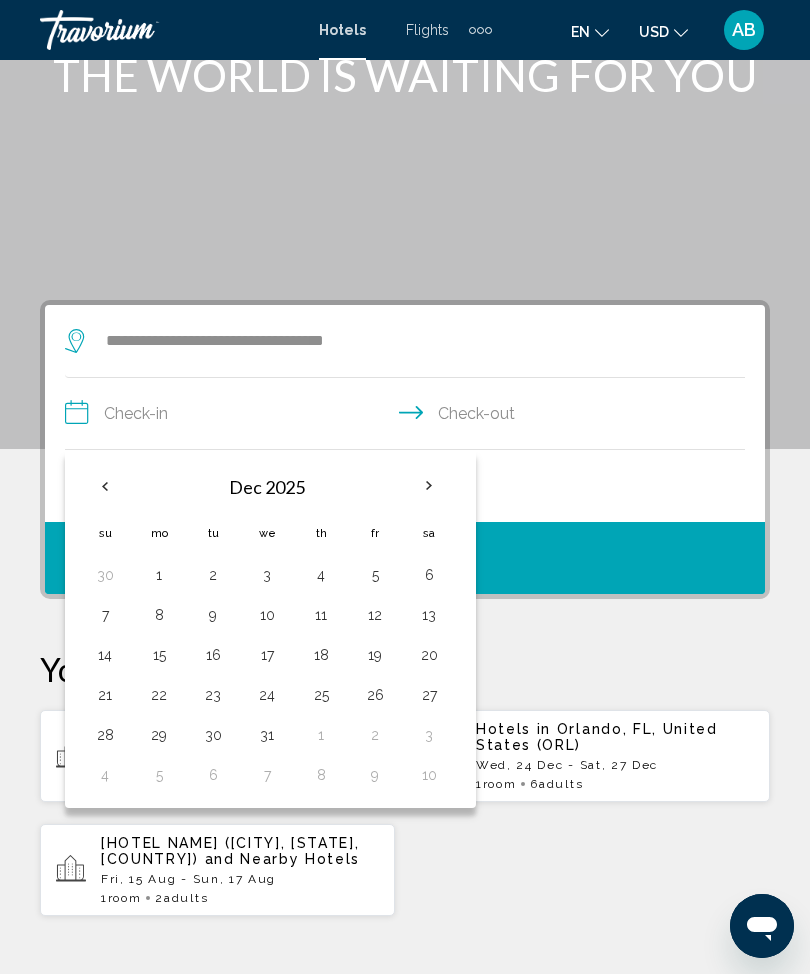 click at bounding box center [429, 486] 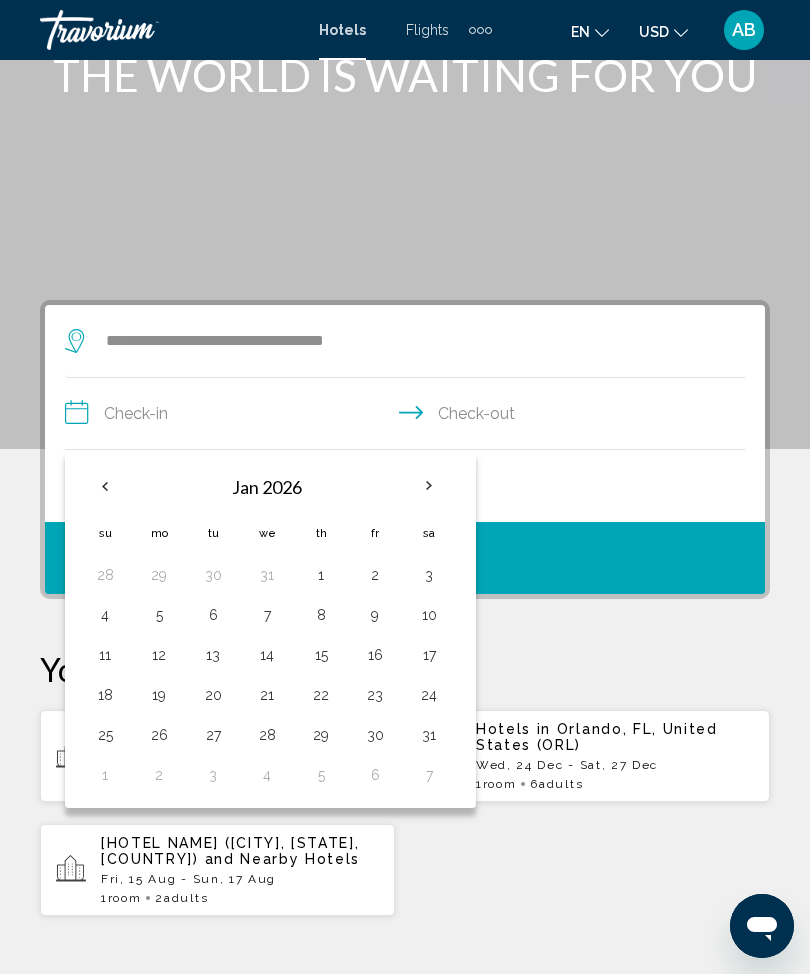click at bounding box center [429, 486] 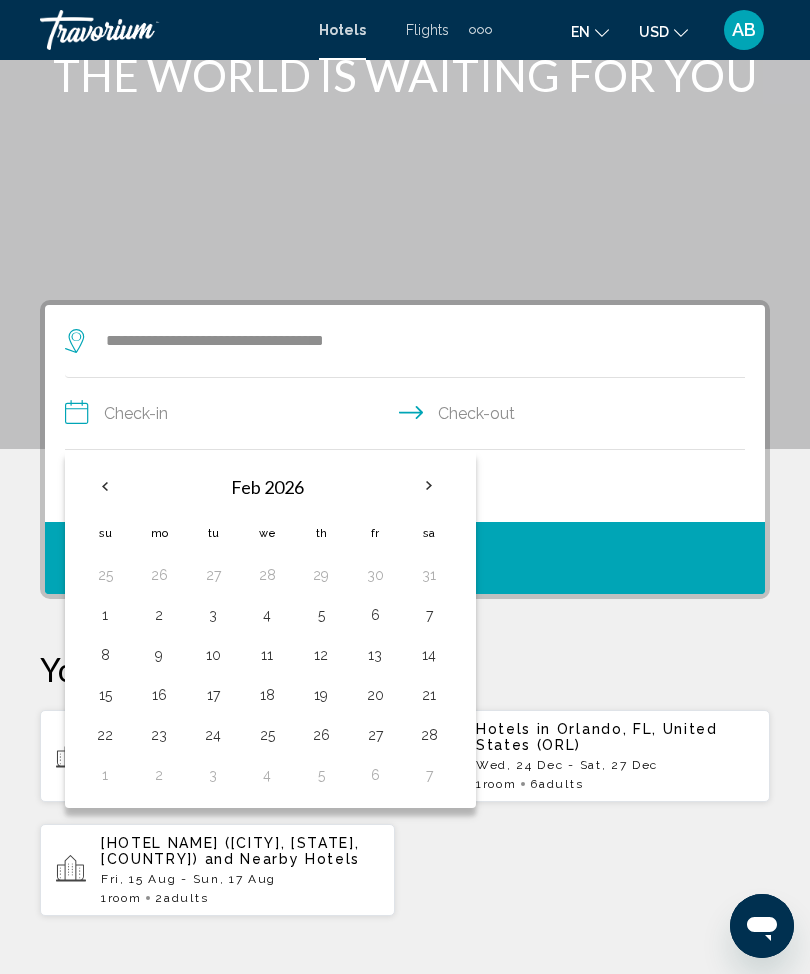 click at bounding box center (429, 486) 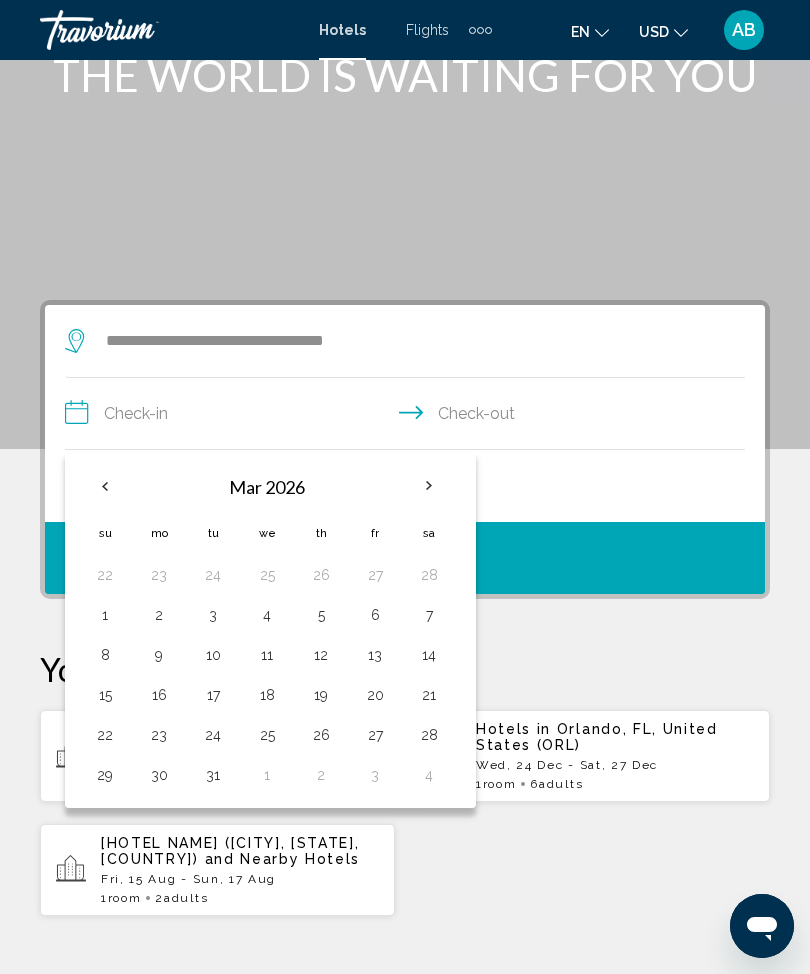 click at bounding box center [429, 486] 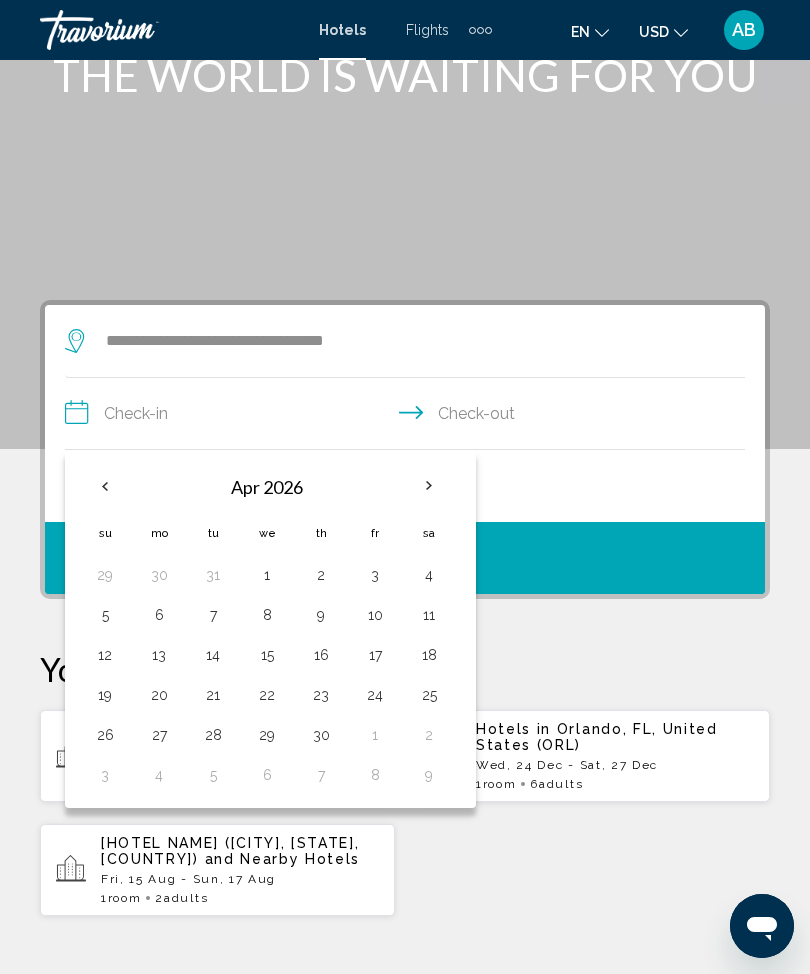 click at bounding box center (429, 486) 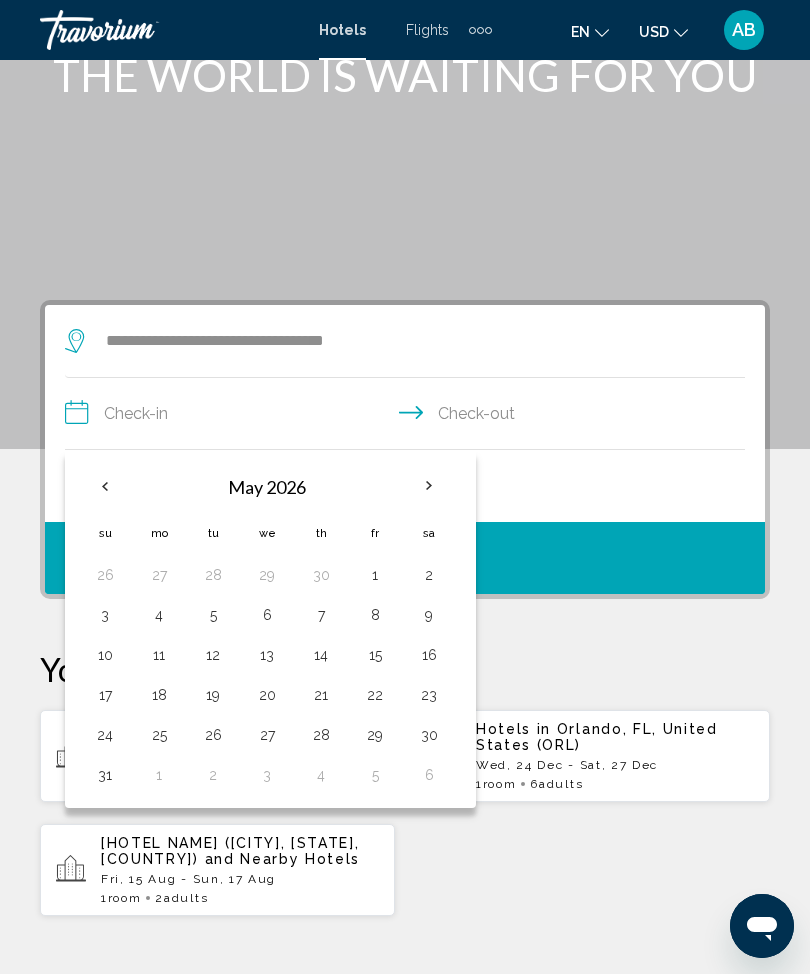 click at bounding box center [429, 486] 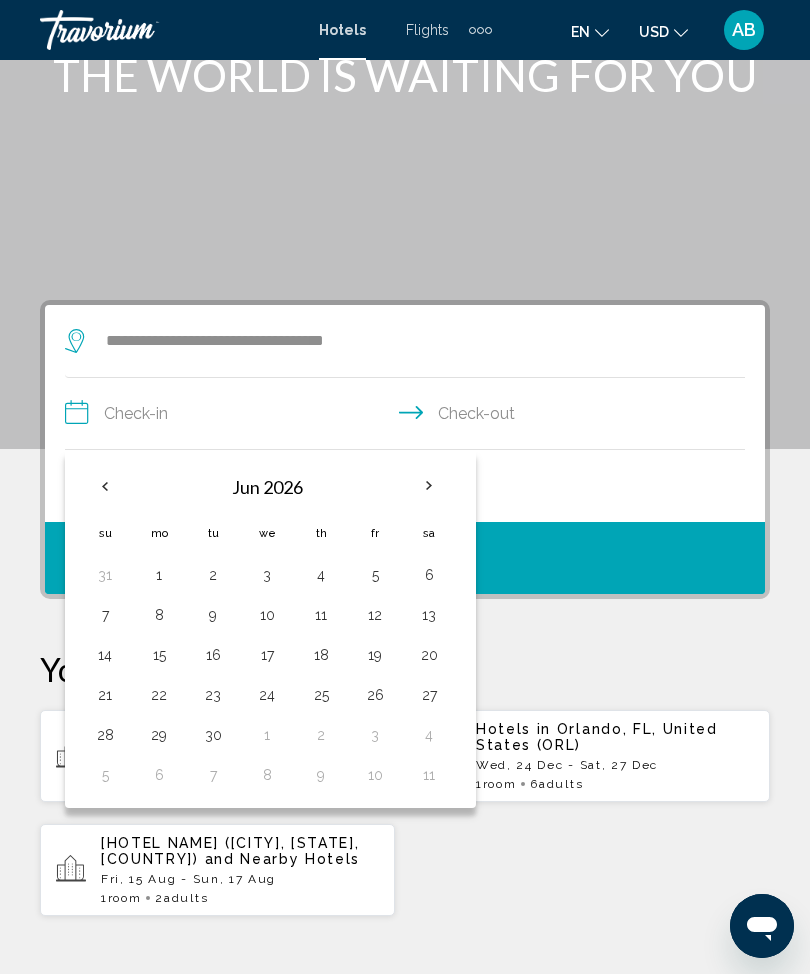 click on "20" at bounding box center (429, 655) 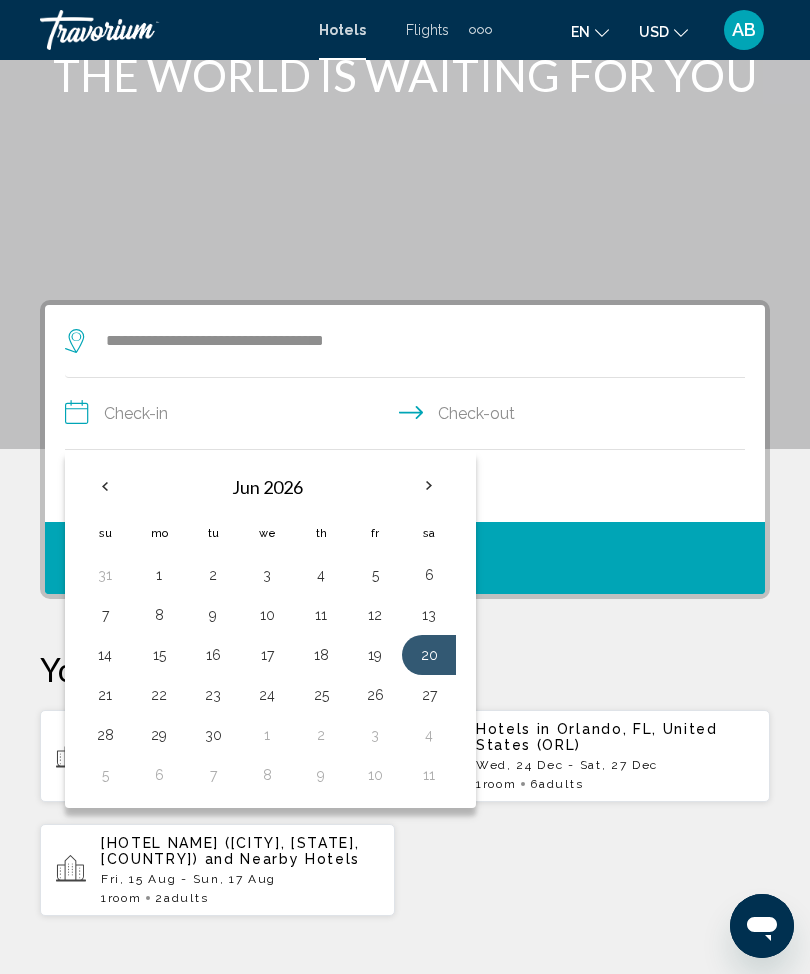 click on "7" at bounding box center (213, 775) 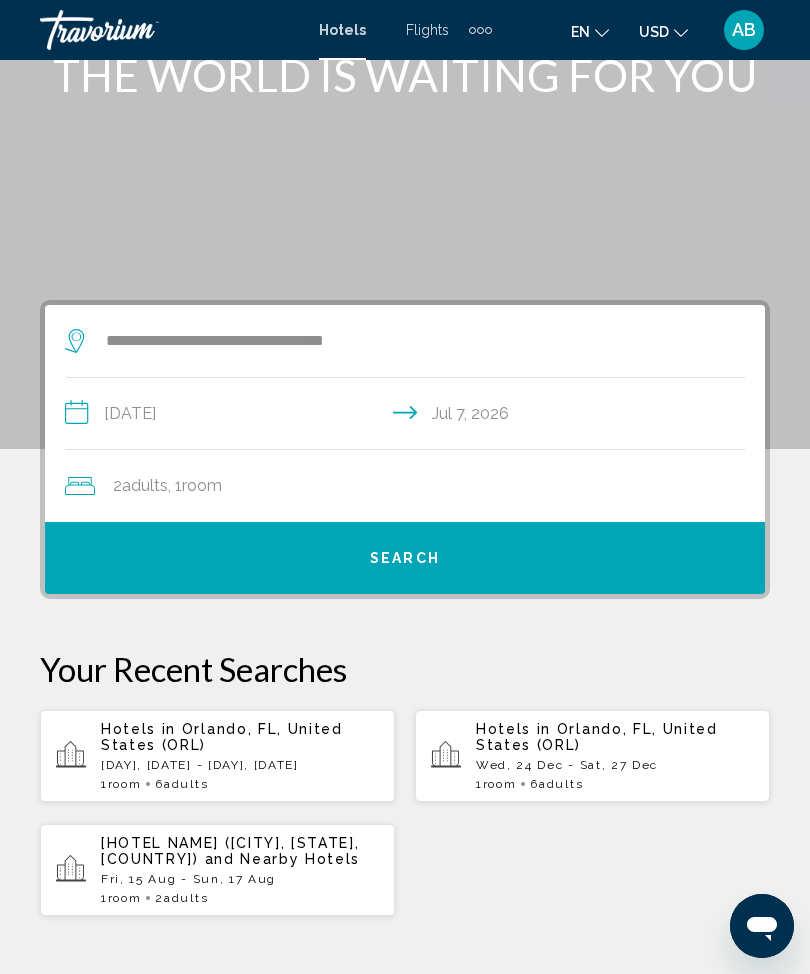 click on "**********" at bounding box center [409, 416] 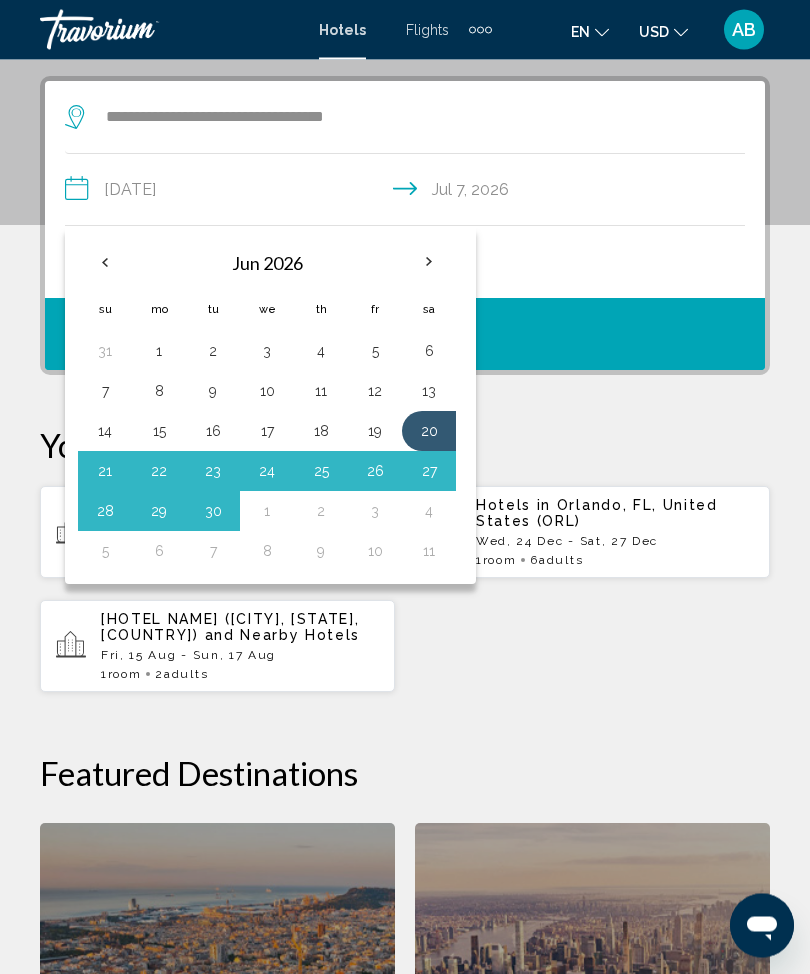 scroll, scrollTop: 386, scrollLeft: 0, axis: vertical 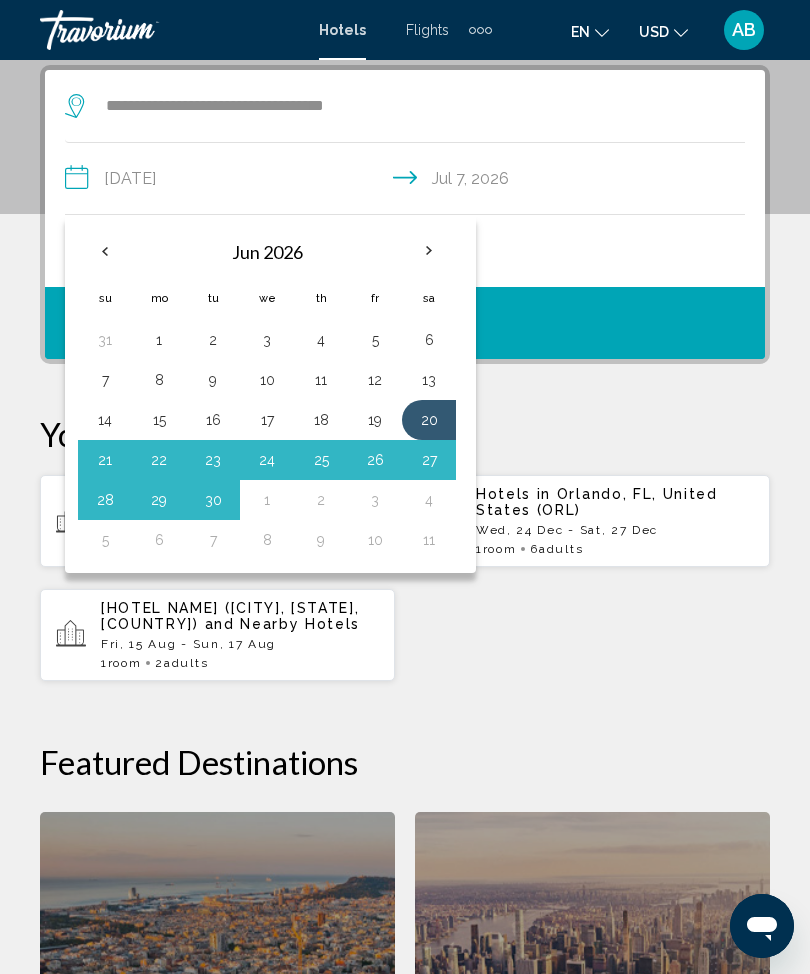 click on "30" at bounding box center (213, 500) 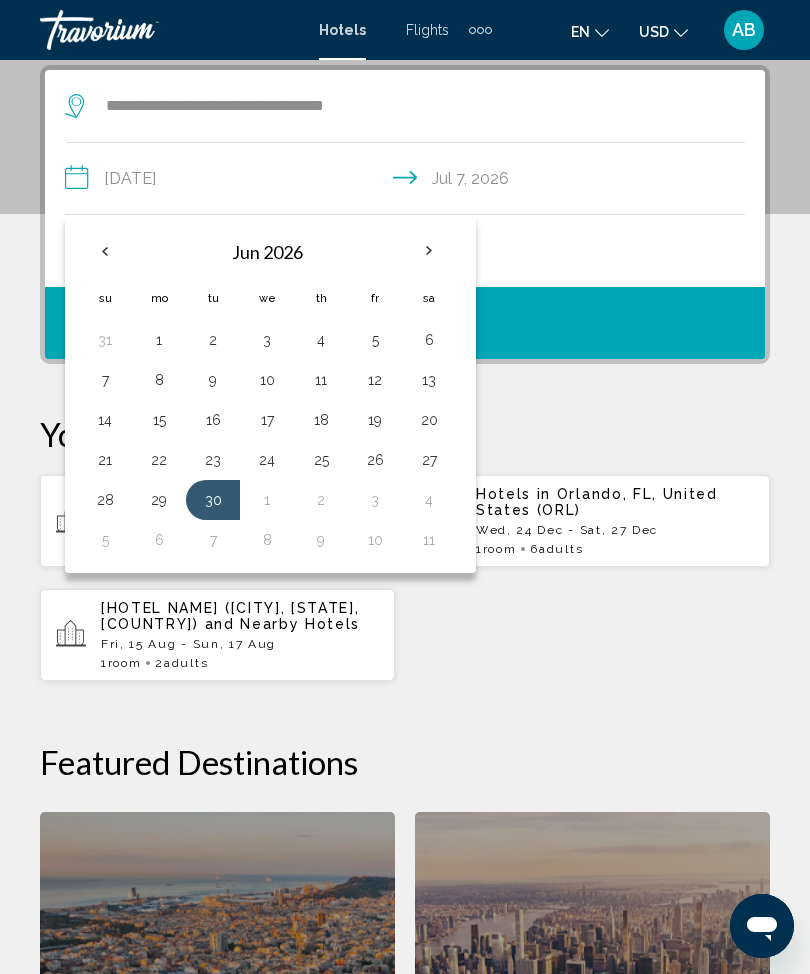 click on "20" at bounding box center [429, 420] 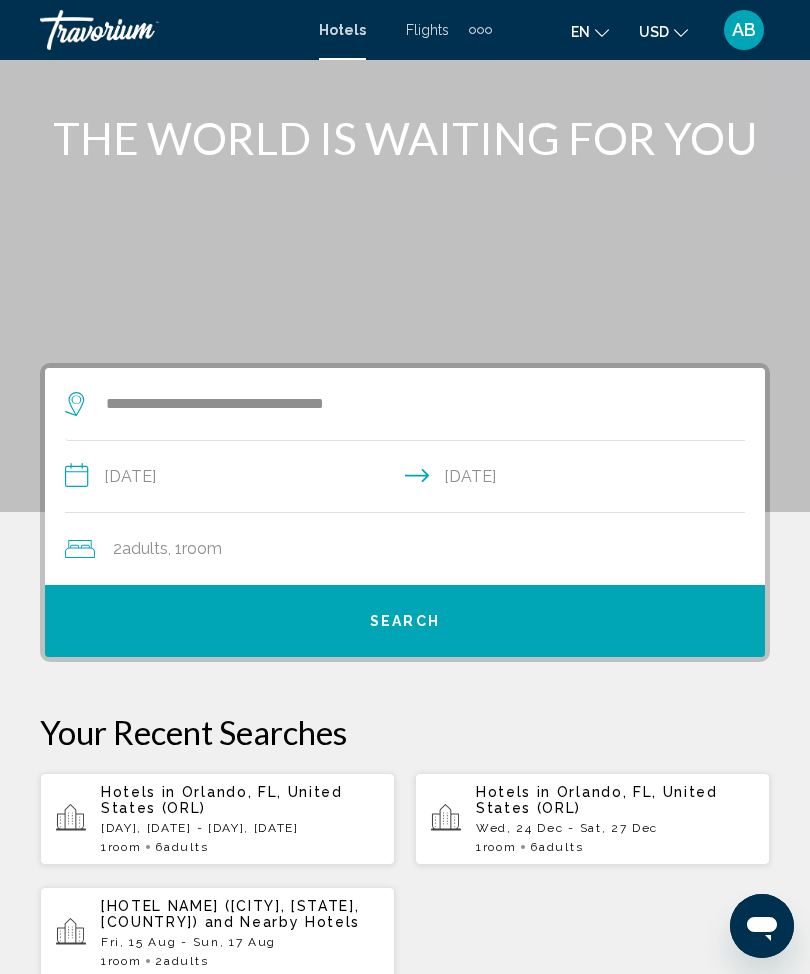 scroll, scrollTop: 87, scrollLeft: 0, axis: vertical 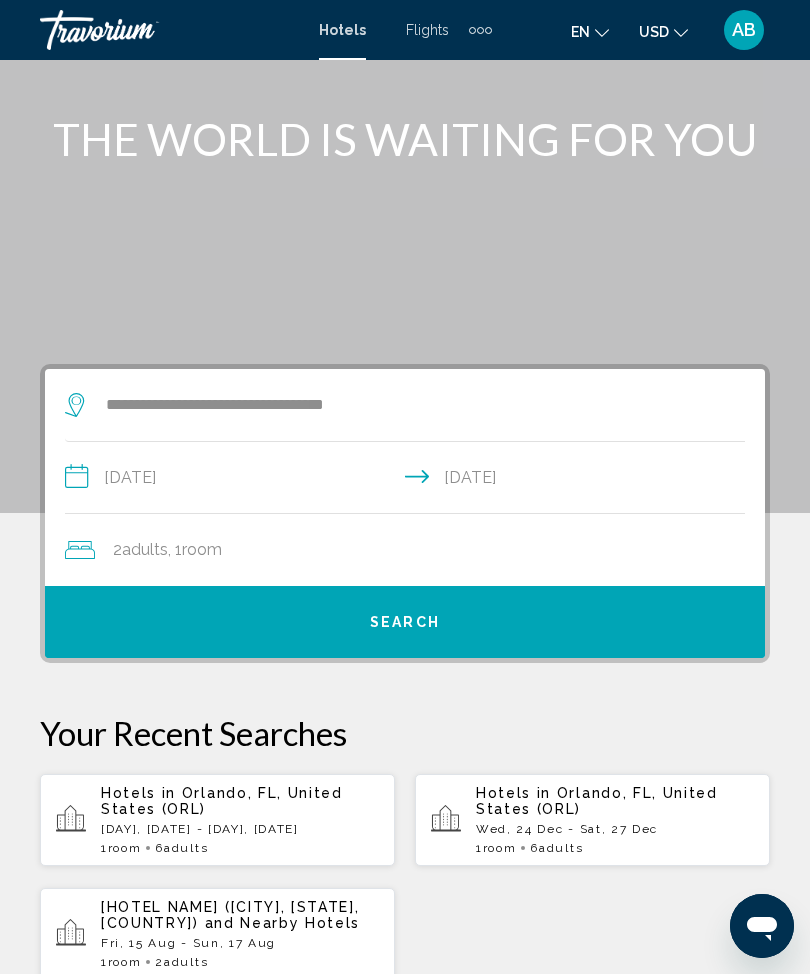 click on "Search" at bounding box center [405, 621] 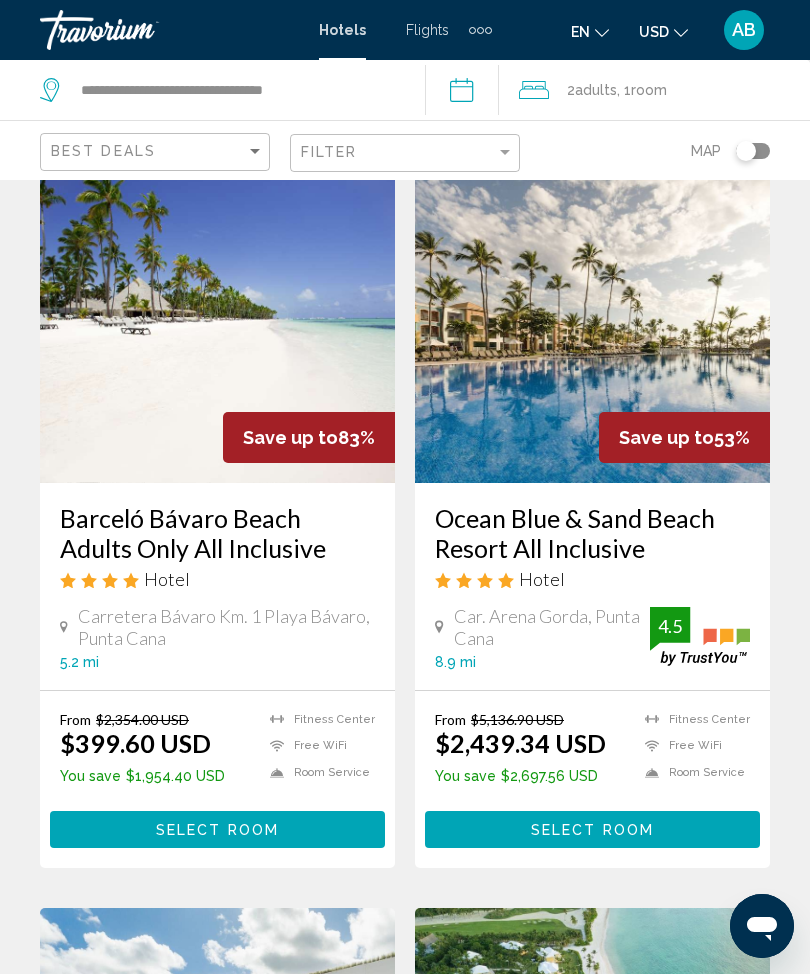 scroll, scrollTop: 0, scrollLeft: 0, axis: both 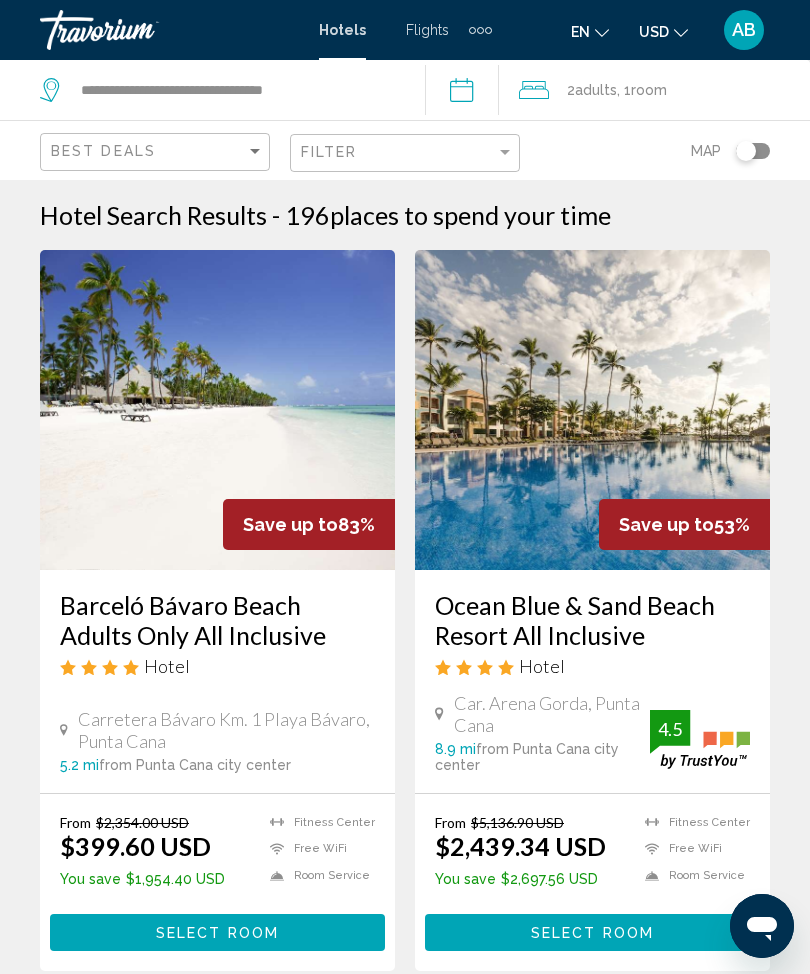 click on ", 1  Room rooms" 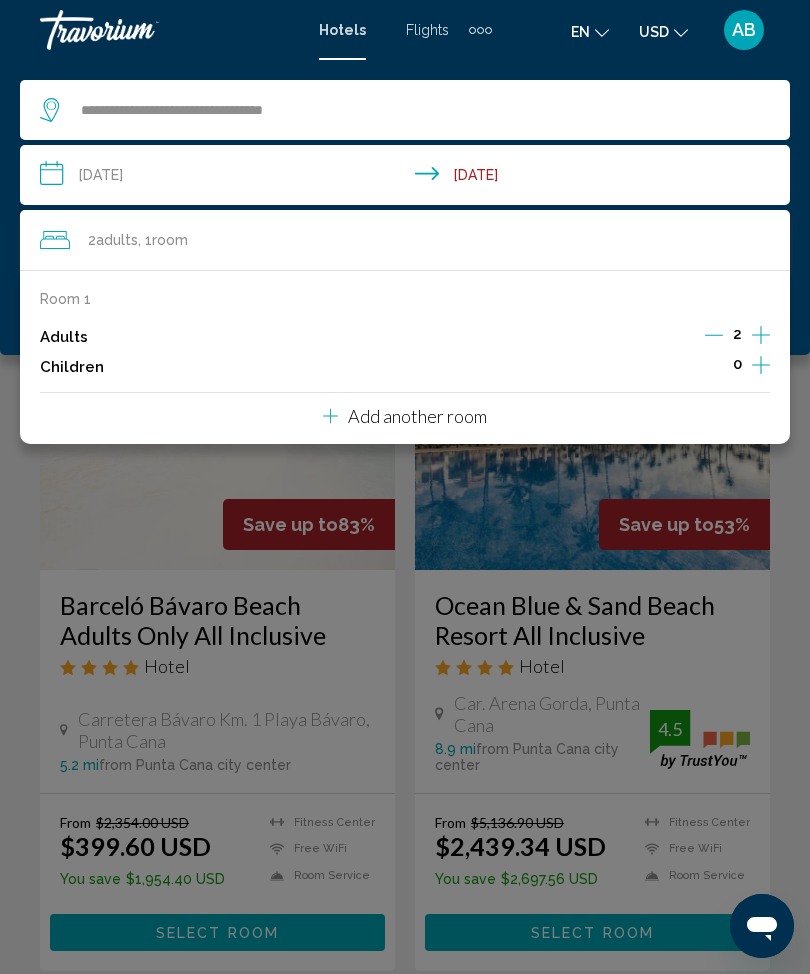 click on "Add another room" at bounding box center [417, 416] 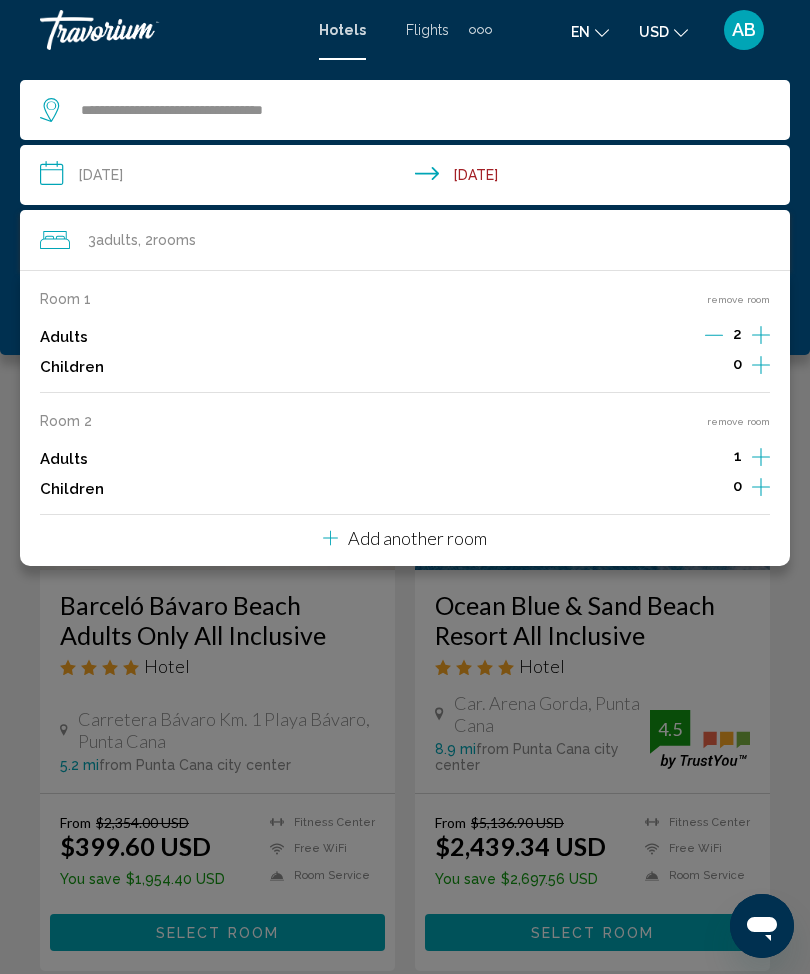 click 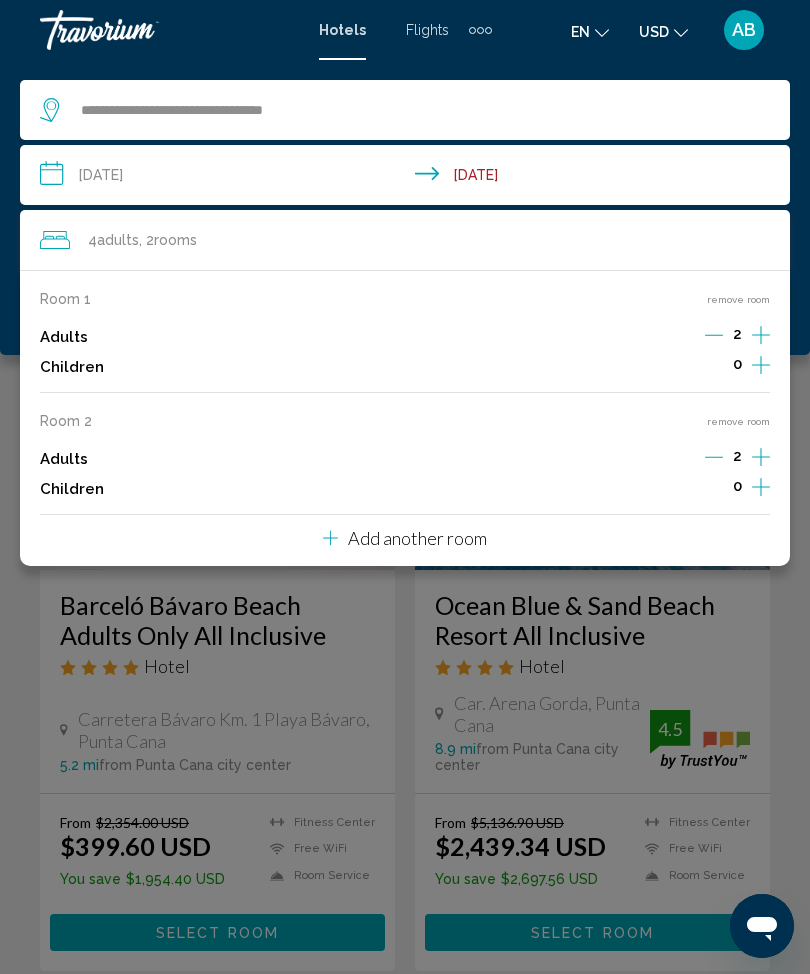 click on "**********" 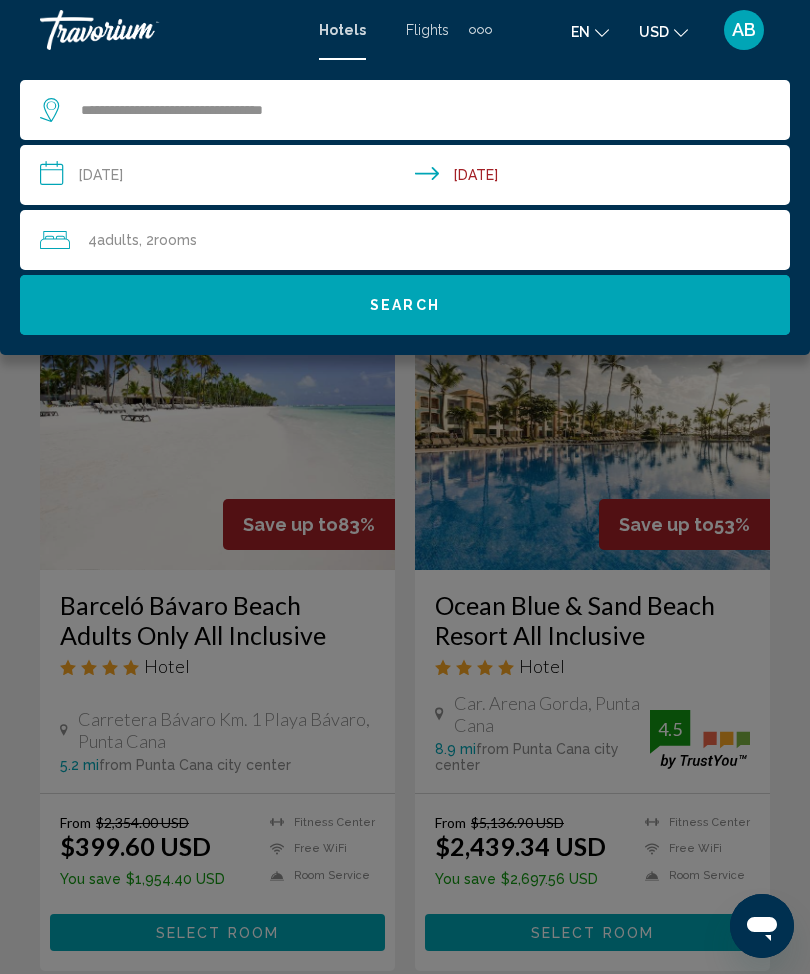 click on "Search" 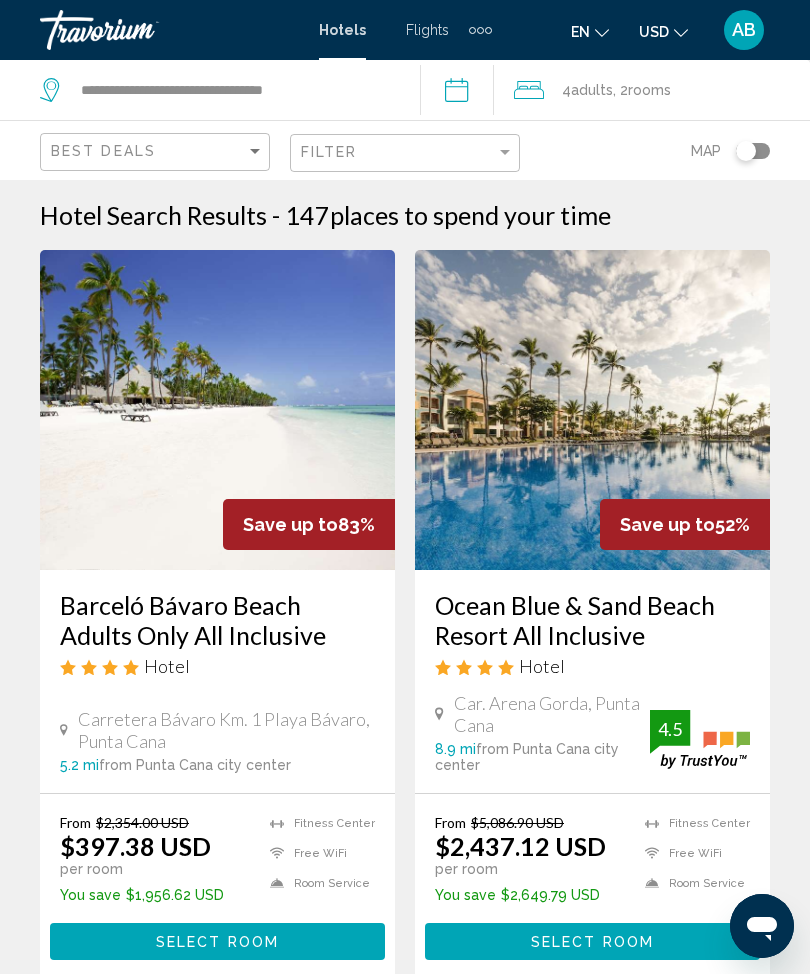 click on ", 2  Room rooms" 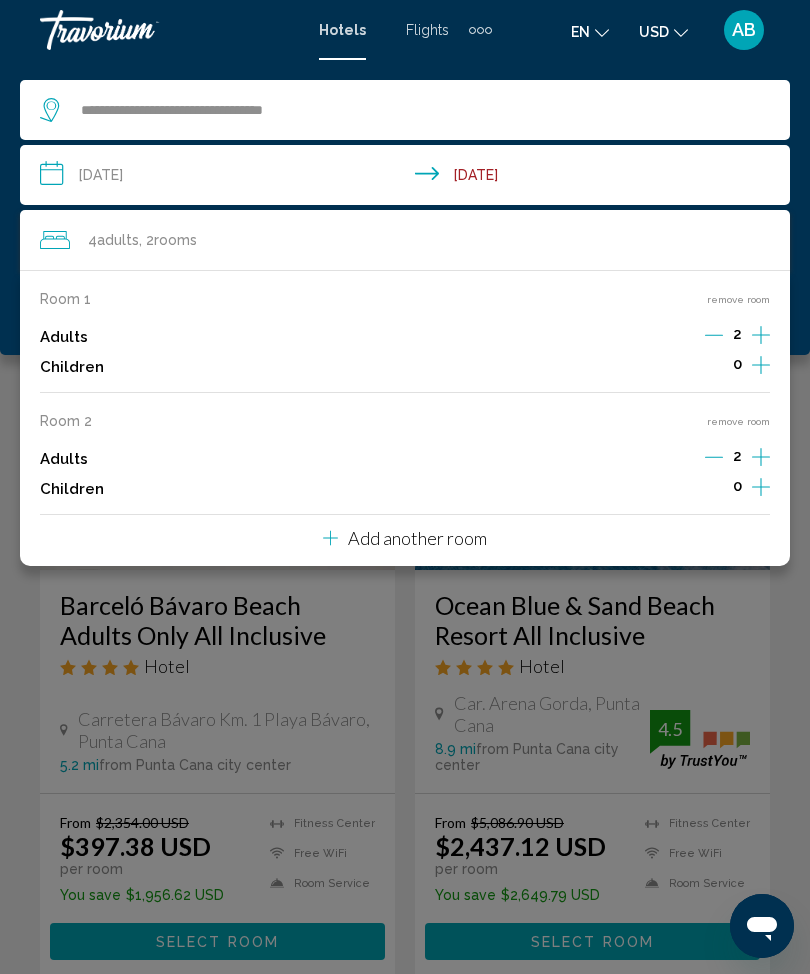 click on "Room 1  remove room  Adults
2
Children
0
Room 2  remove room  Adults
2
Children
0
Add another room" at bounding box center (405, 418) 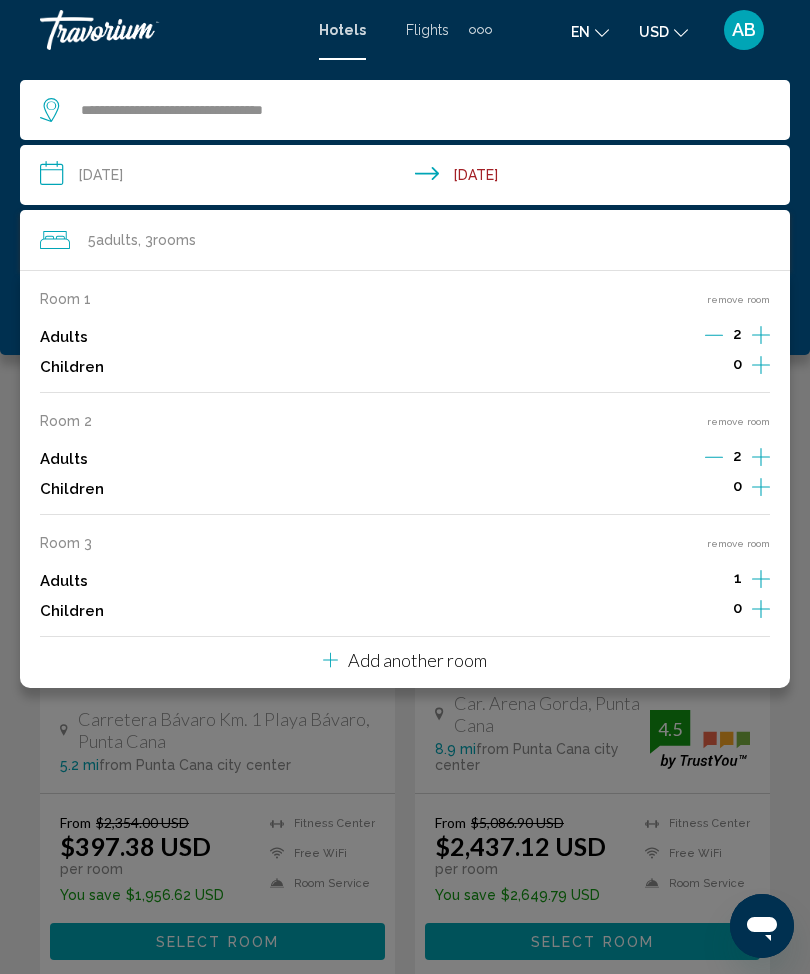 click on "Add another room" at bounding box center (417, 660) 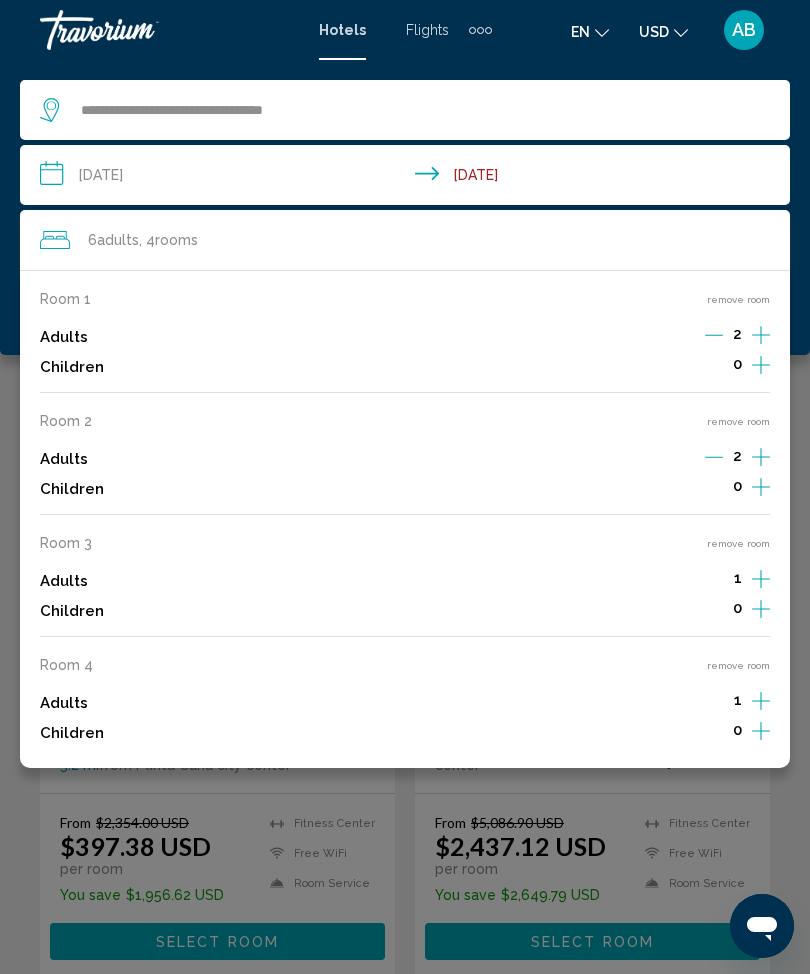 click on "remove room" at bounding box center (738, 665) 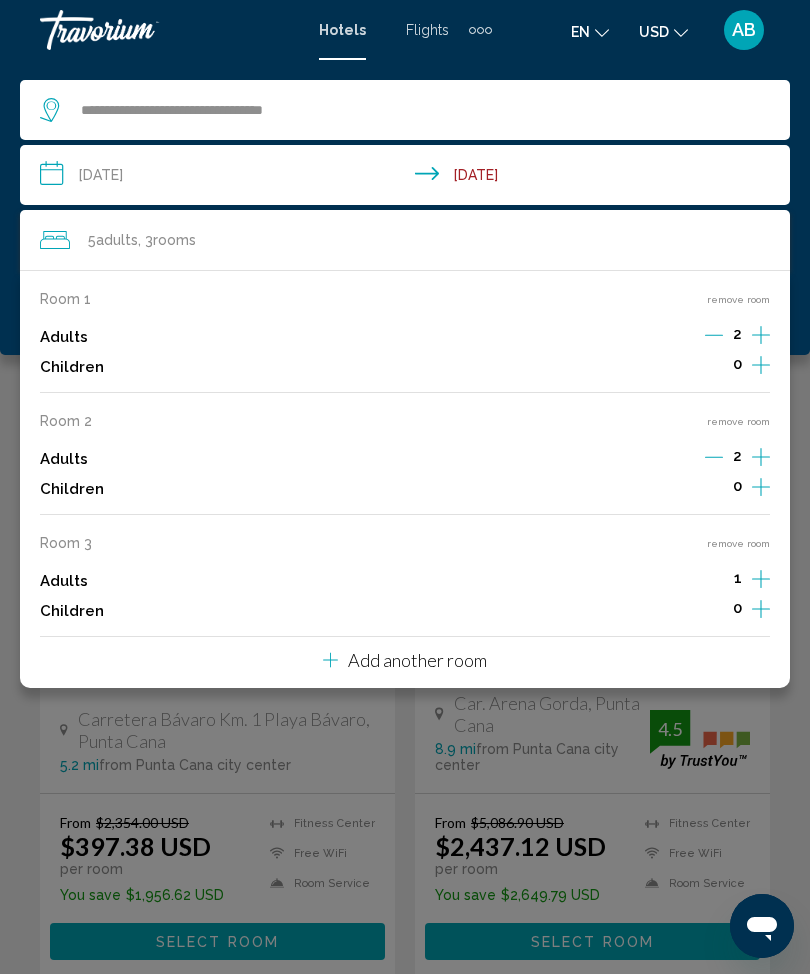 click on "remove room" at bounding box center [738, 543] 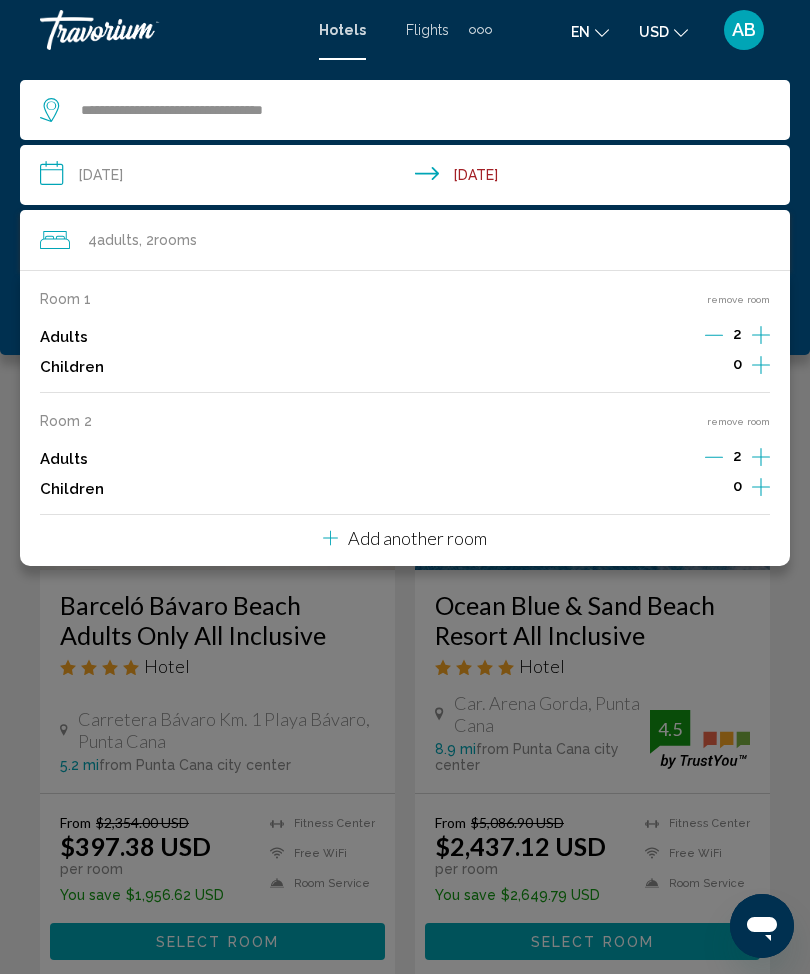 click on "remove room" at bounding box center [738, 421] 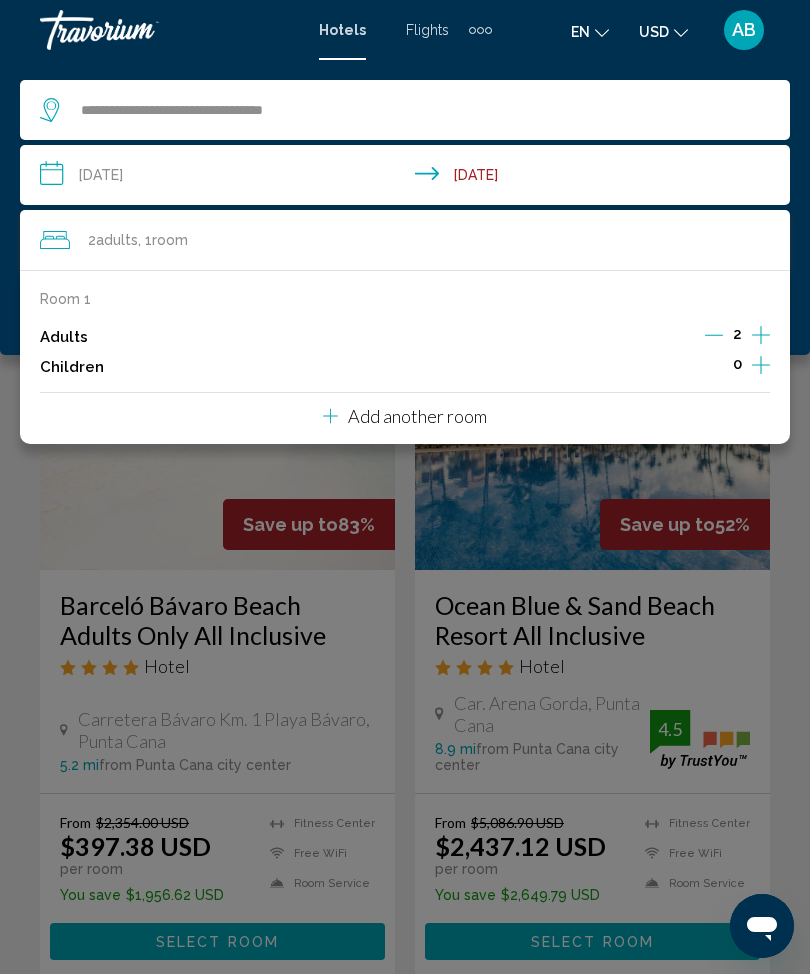 click 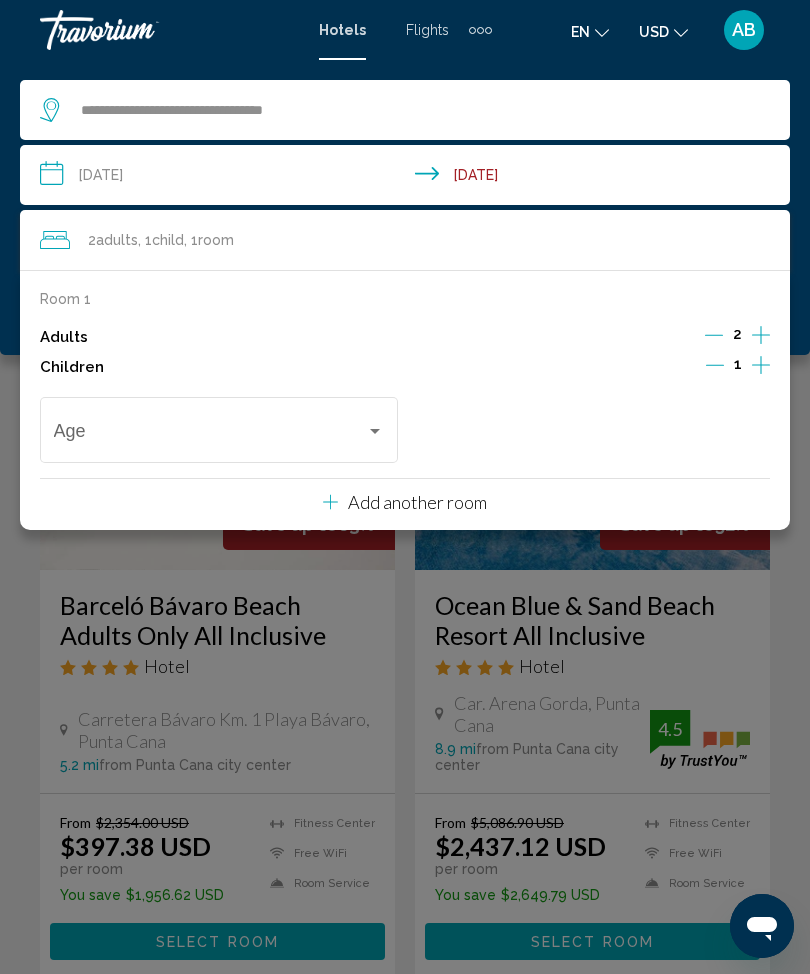click 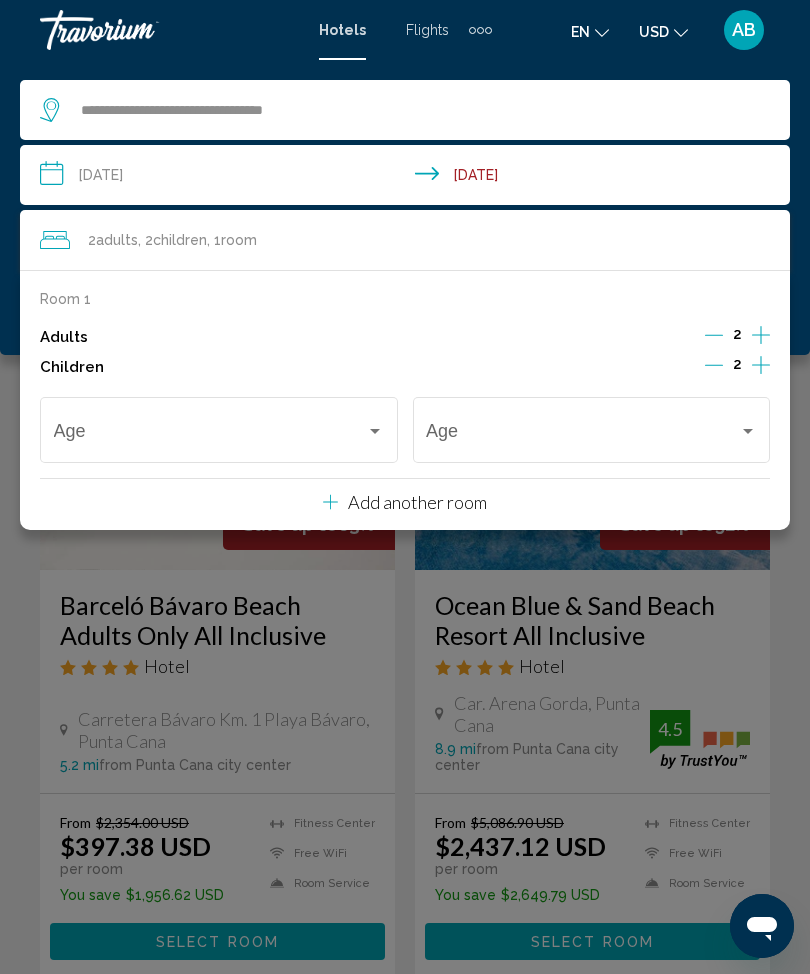 click at bounding box center (210, 435) 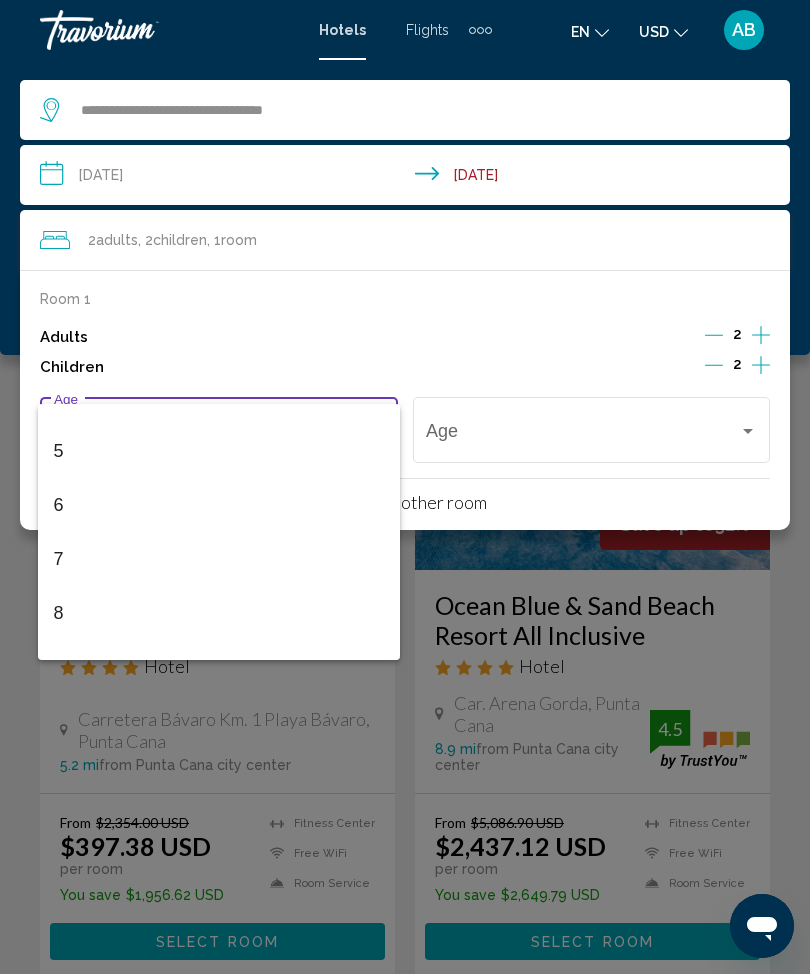 scroll, scrollTop: 251, scrollLeft: 0, axis: vertical 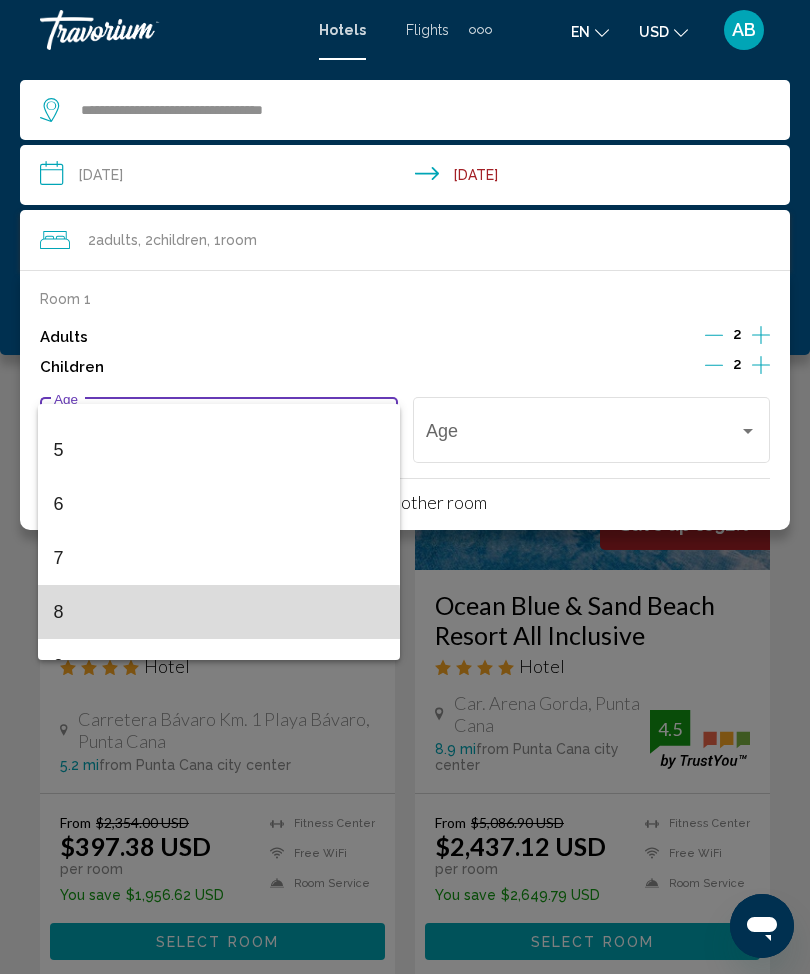 click on "8" at bounding box center (219, 612) 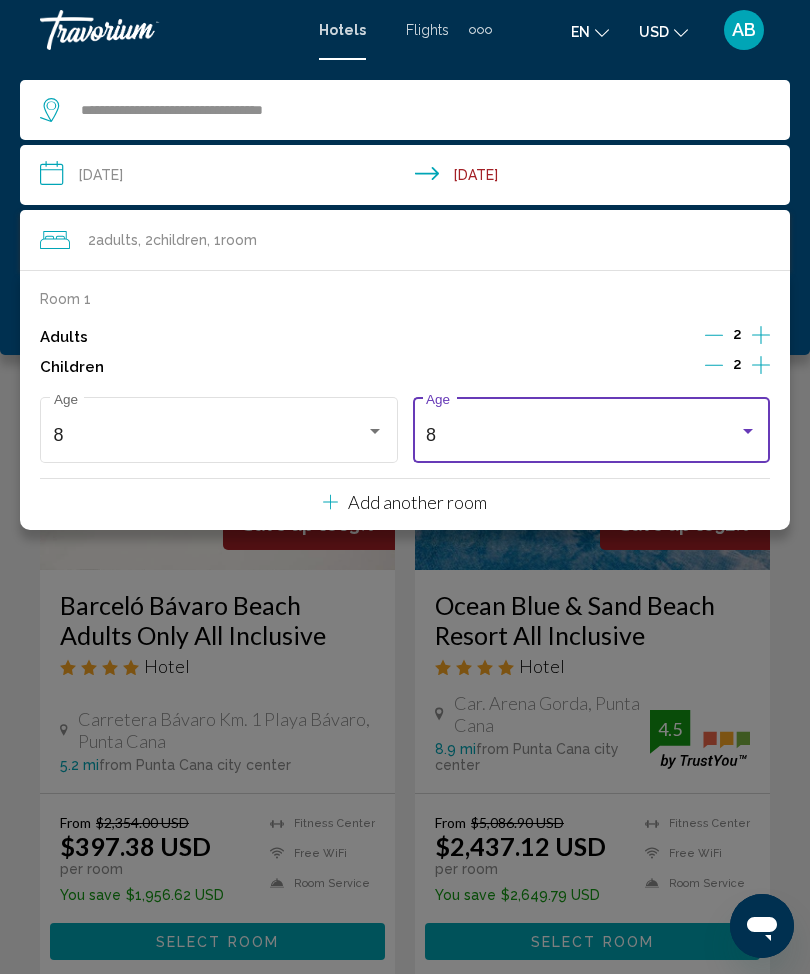 click at bounding box center (748, 431) 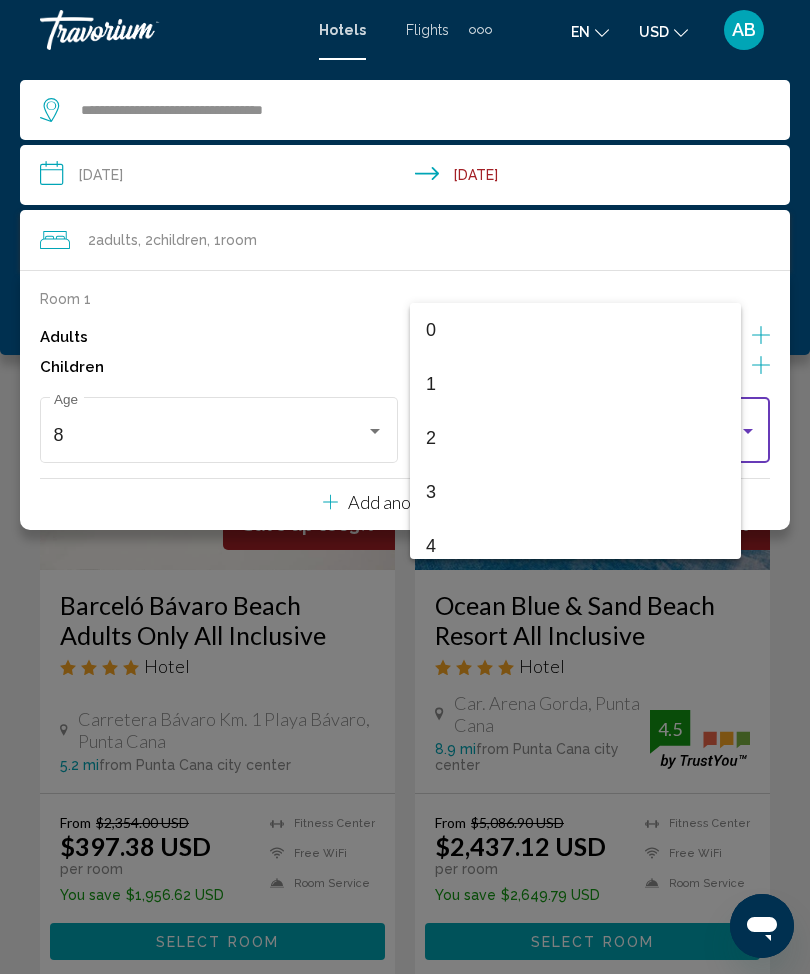 scroll, scrollTop: 331, scrollLeft: 0, axis: vertical 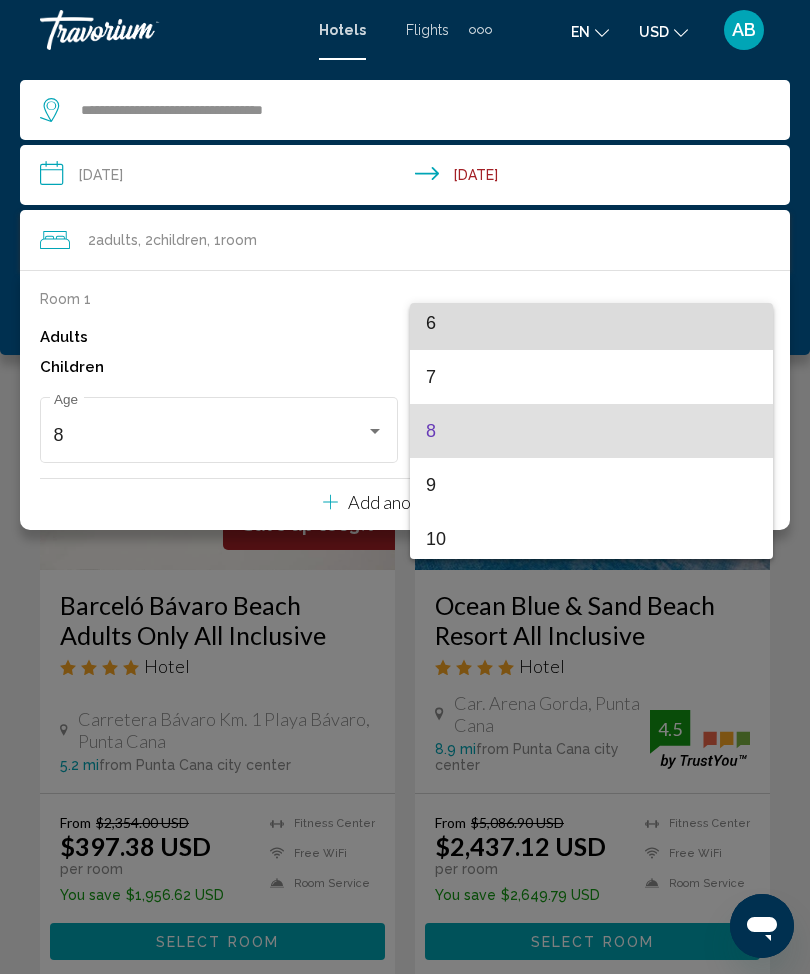 click on "6" at bounding box center [591, 323] 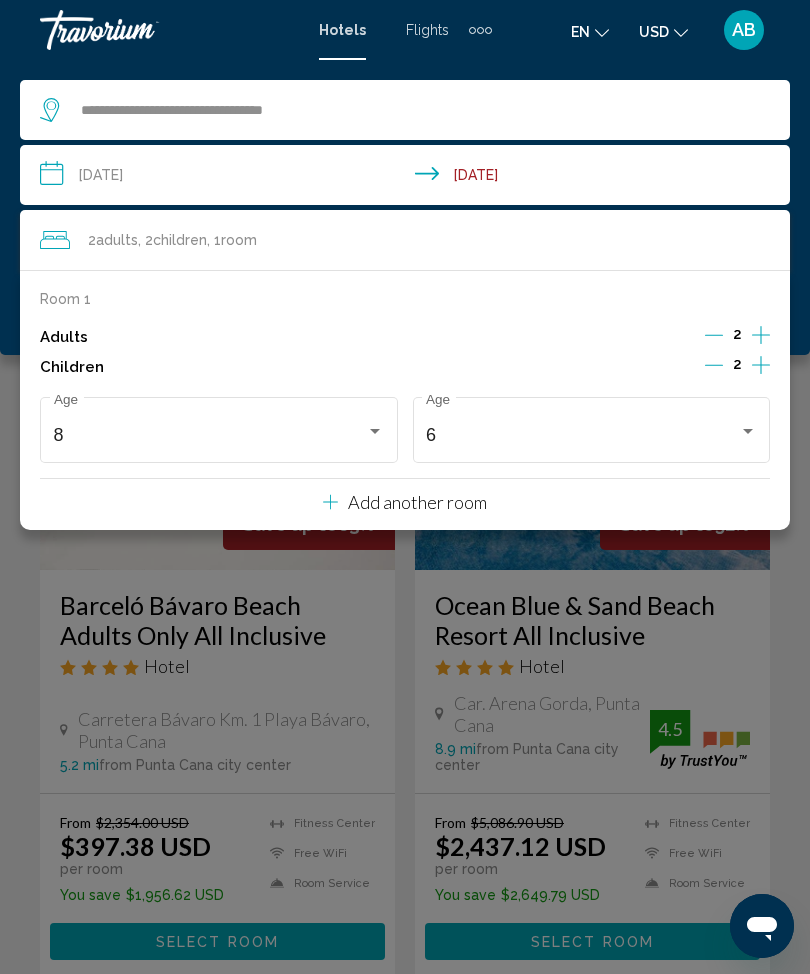 click on "**********" 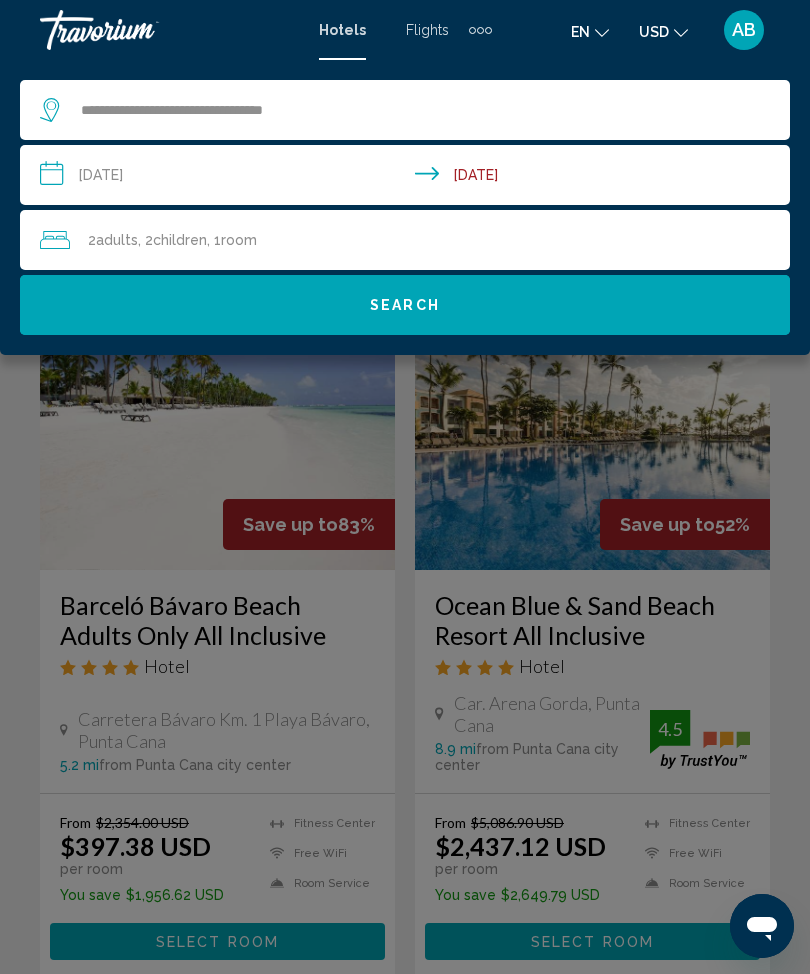 click on "Search" 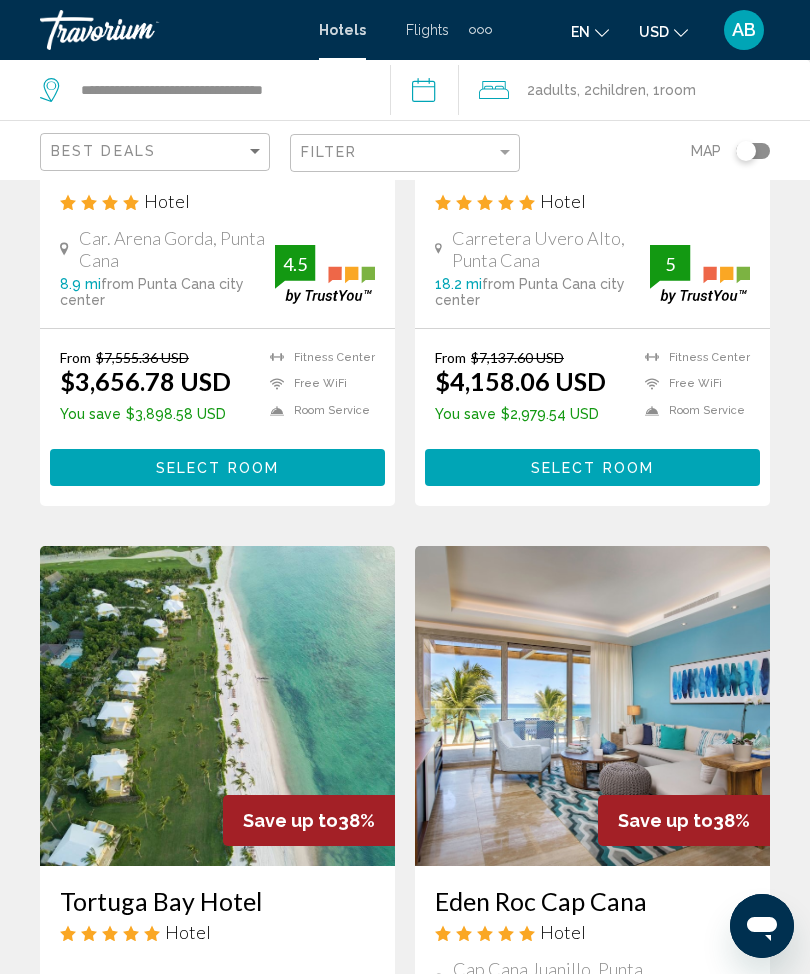 scroll, scrollTop: 0, scrollLeft: 0, axis: both 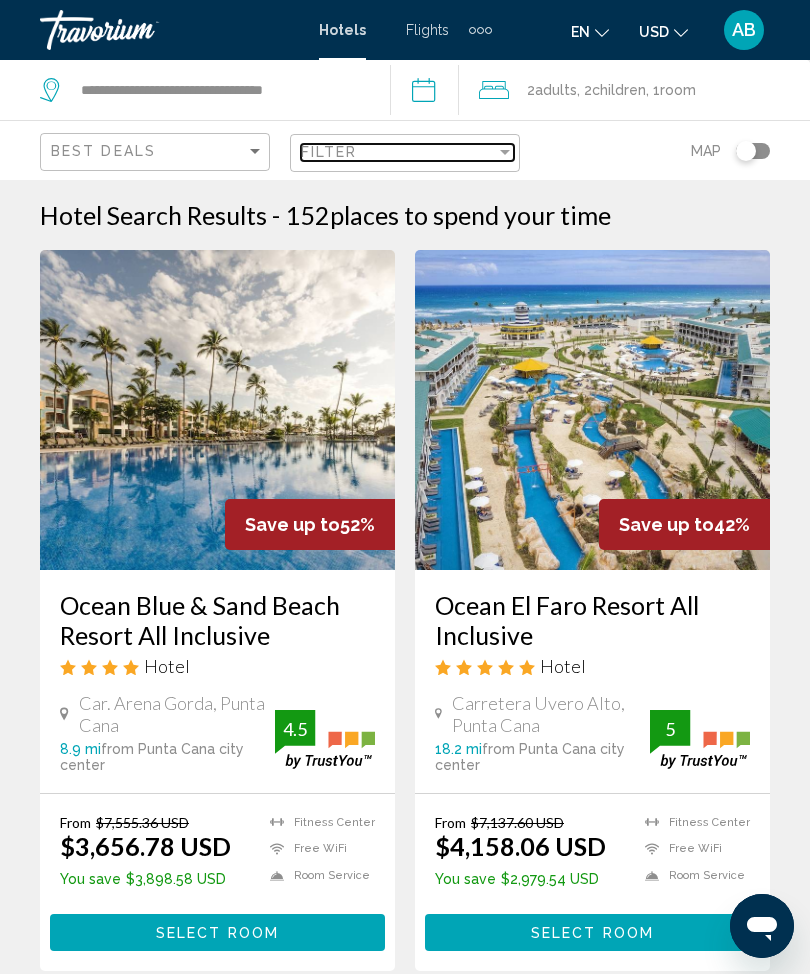 click at bounding box center [505, 152] 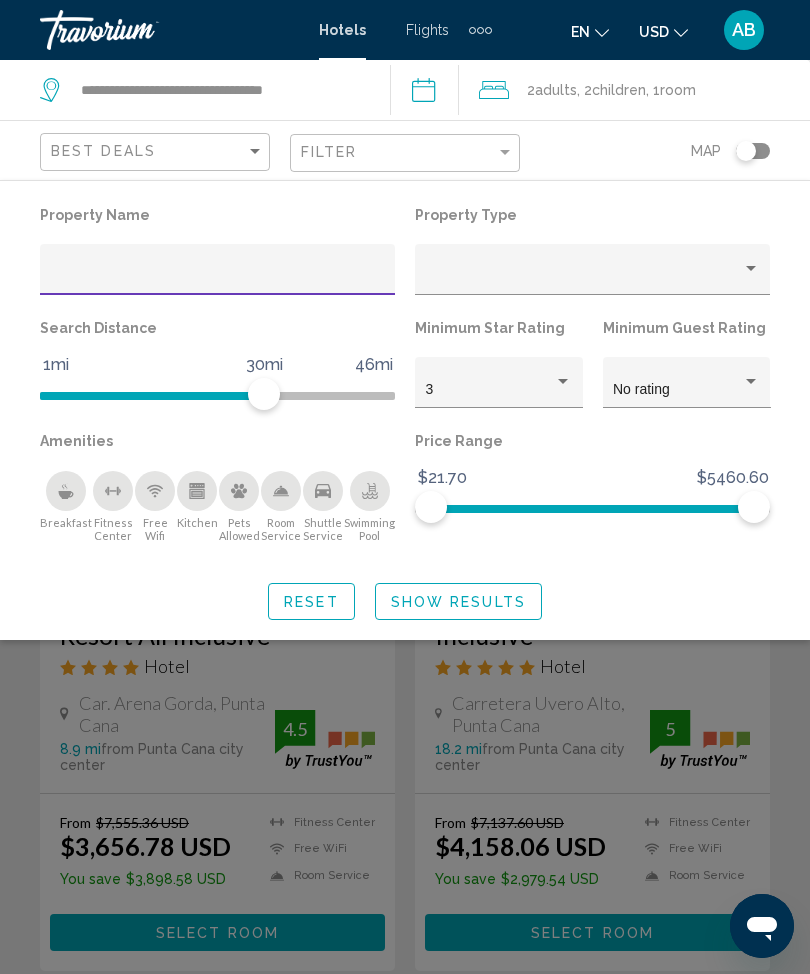 click at bounding box center [218, 277] 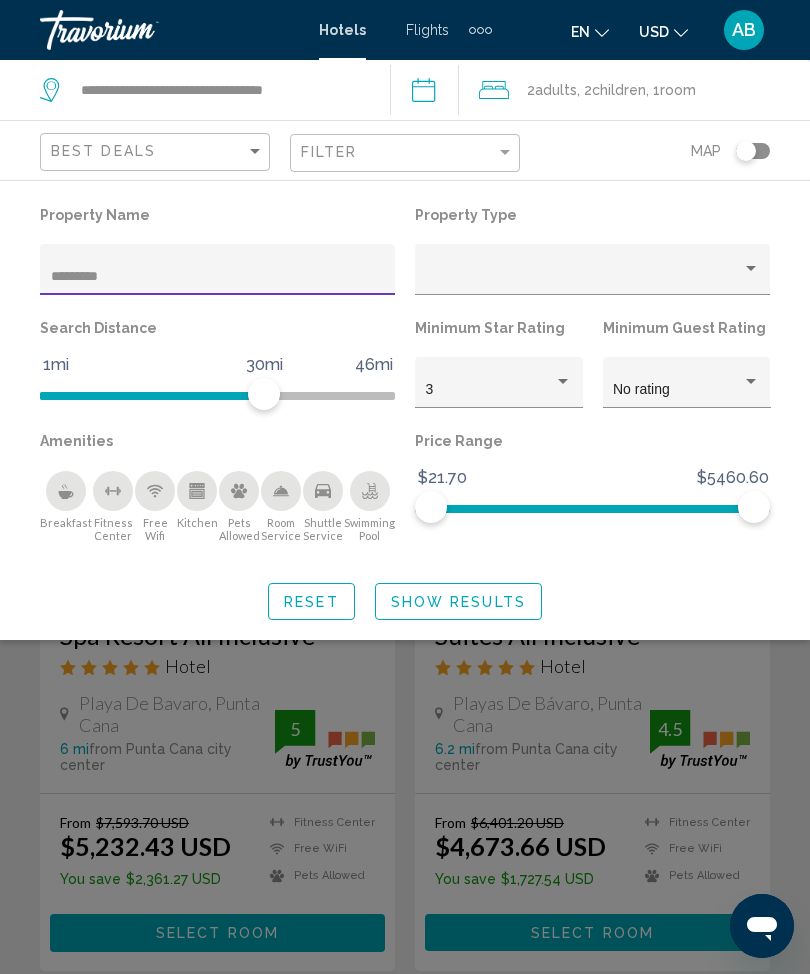 type on "*********" 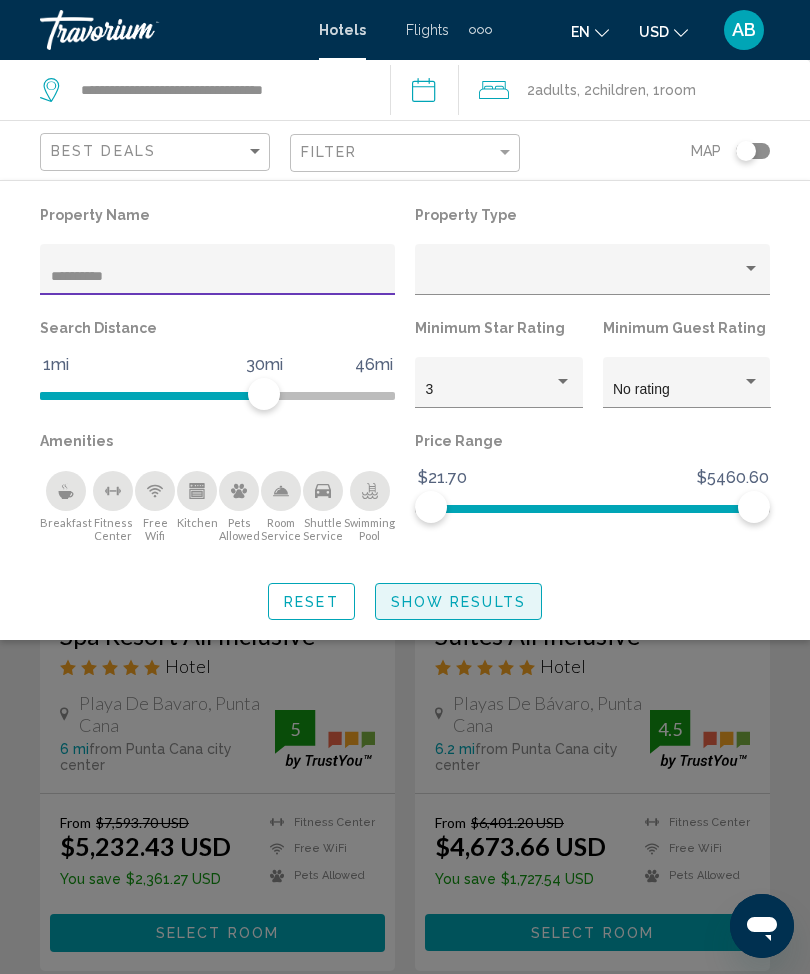 click on "Show Results" 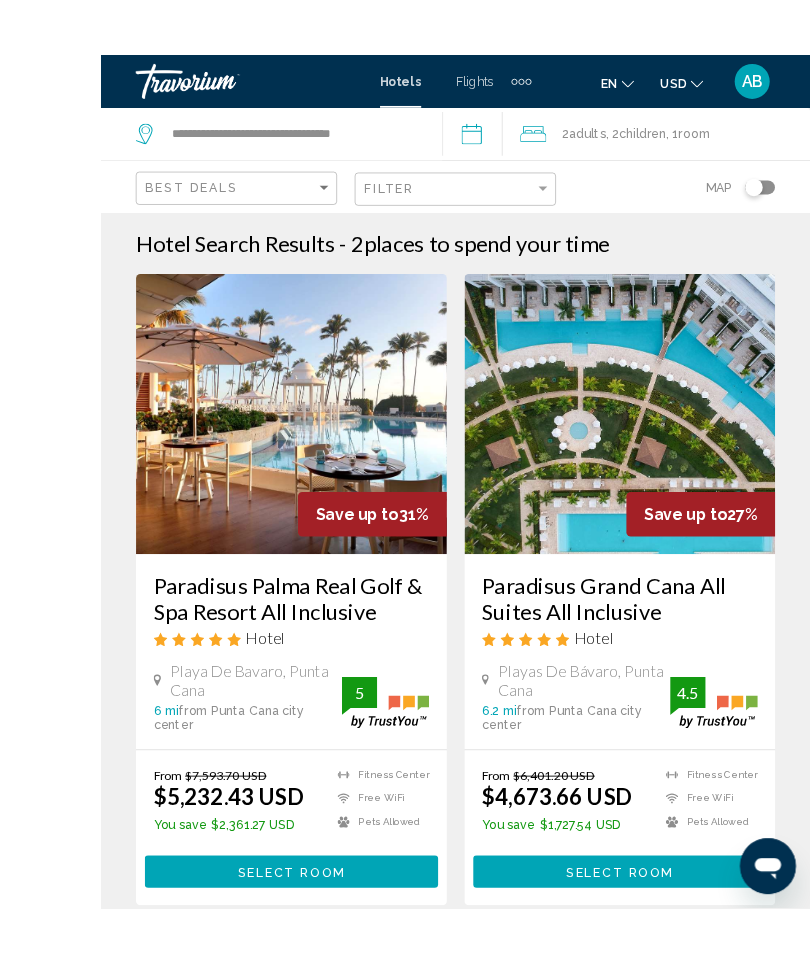 scroll, scrollTop: 80, scrollLeft: 0, axis: vertical 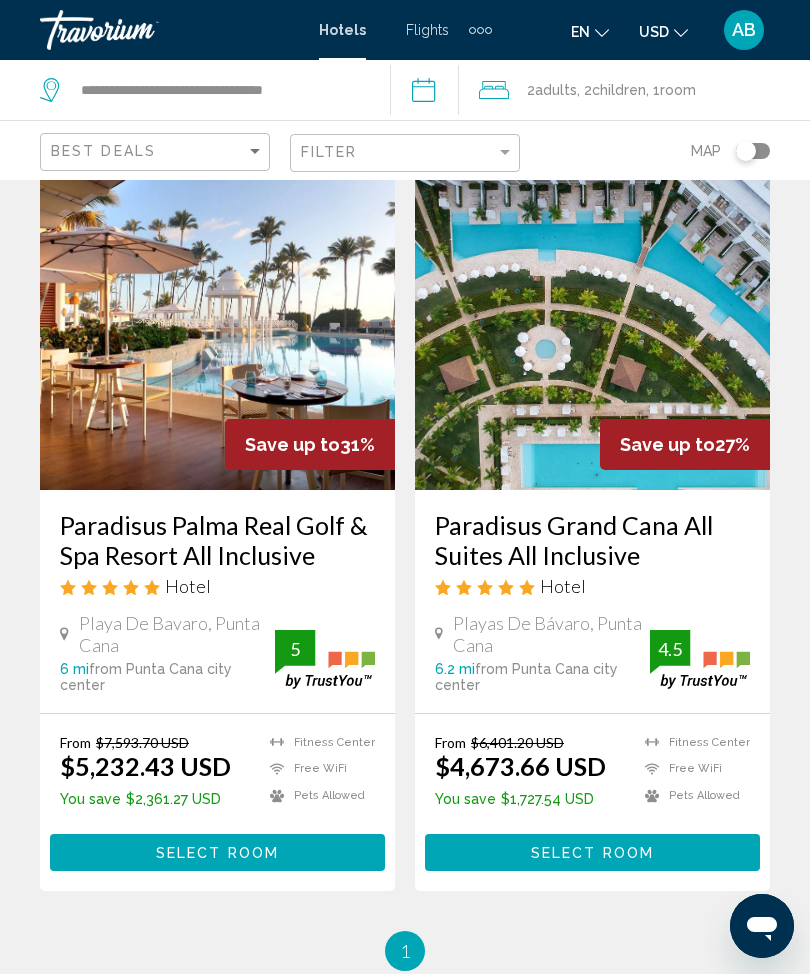 click on "Select Room" at bounding box center [592, 853] 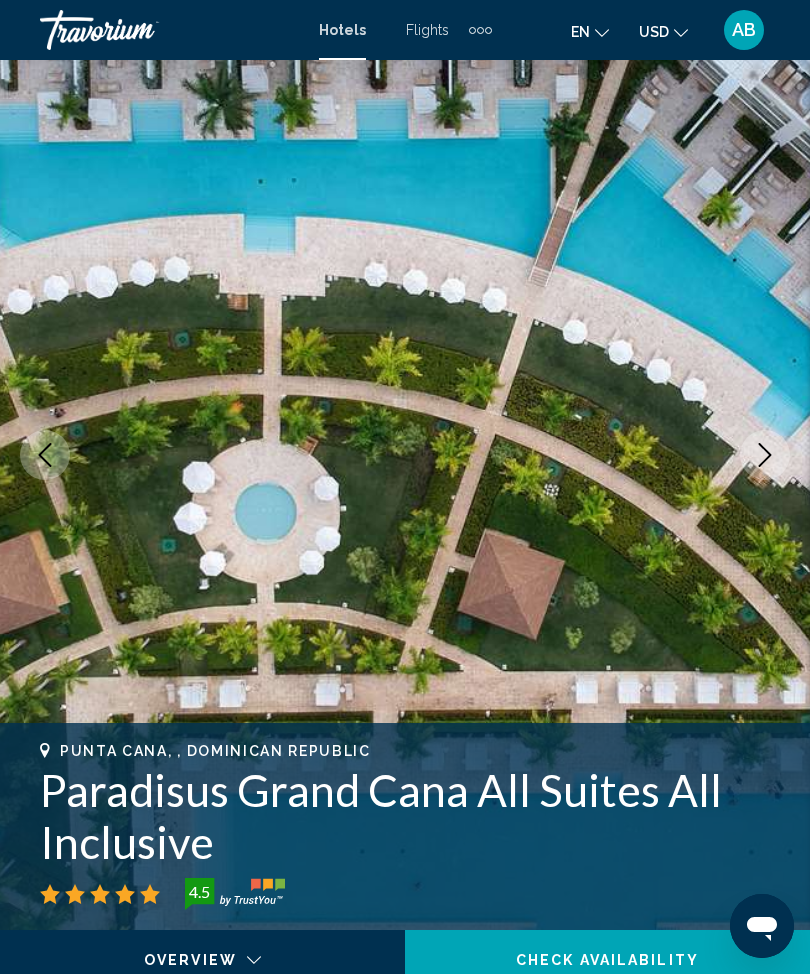 scroll, scrollTop: 0, scrollLeft: 0, axis: both 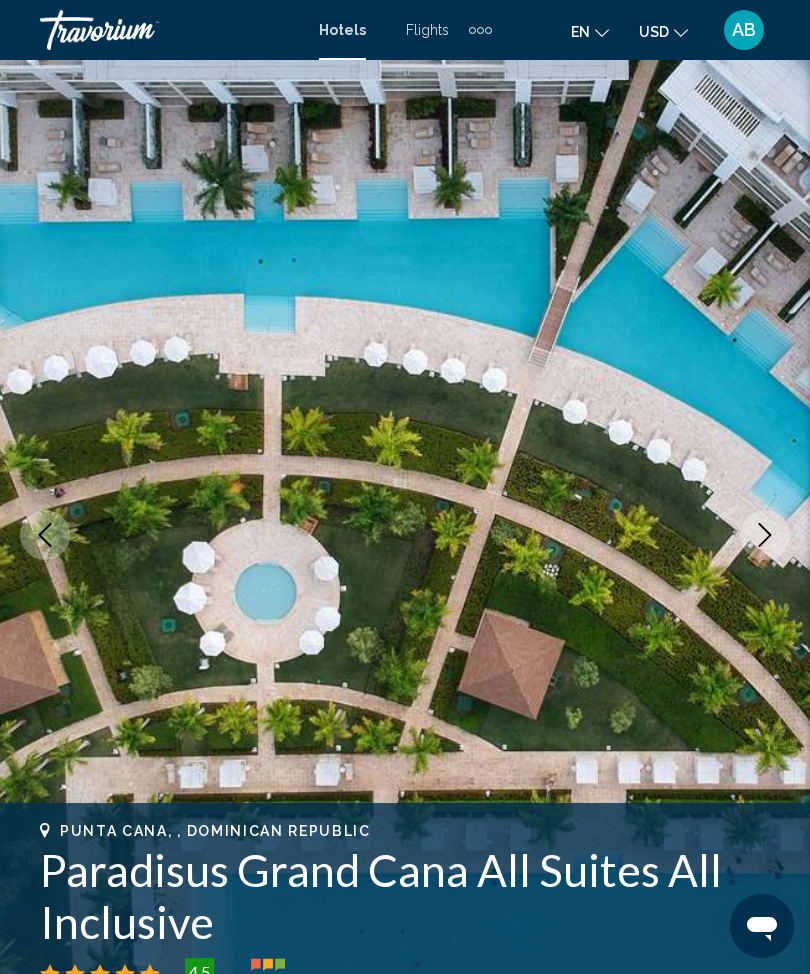 click 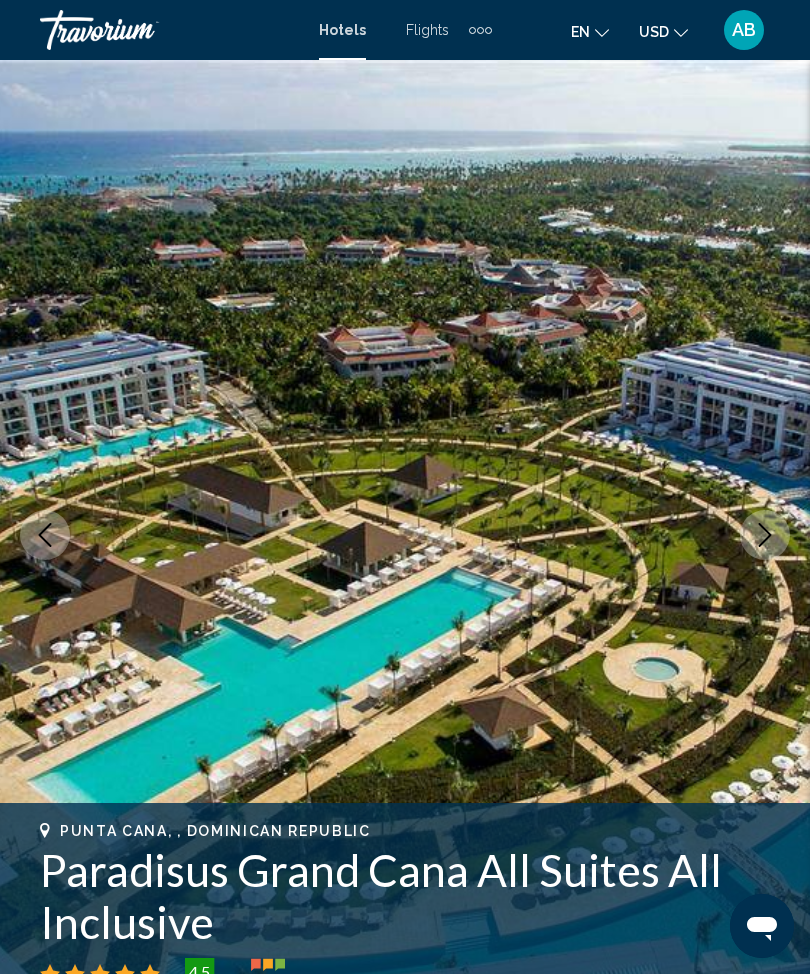 click 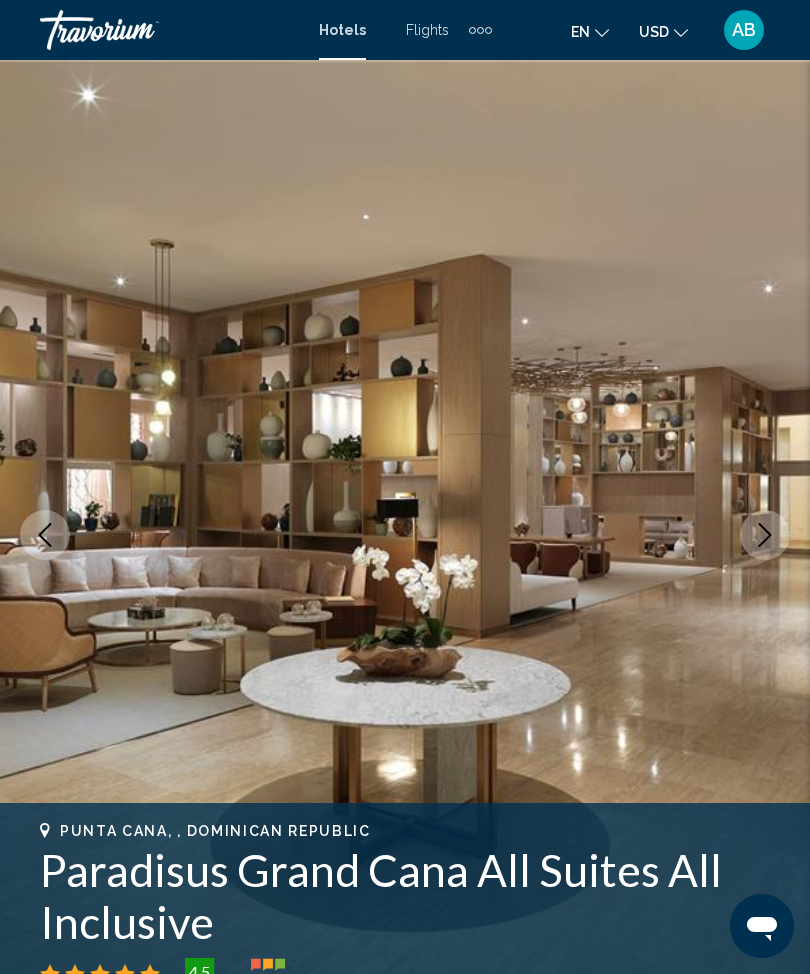click 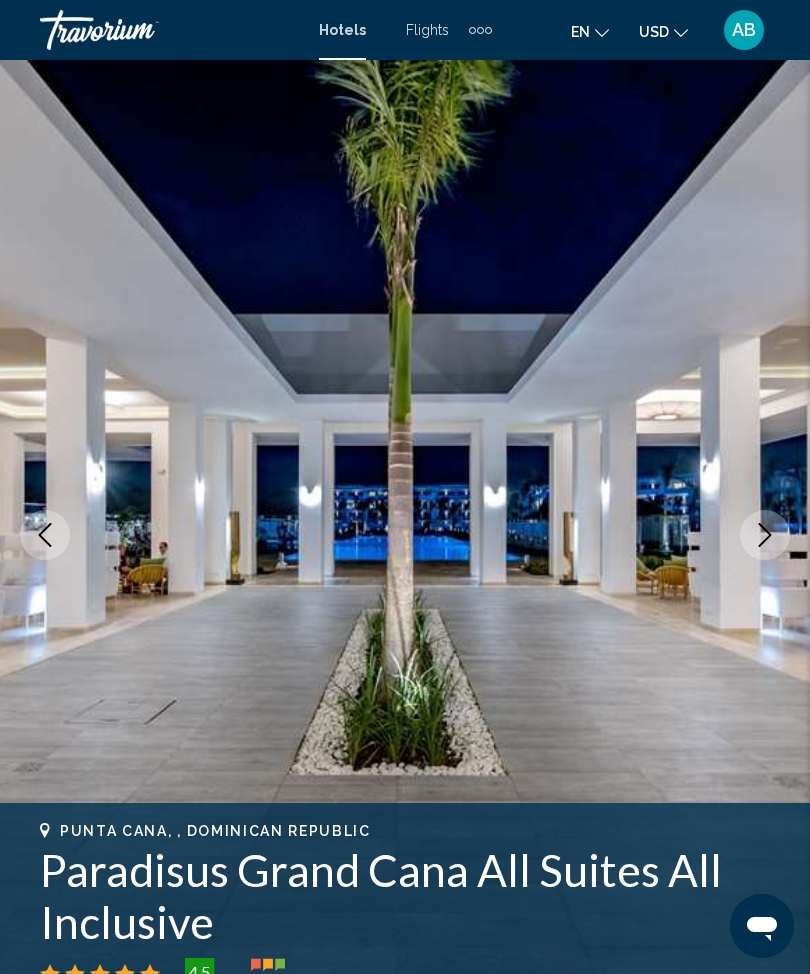 click 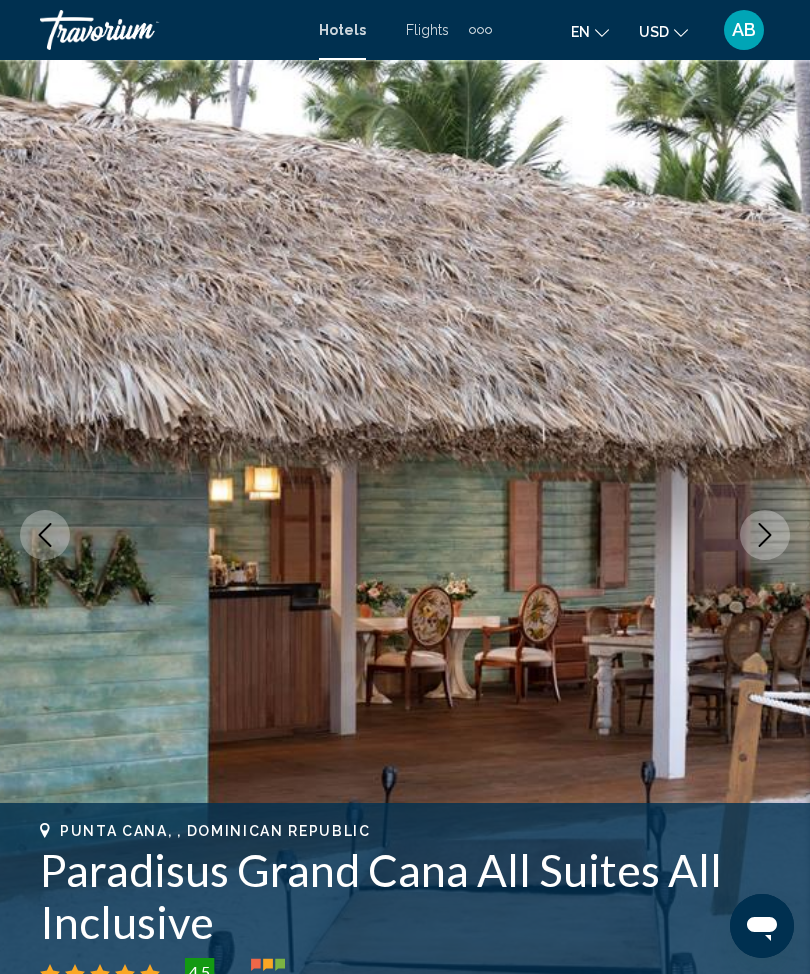 click at bounding box center [765, 535] 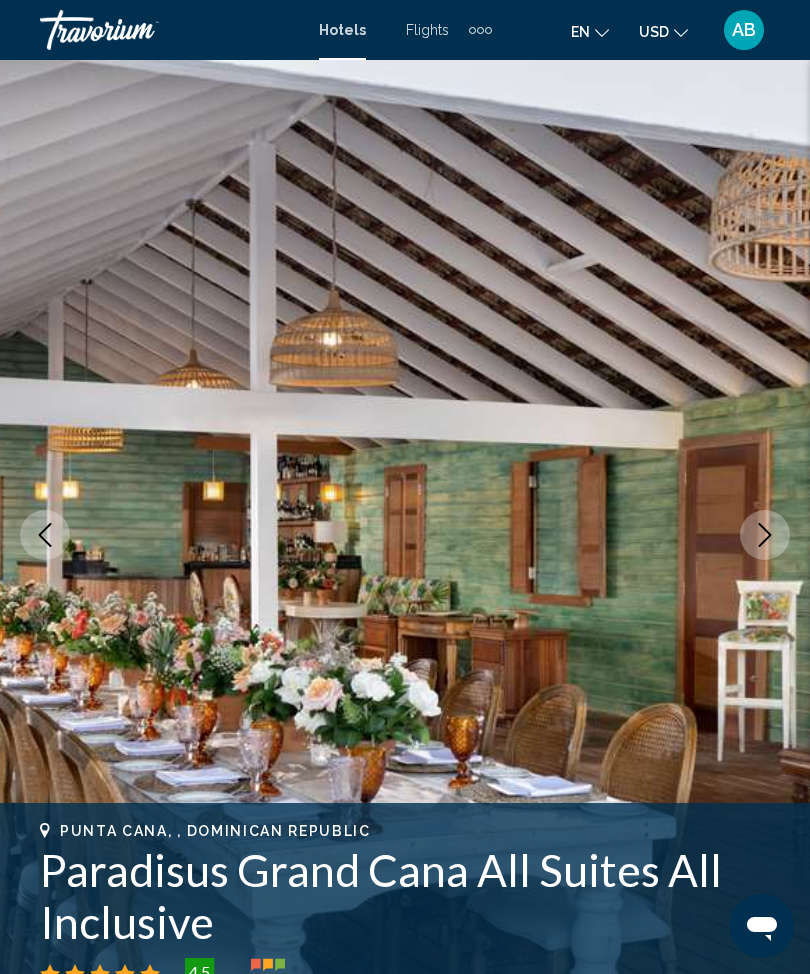 click 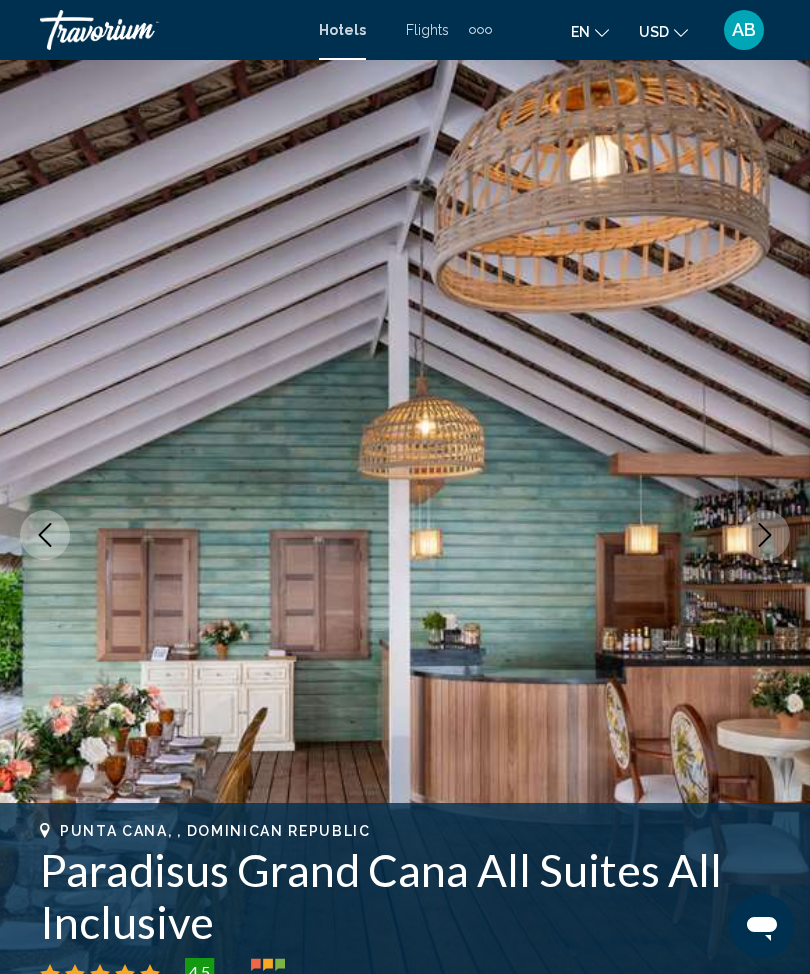 click 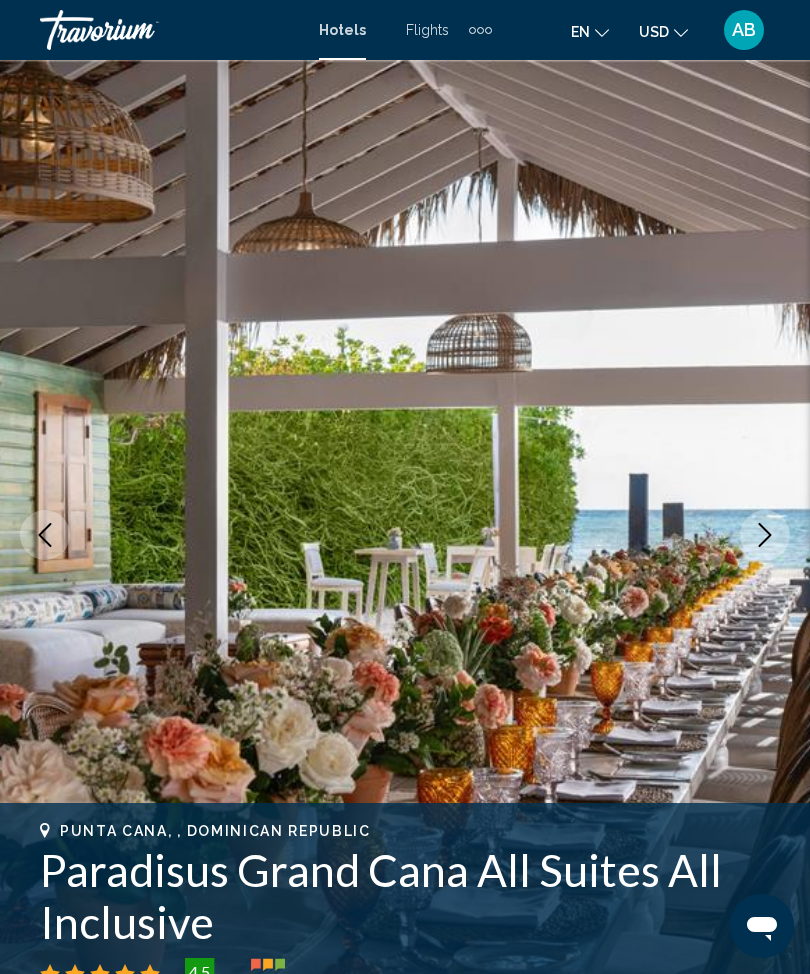 click 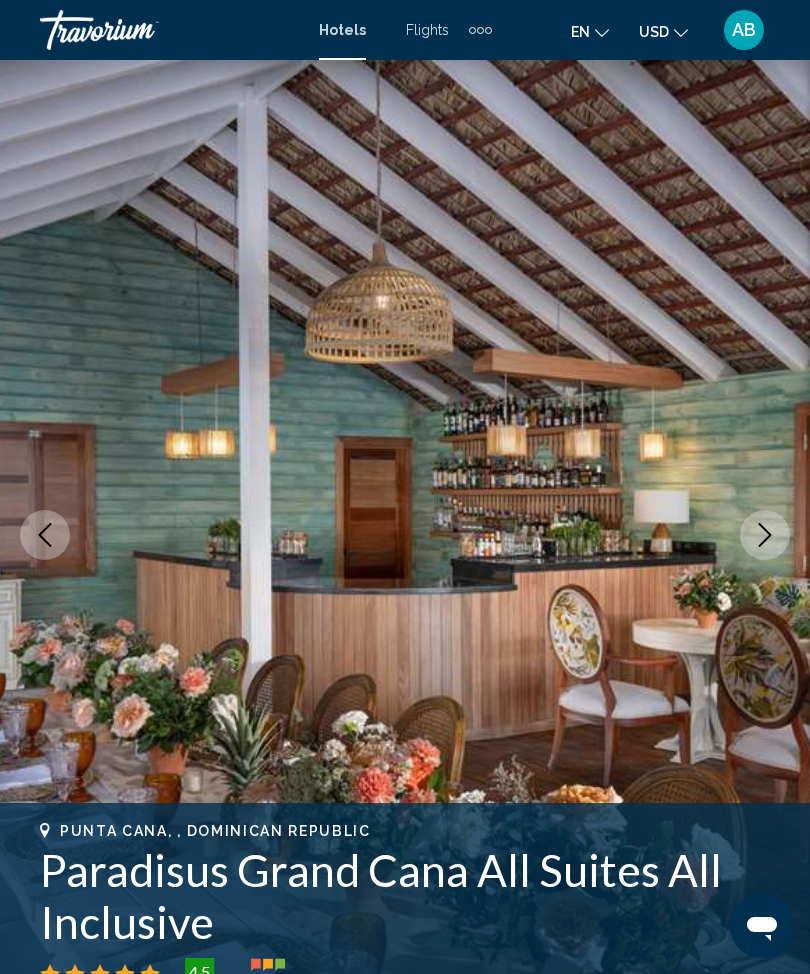 click 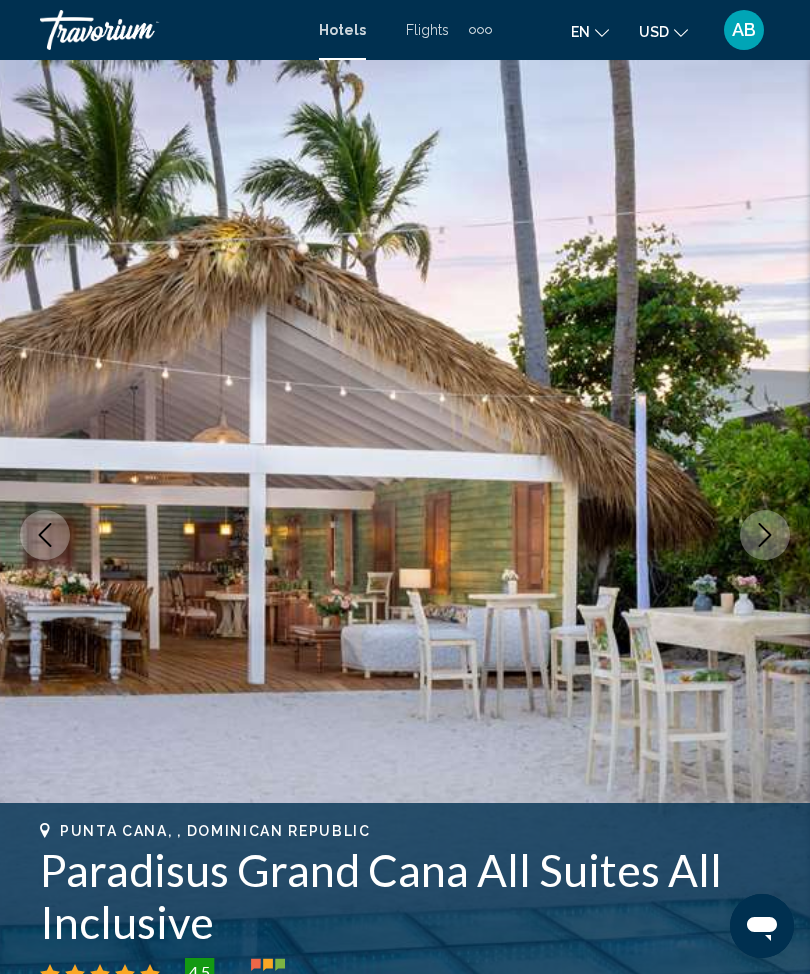 click 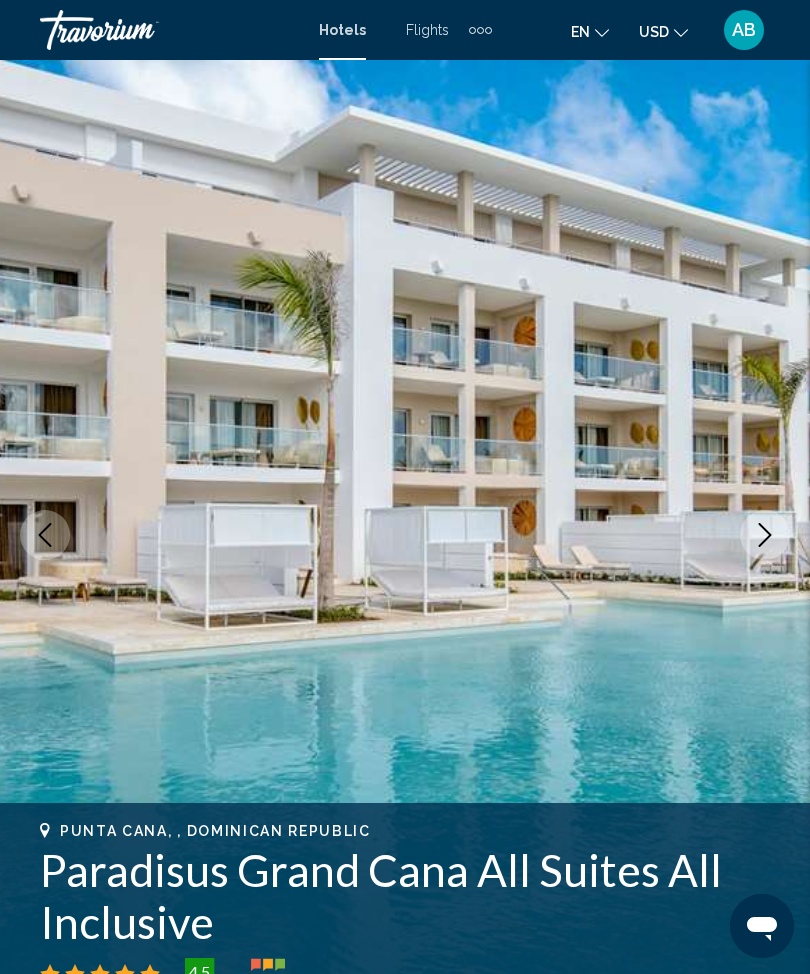 click 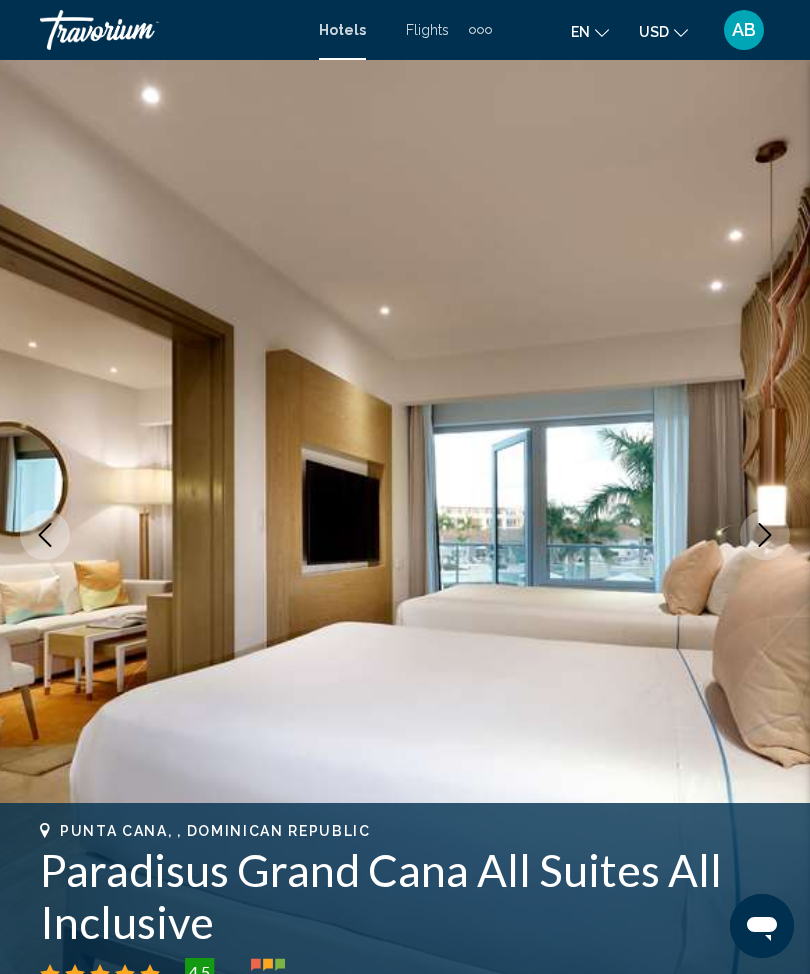 click 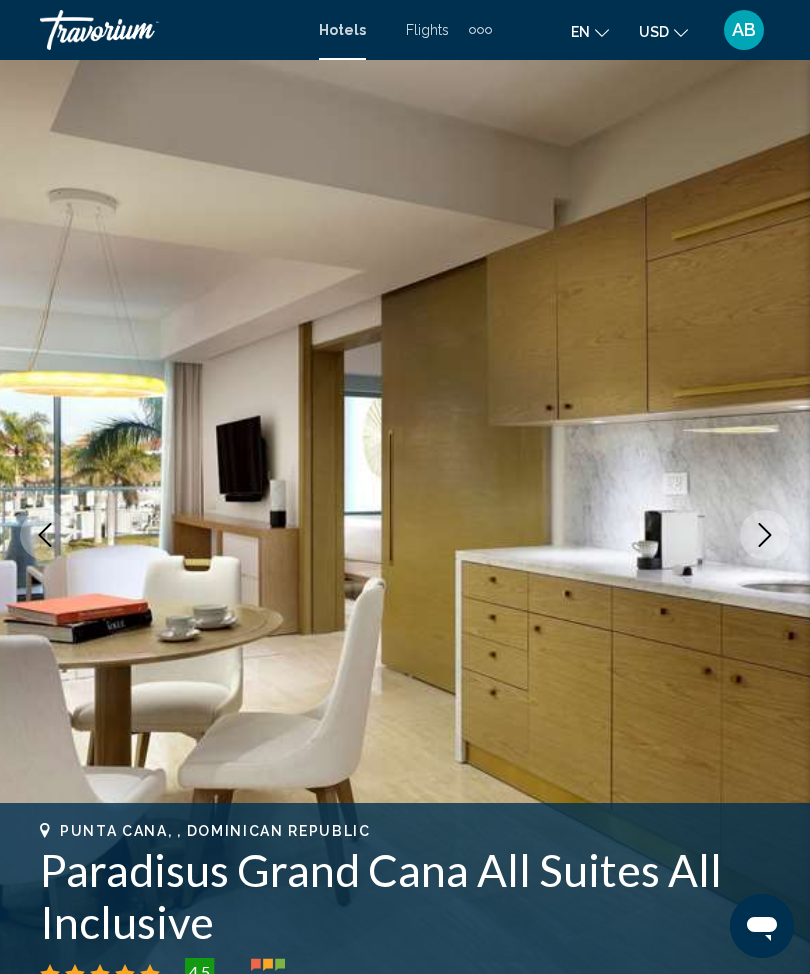 click 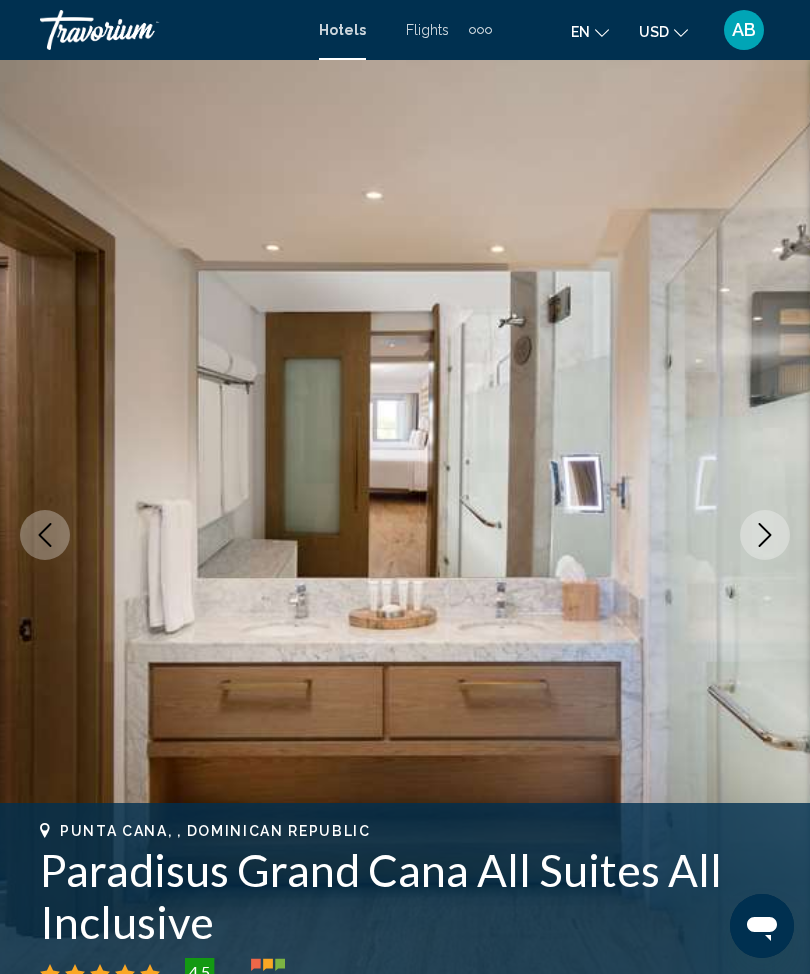 click 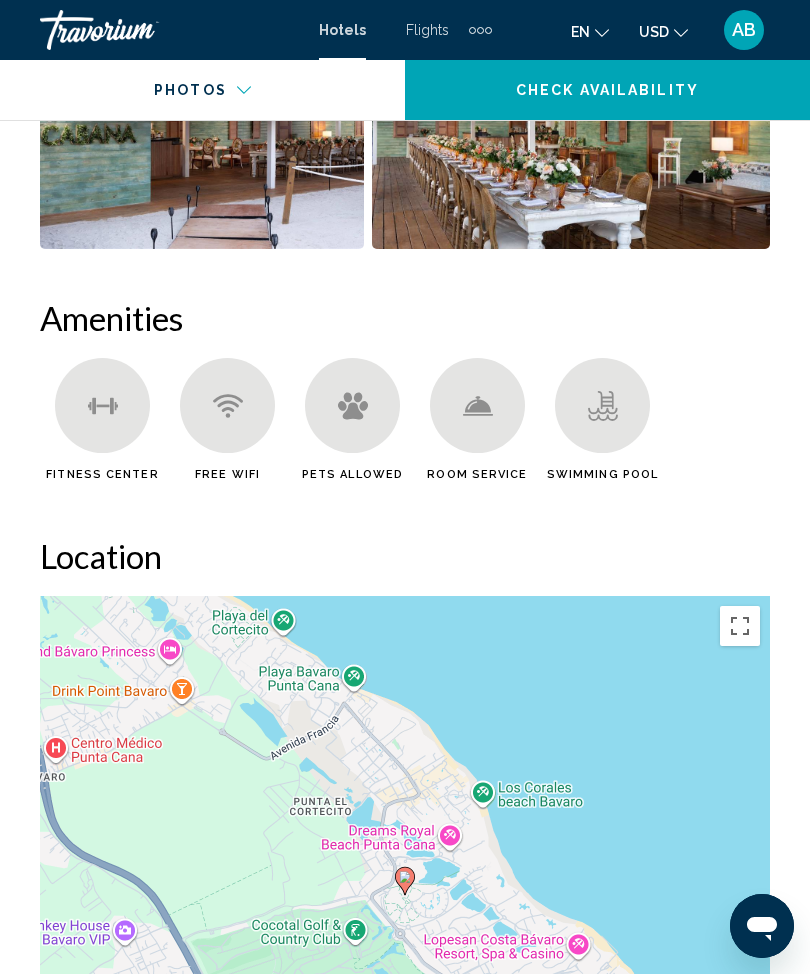 scroll, scrollTop: 2015, scrollLeft: 0, axis: vertical 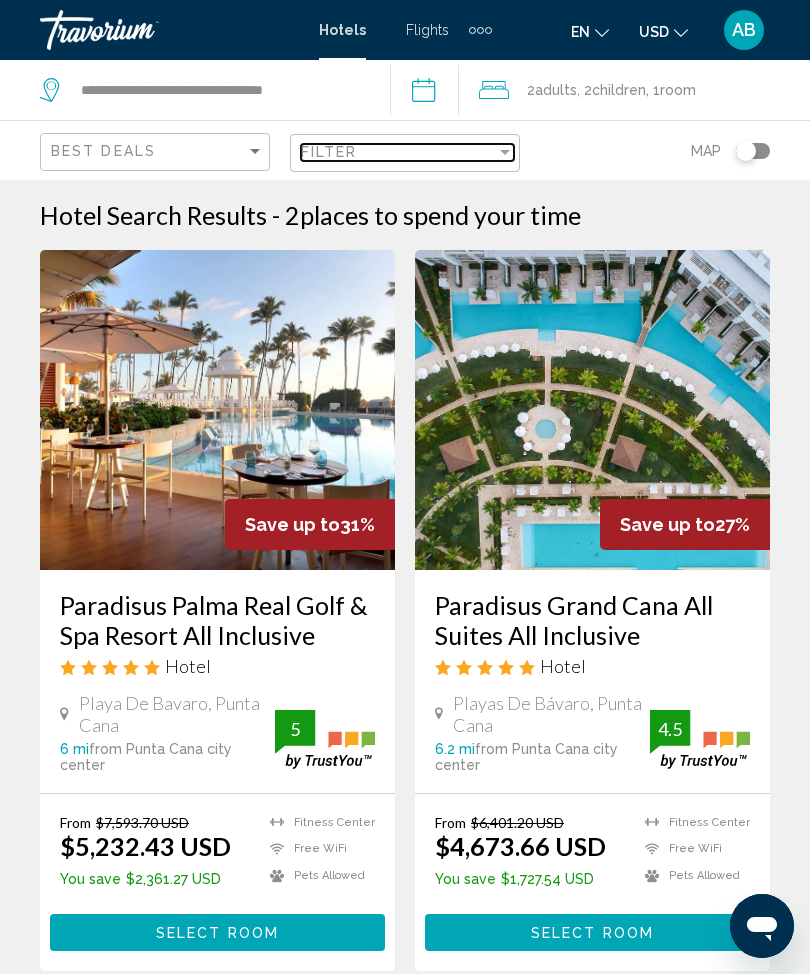 click on "Filter" at bounding box center (398, 152) 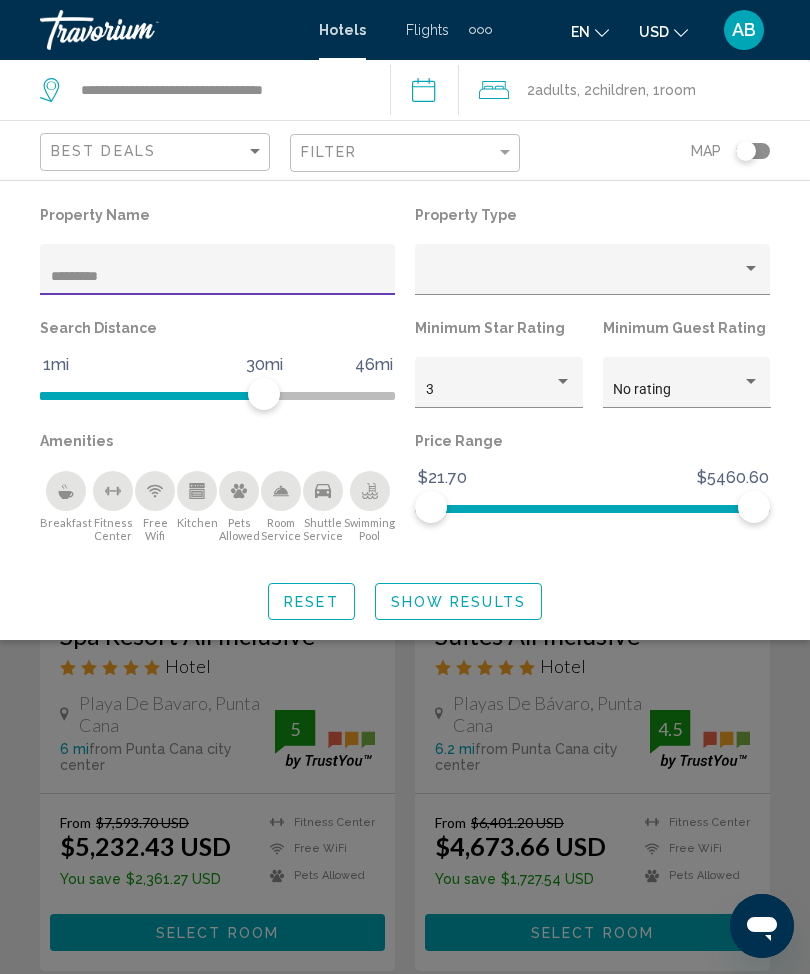 click on "*********" 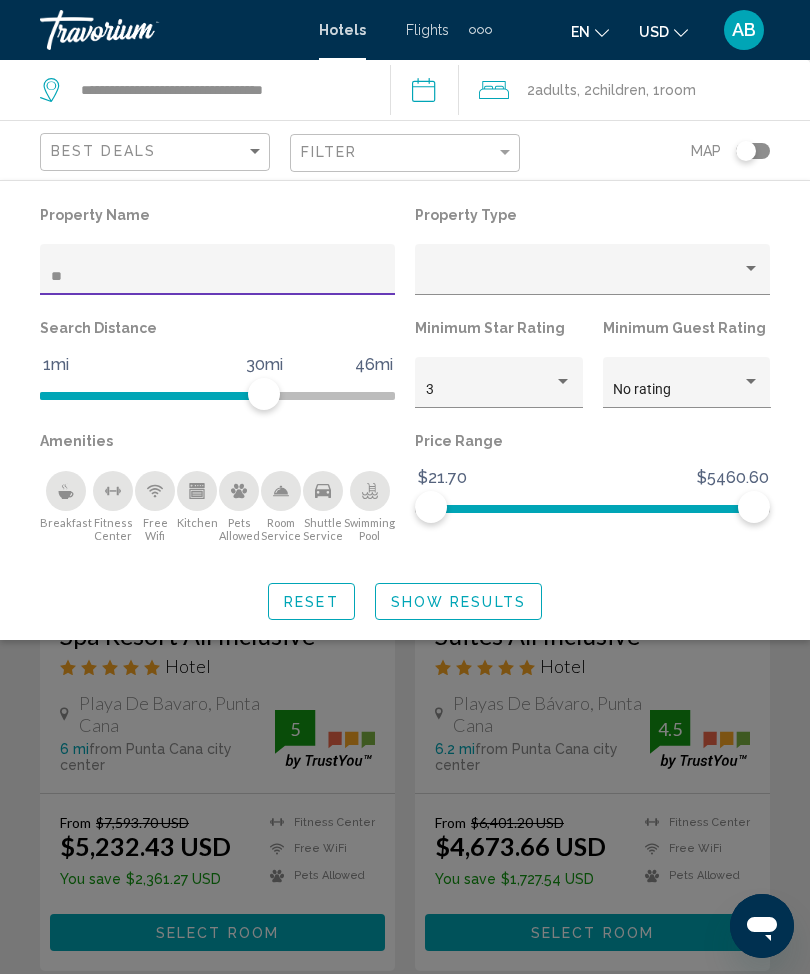 type on "*" 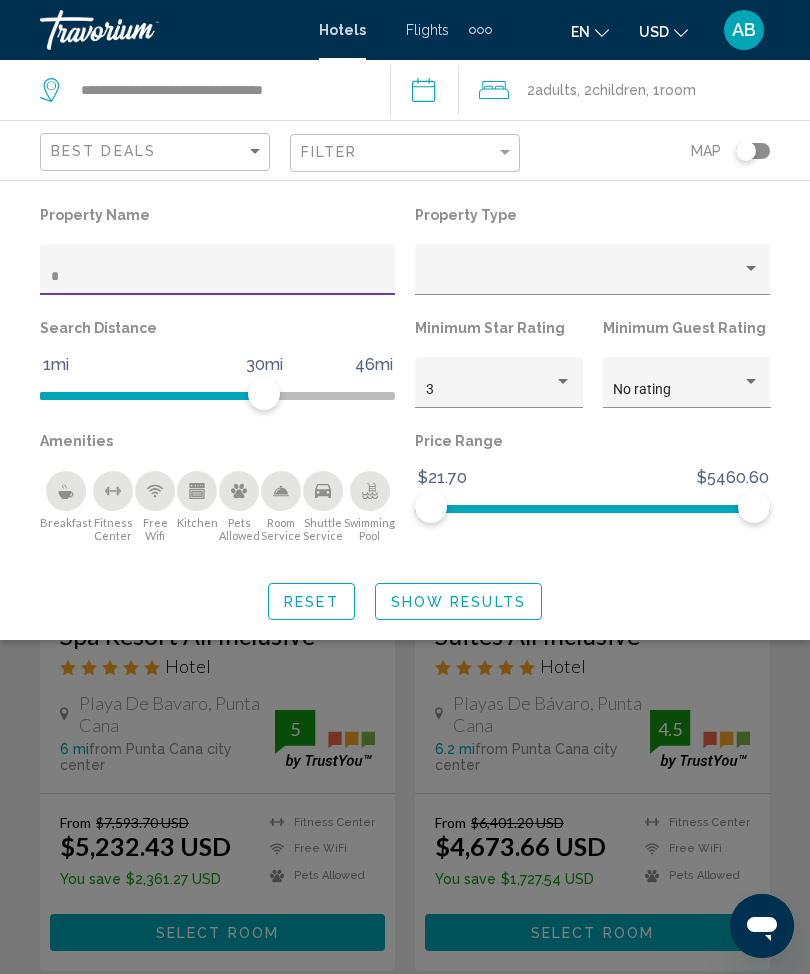 type 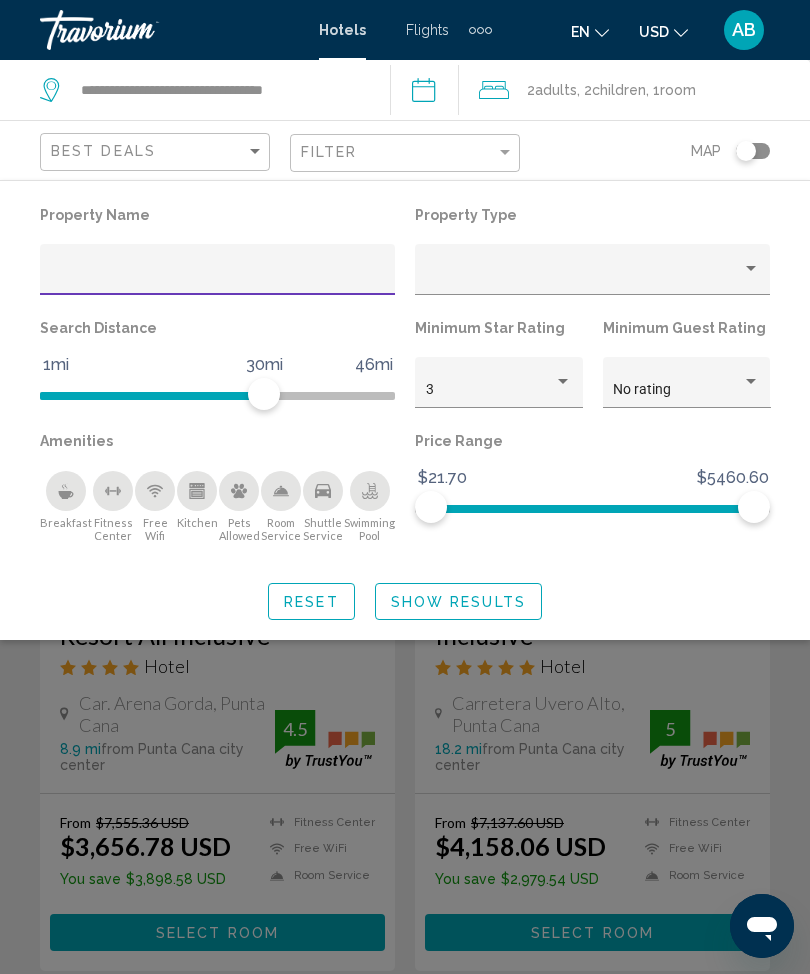 click on "Show Results" 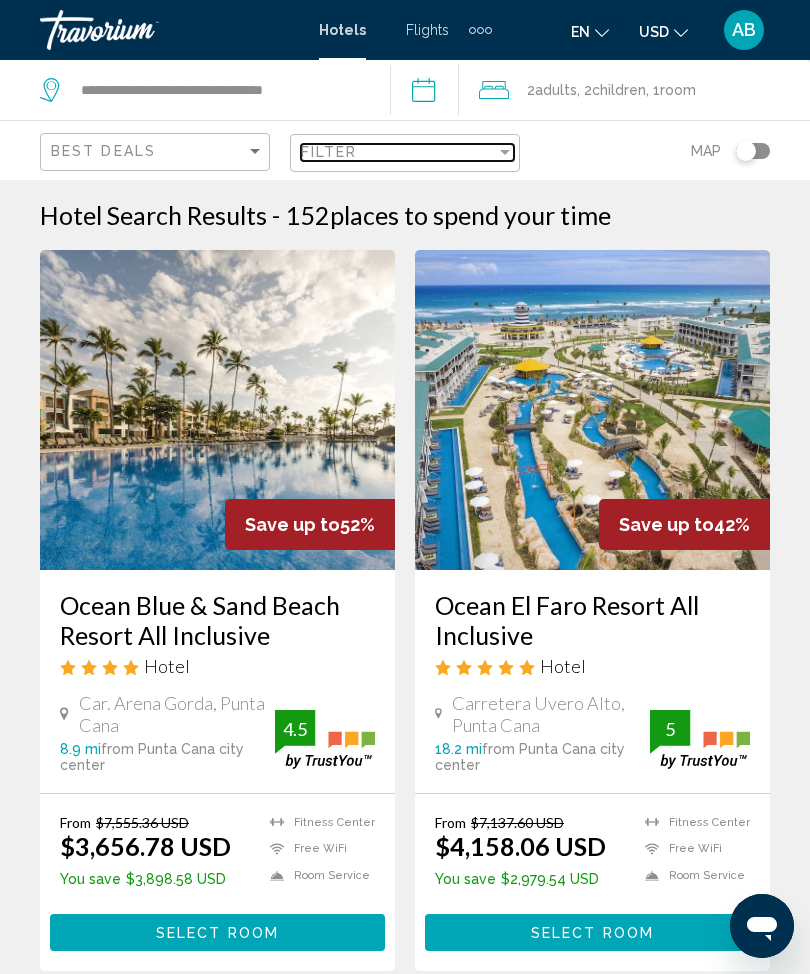 click at bounding box center (505, 152) 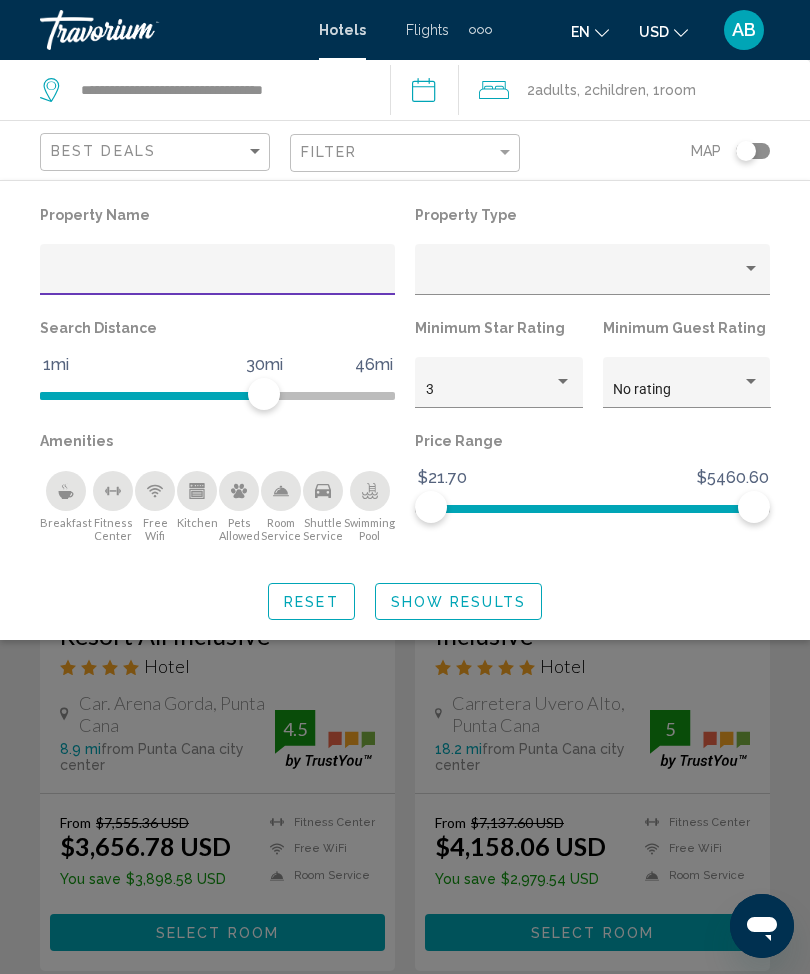 click at bounding box center [218, 277] 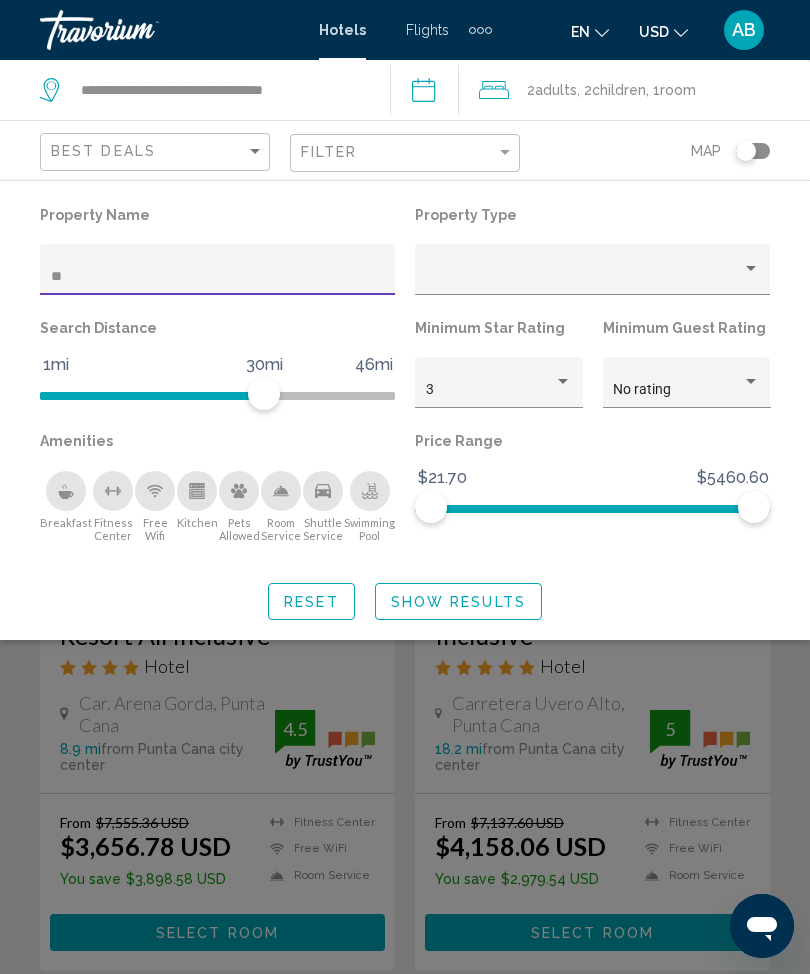 type on "***" 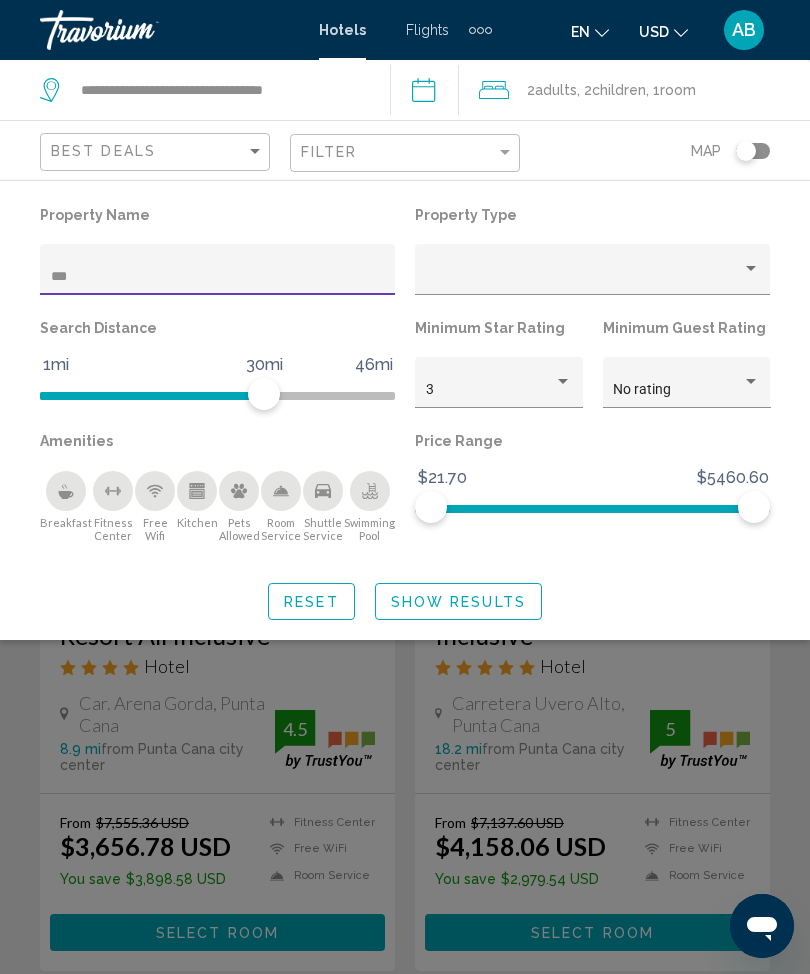 click on "Show Results" 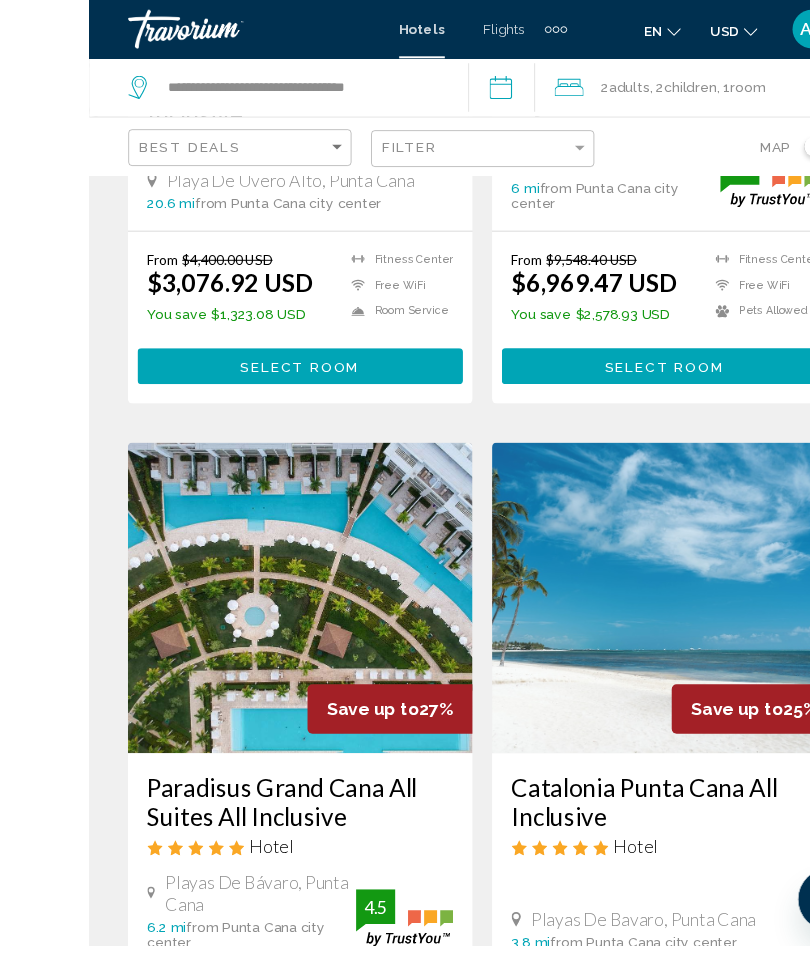 scroll, scrollTop: 2853, scrollLeft: 0, axis: vertical 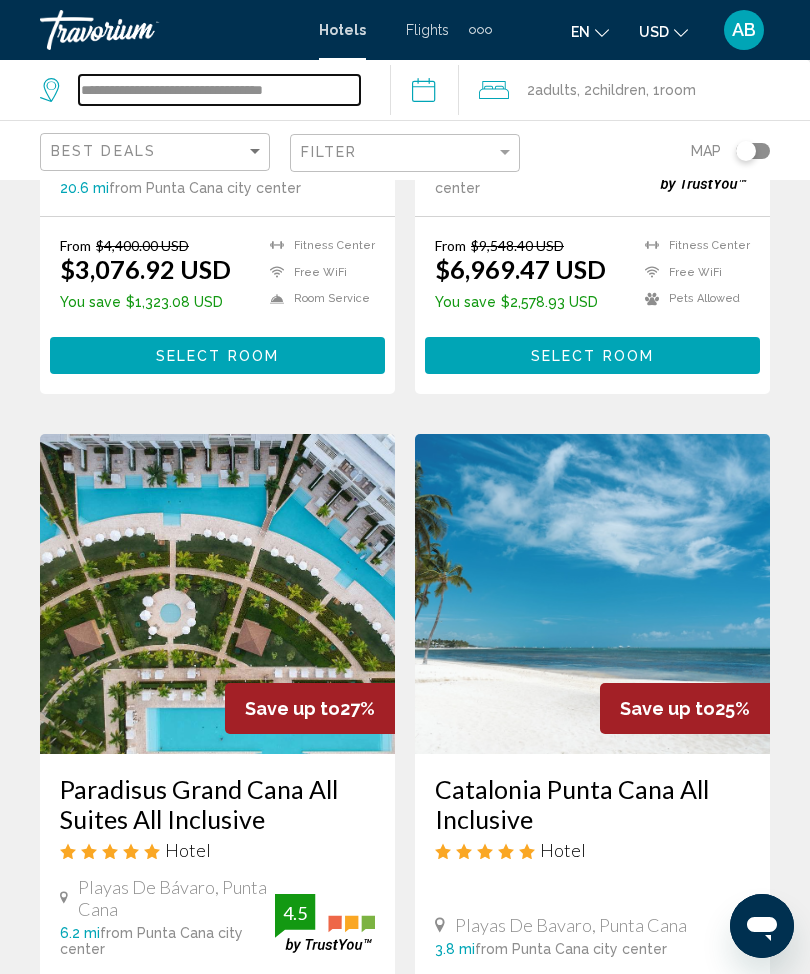 click on "**********" at bounding box center (219, 90) 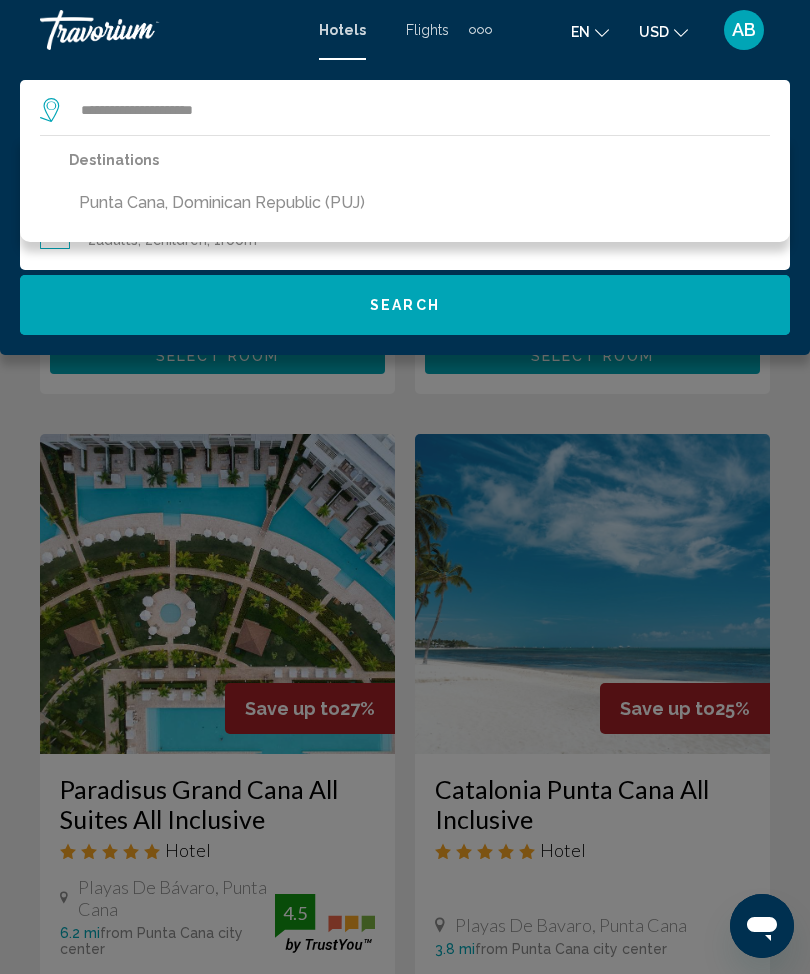click on "Punta Cana, Dominican Republic (PUJ)" at bounding box center (222, 203) 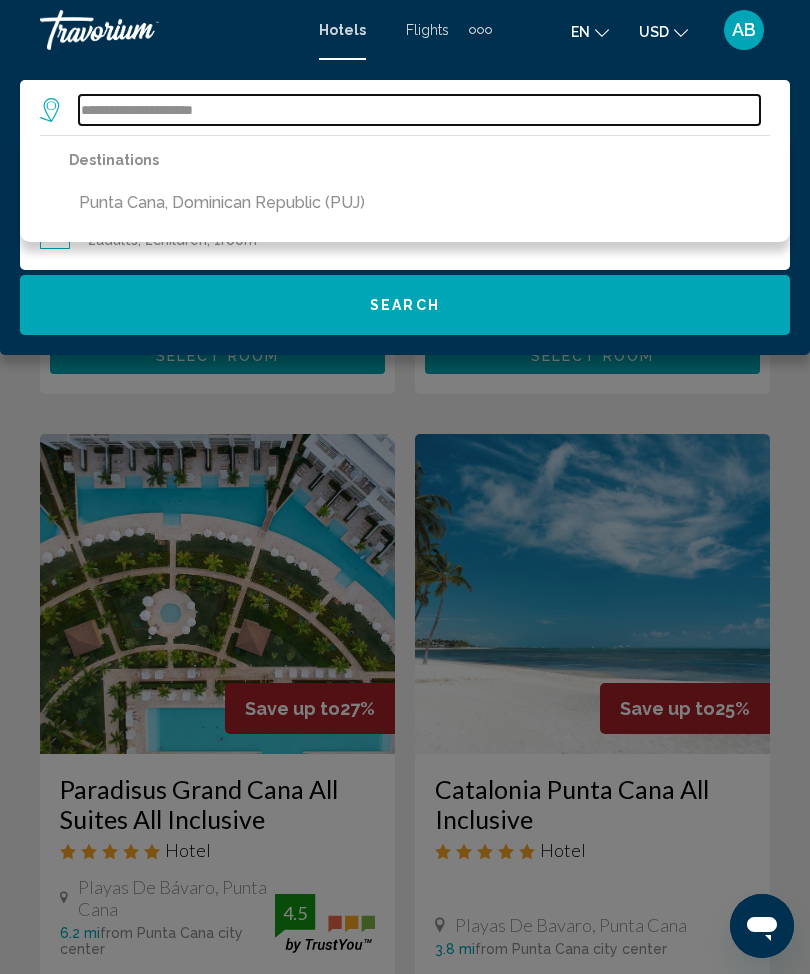 type on "**********" 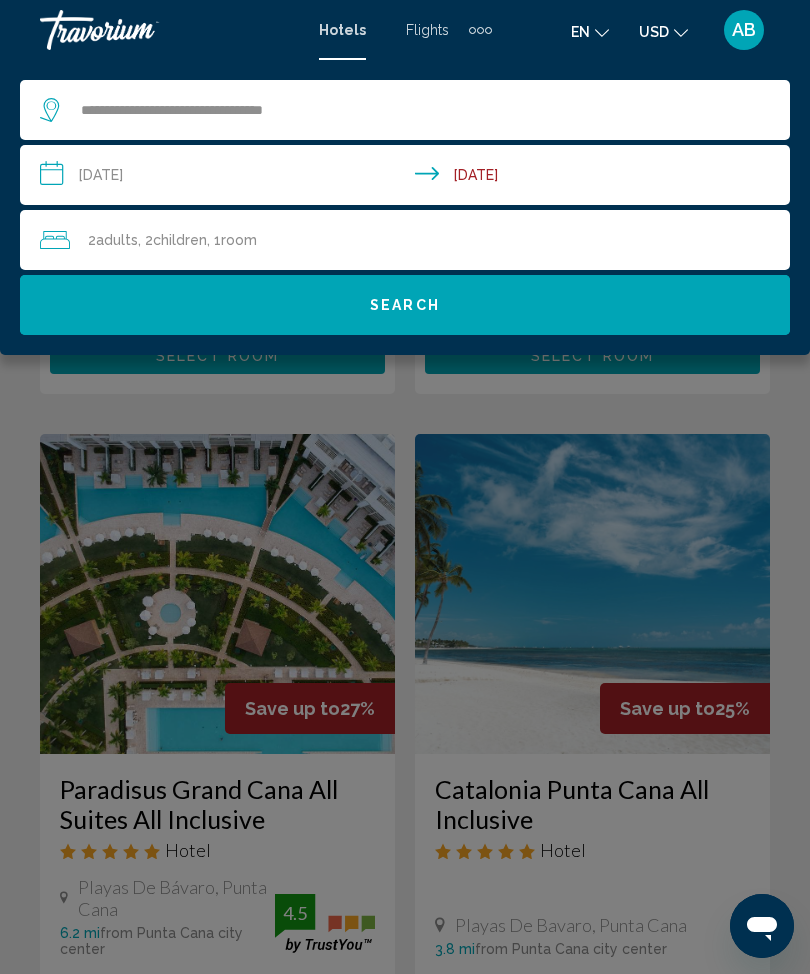 click on "**********" at bounding box center [409, 178] 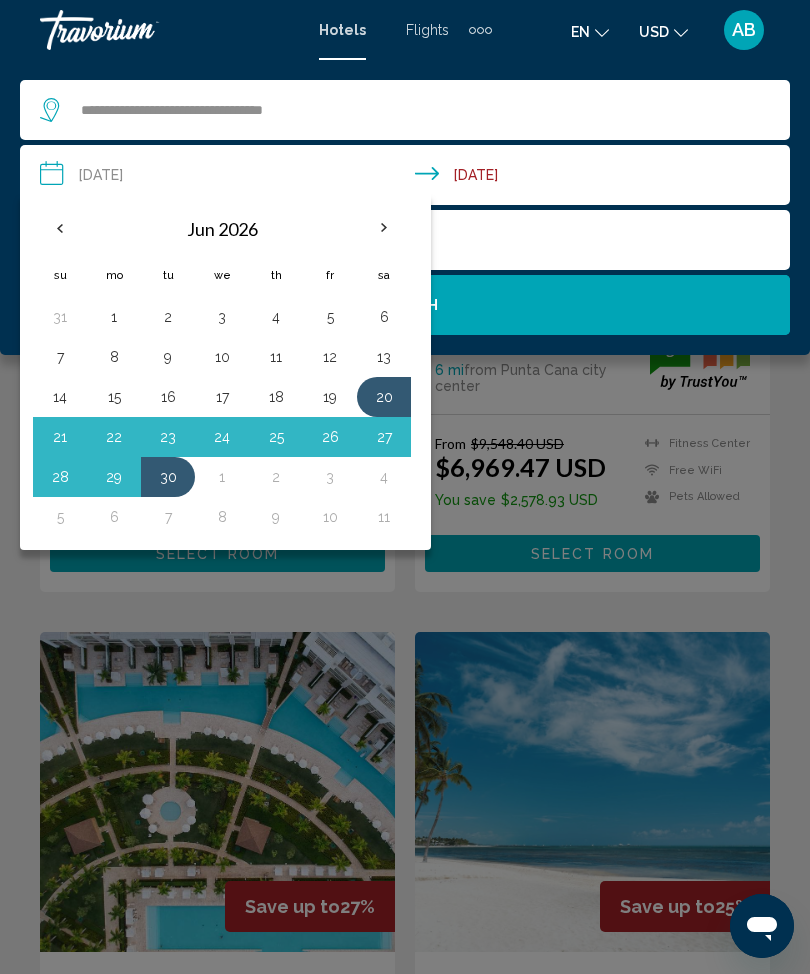 scroll, scrollTop: 2659, scrollLeft: 0, axis: vertical 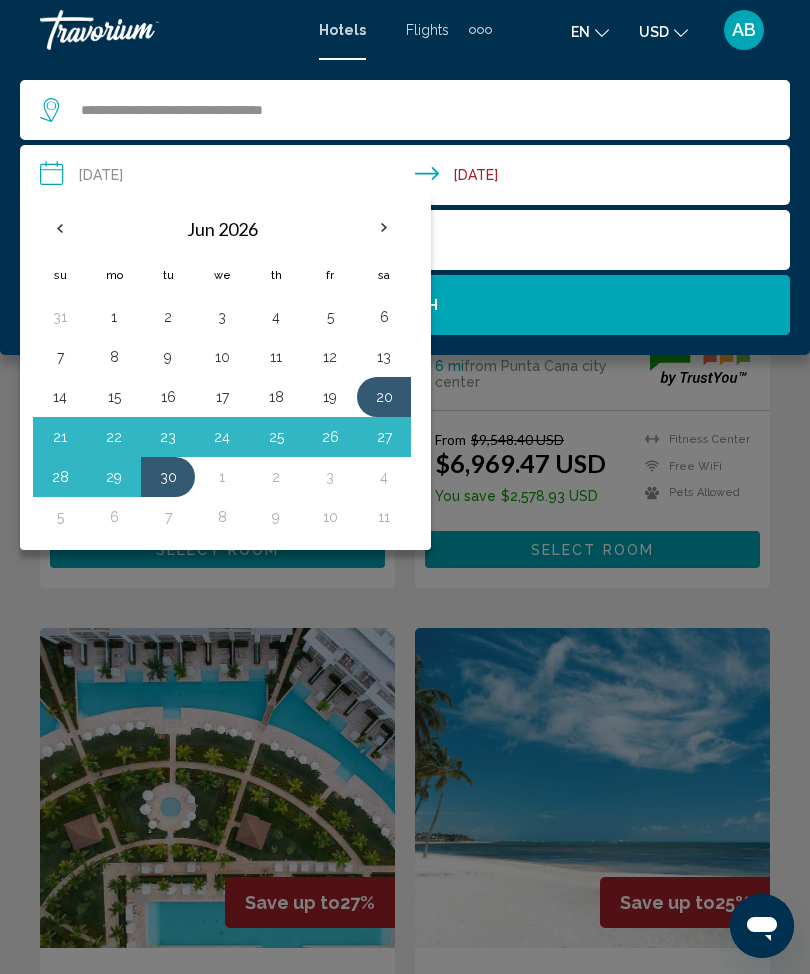 click at bounding box center (60, 228) 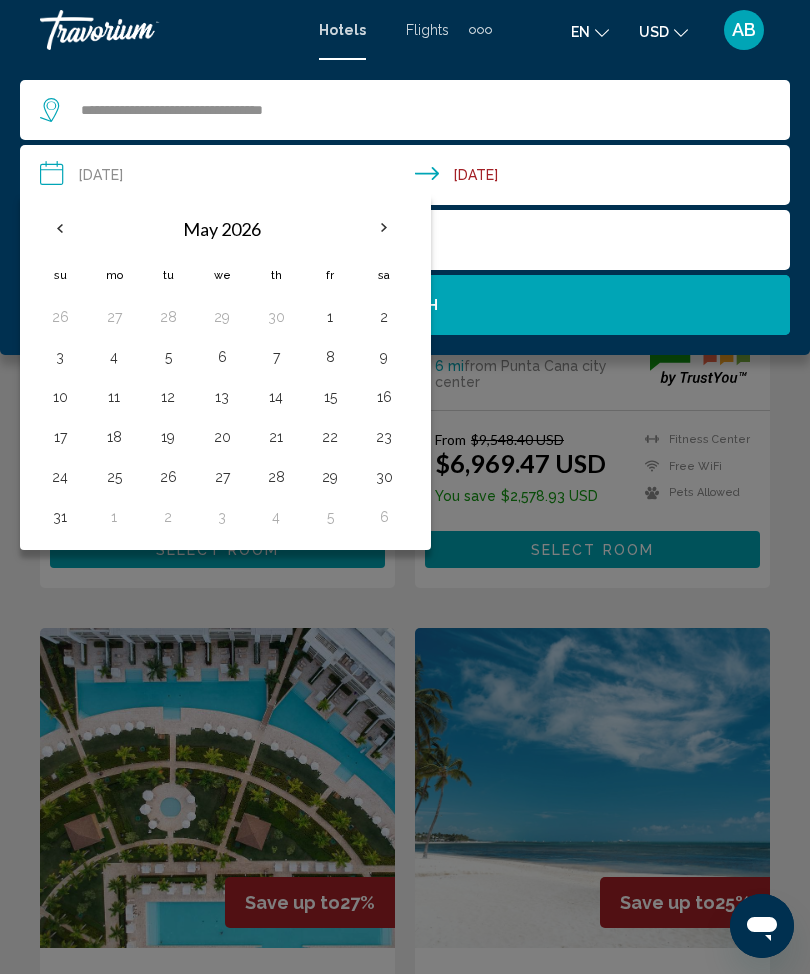 click on "**********" at bounding box center (409, 178) 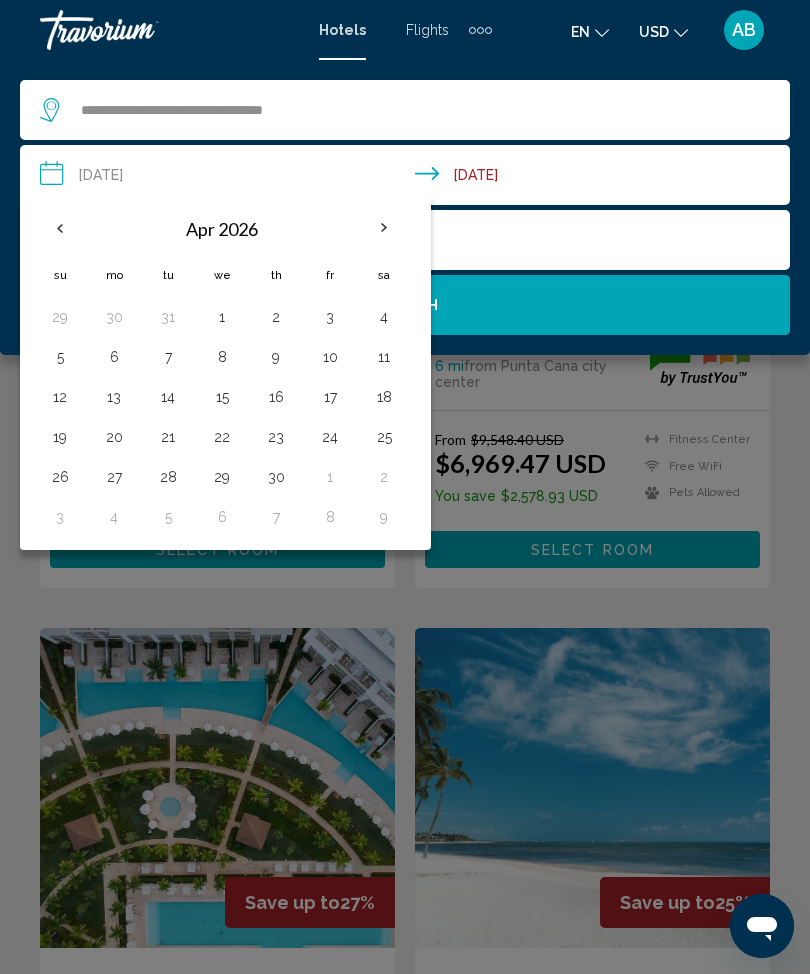 click at bounding box center [384, 228] 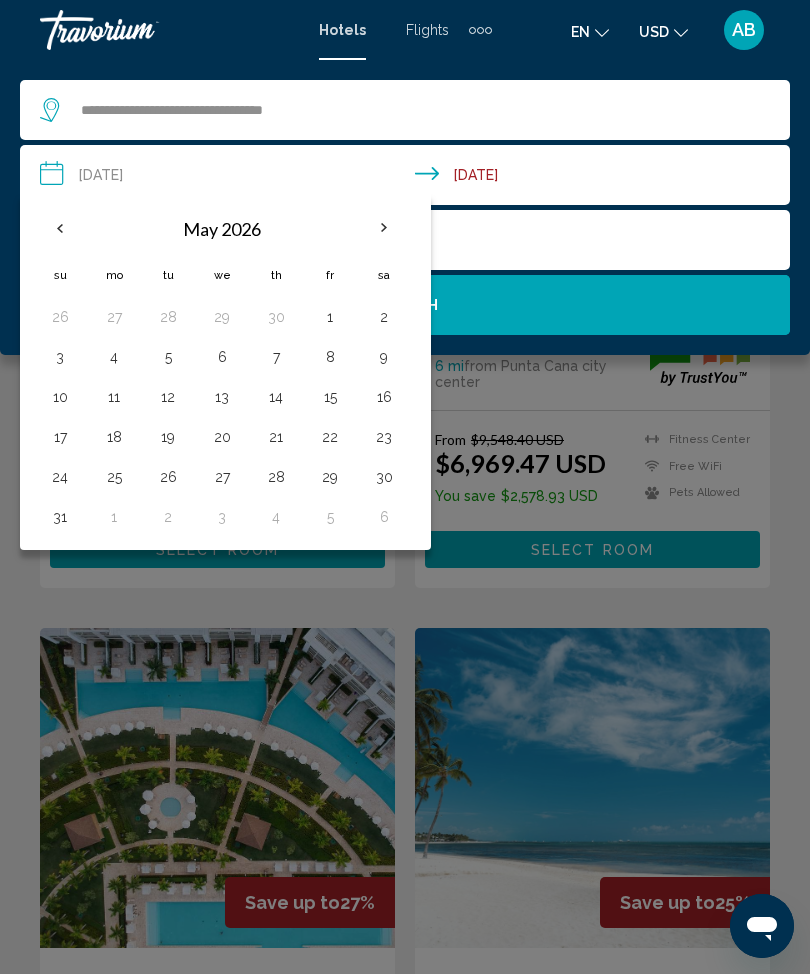 click at bounding box center (60, 228) 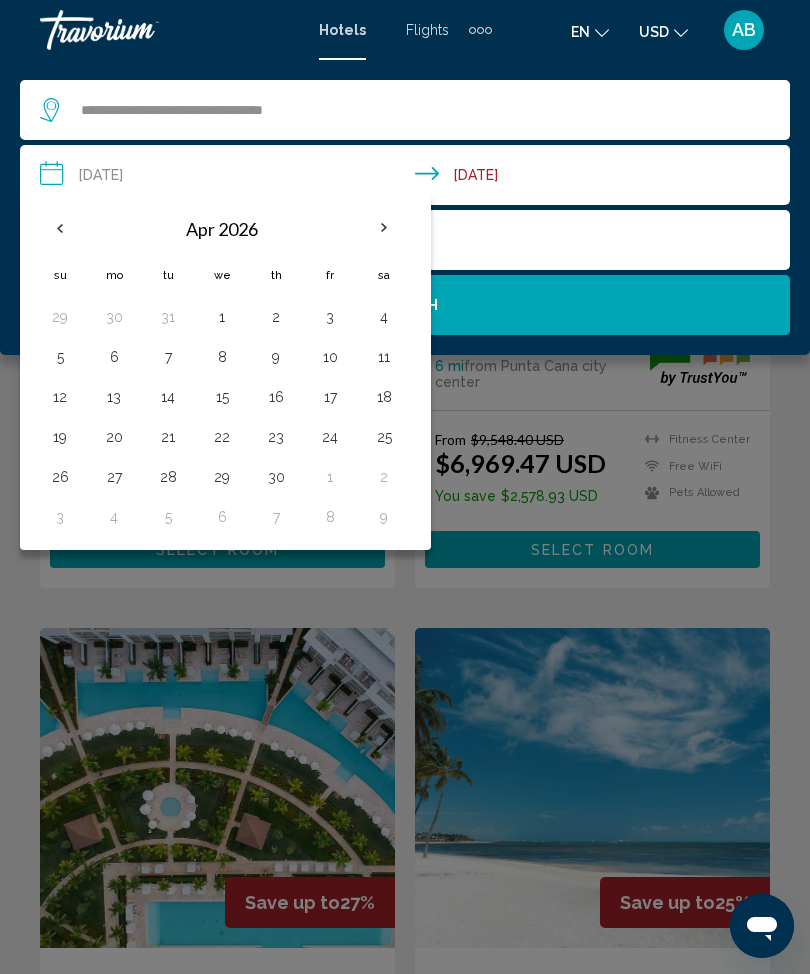 click at bounding box center [60, 228] 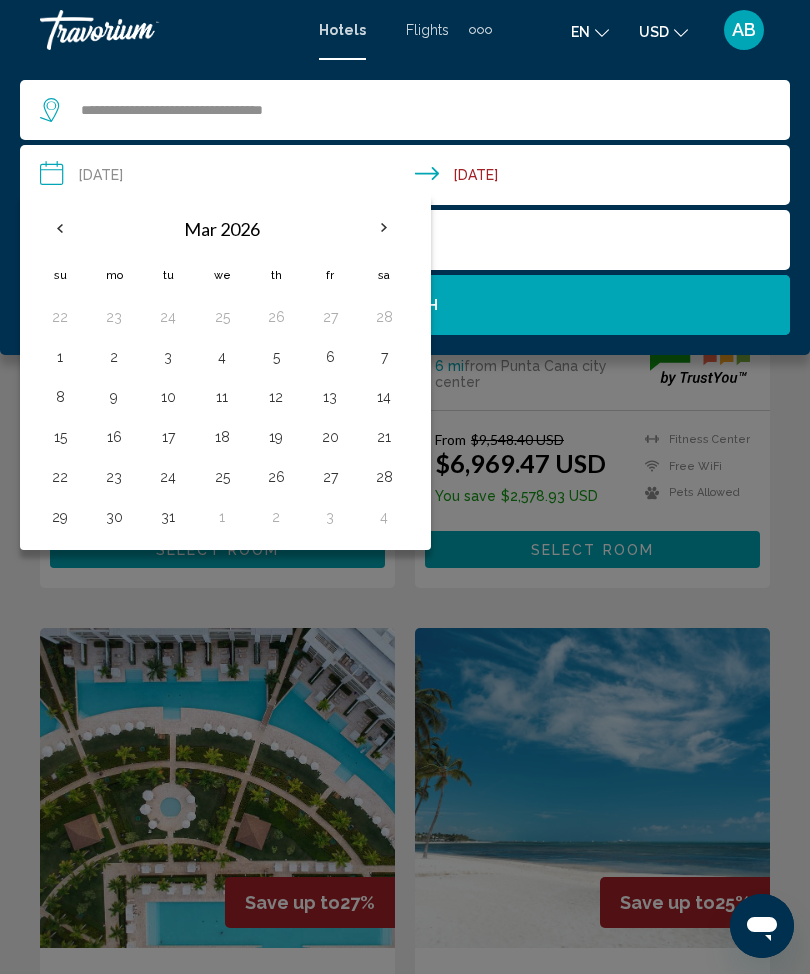 click at bounding box center (60, 228) 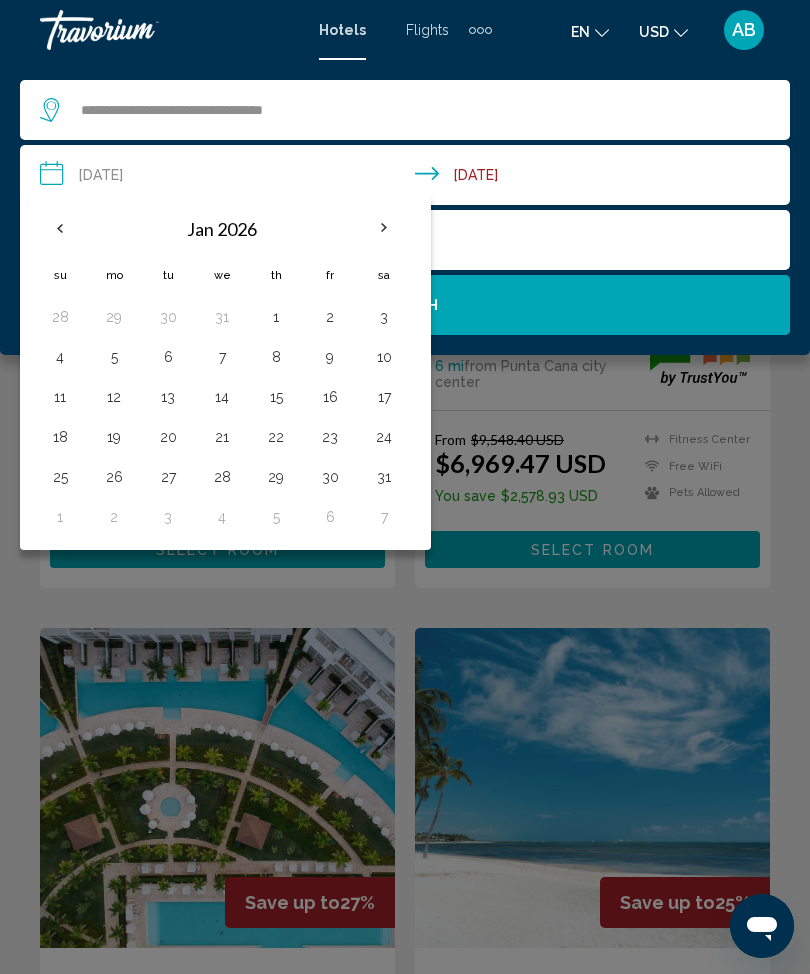 click at bounding box center [60, 228] 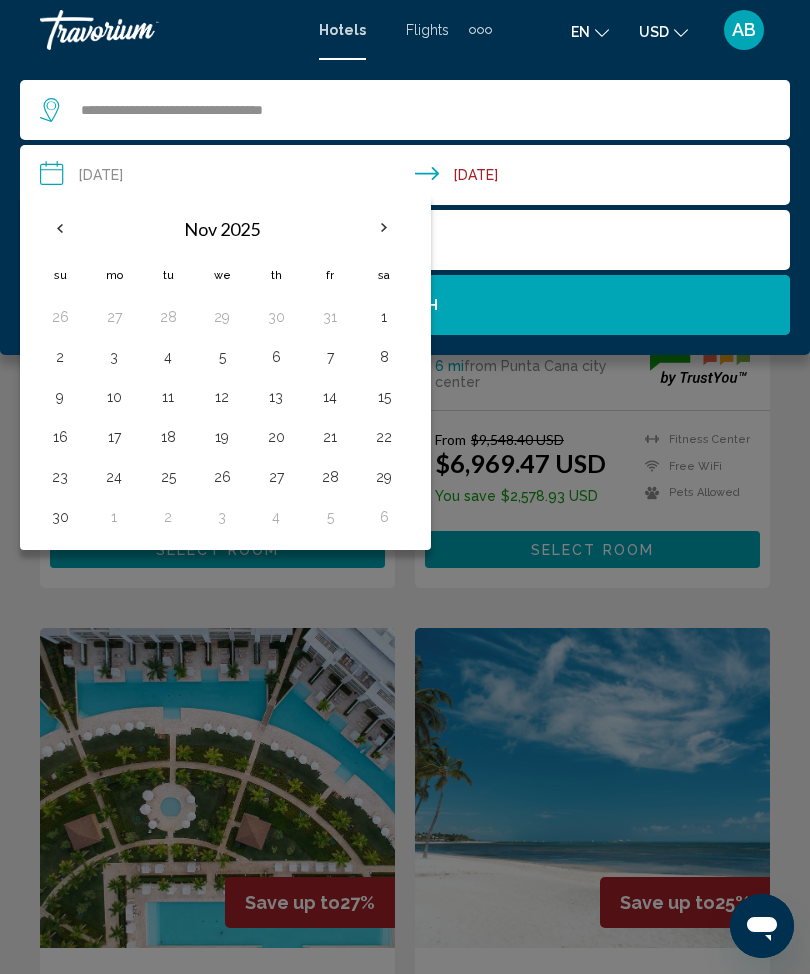 click at bounding box center (60, 228) 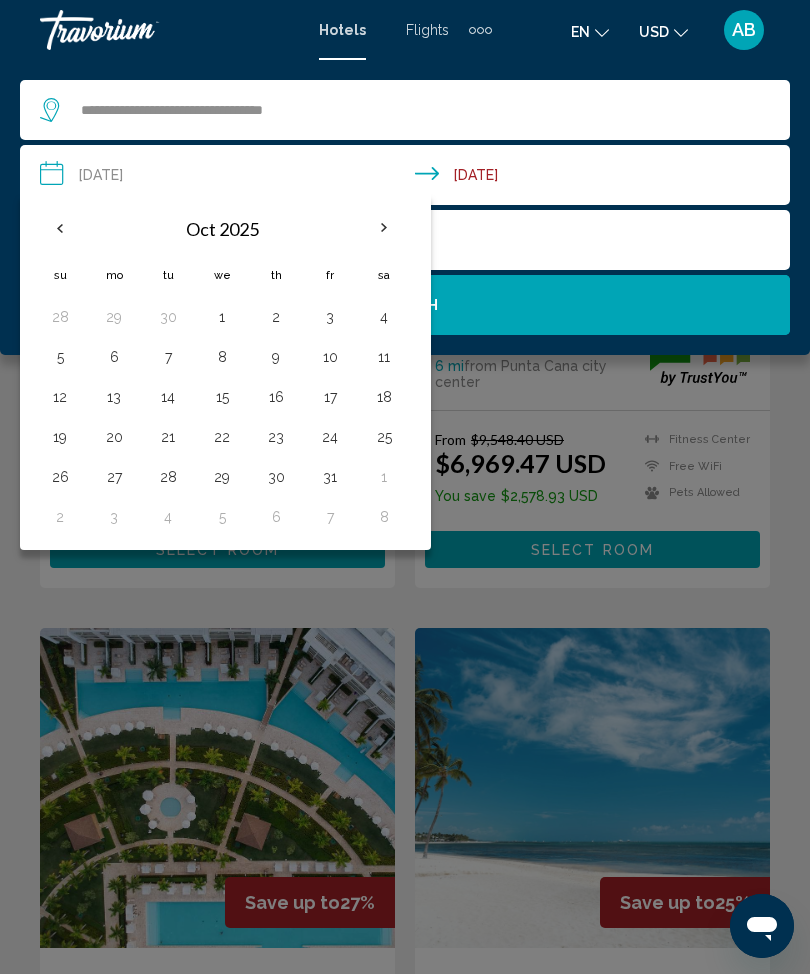 click at bounding box center (60, 228) 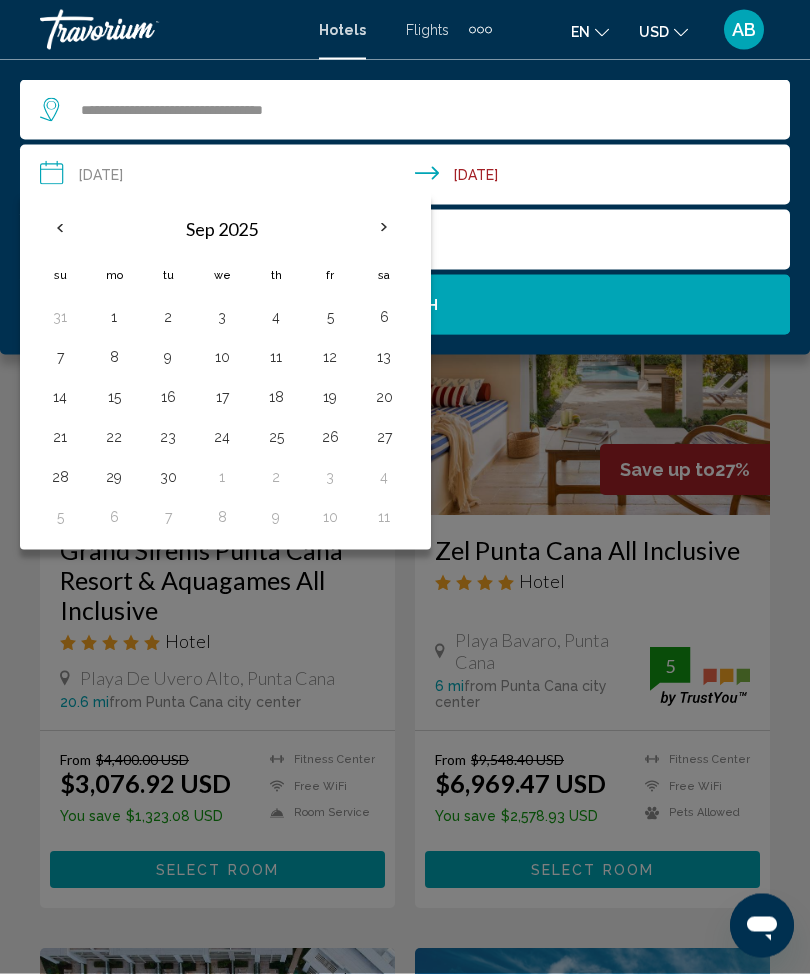 scroll, scrollTop: 2330, scrollLeft: 0, axis: vertical 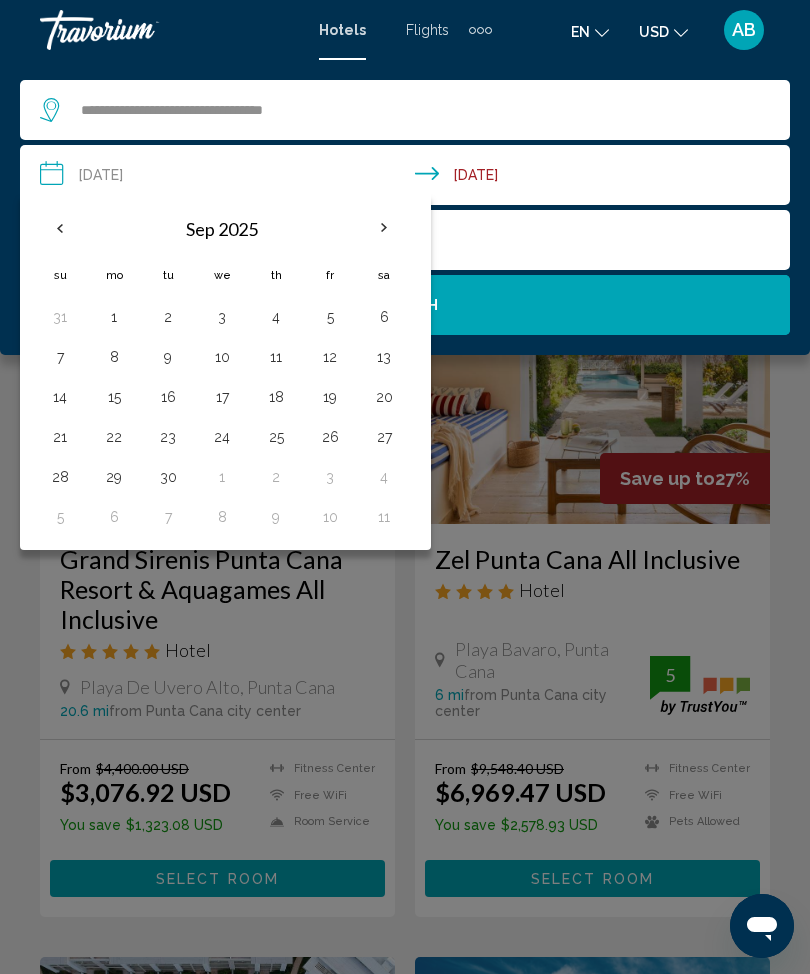 click on "15" at bounding box center [114, 397] 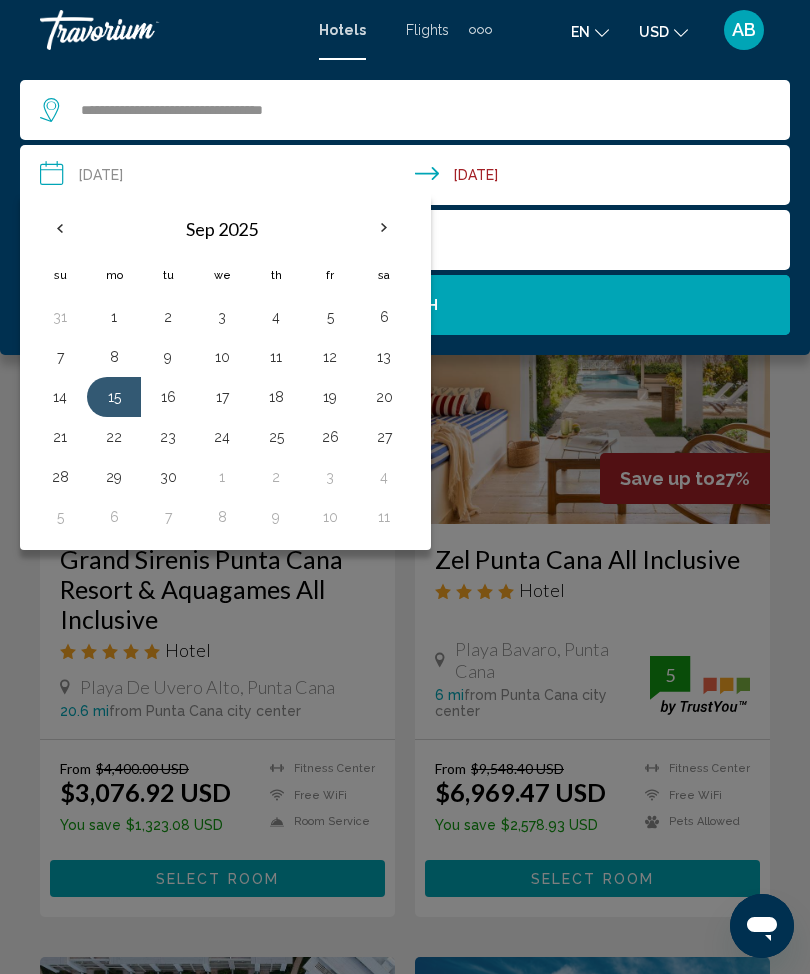 click on "19" at bounding box center [330, 397] 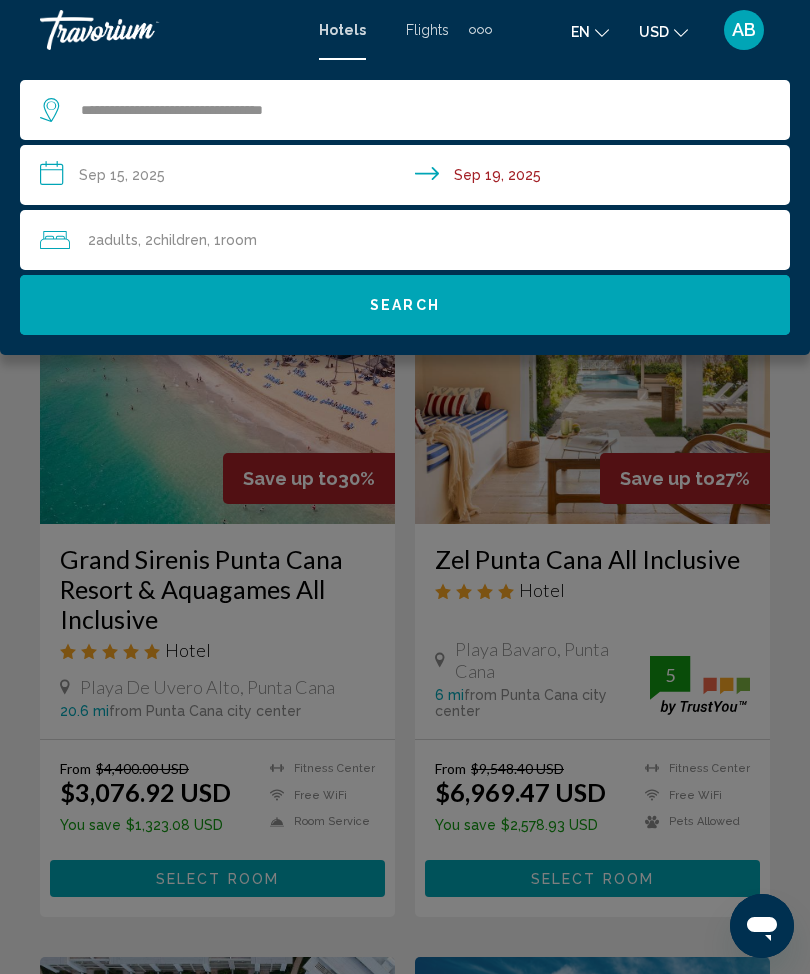 click on "Search" 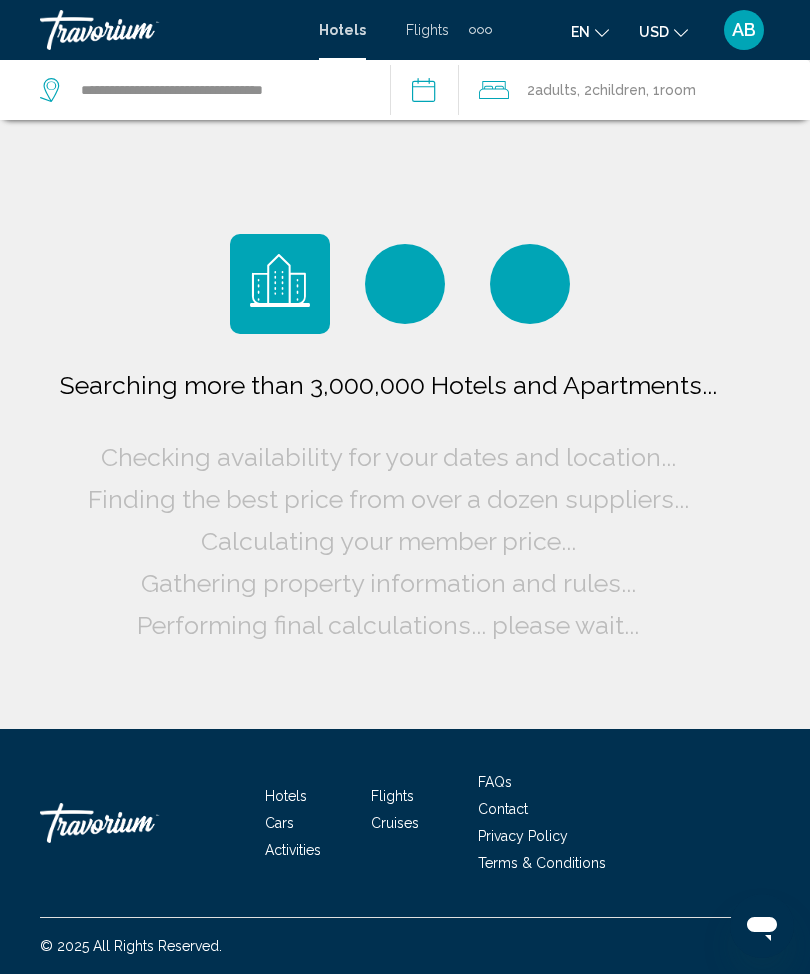 scroll, scrollTop: 0, scrollLeft: 0, axis: both 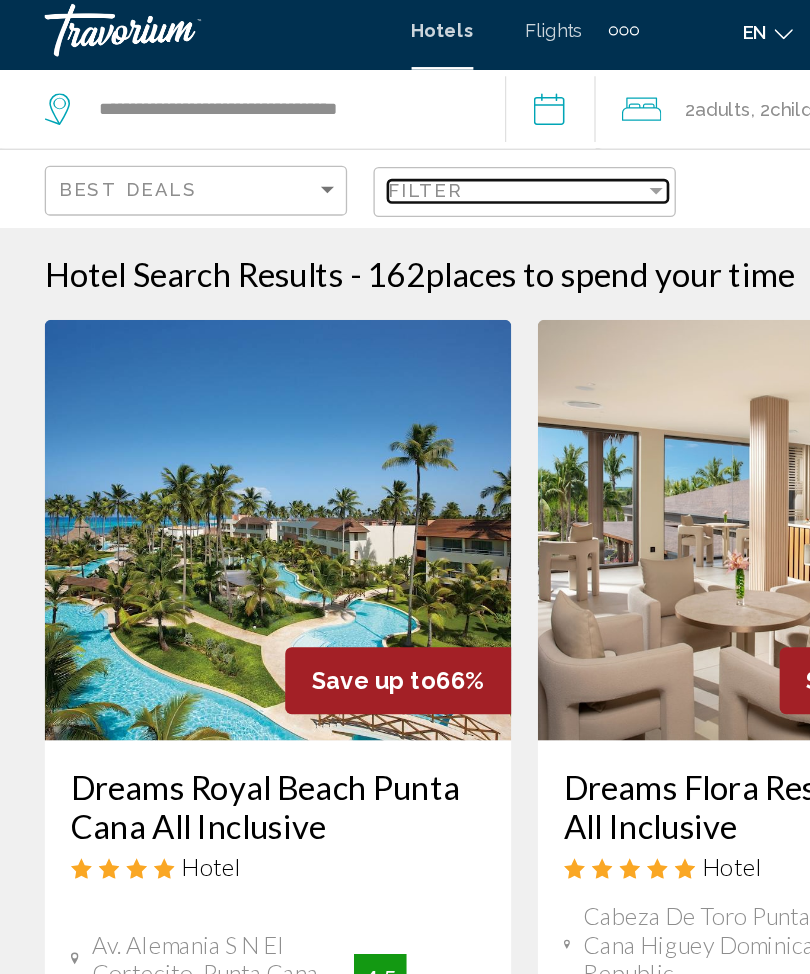 click at bounding box center (505, 152) 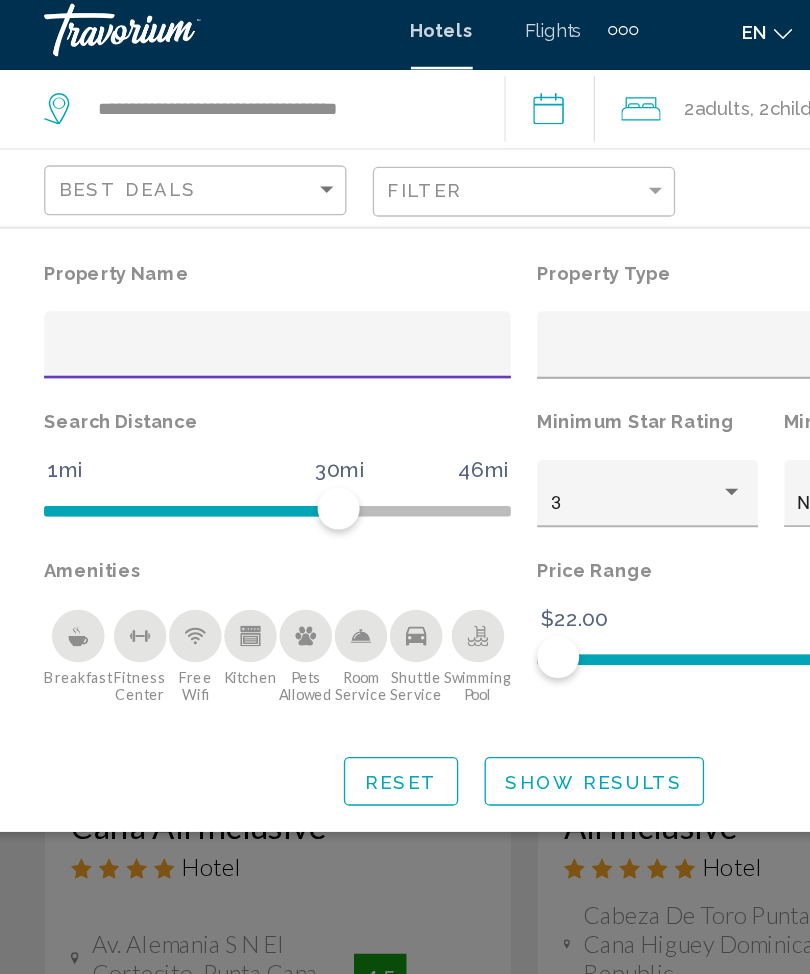 click at bounding box center [218, 277] 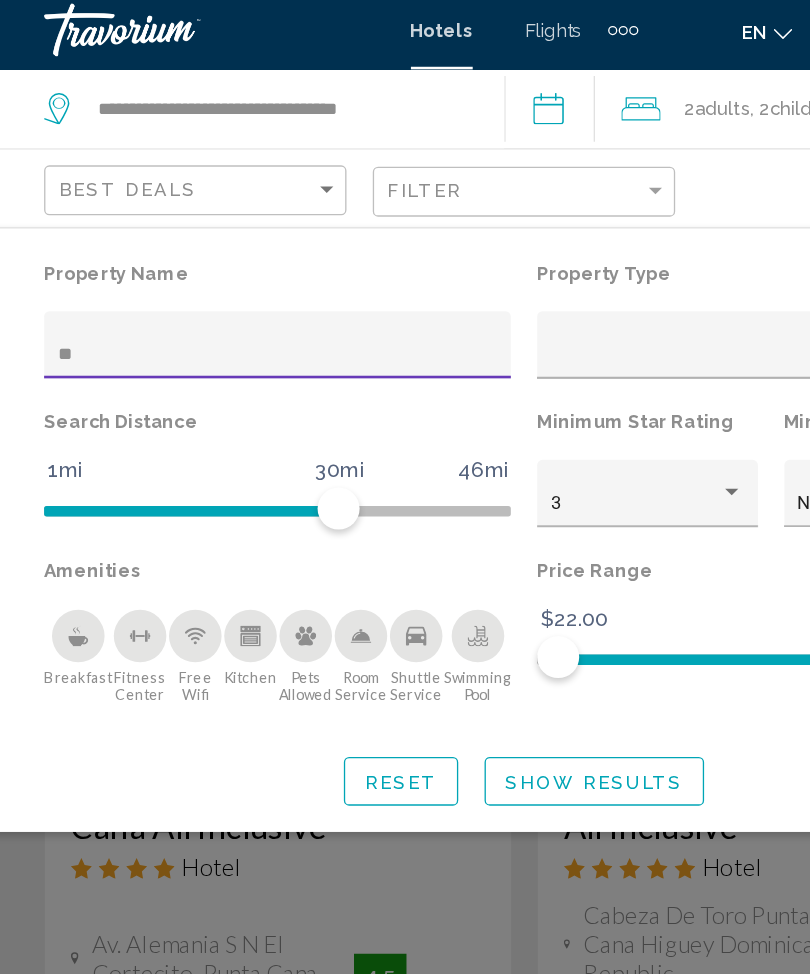 type on "***" 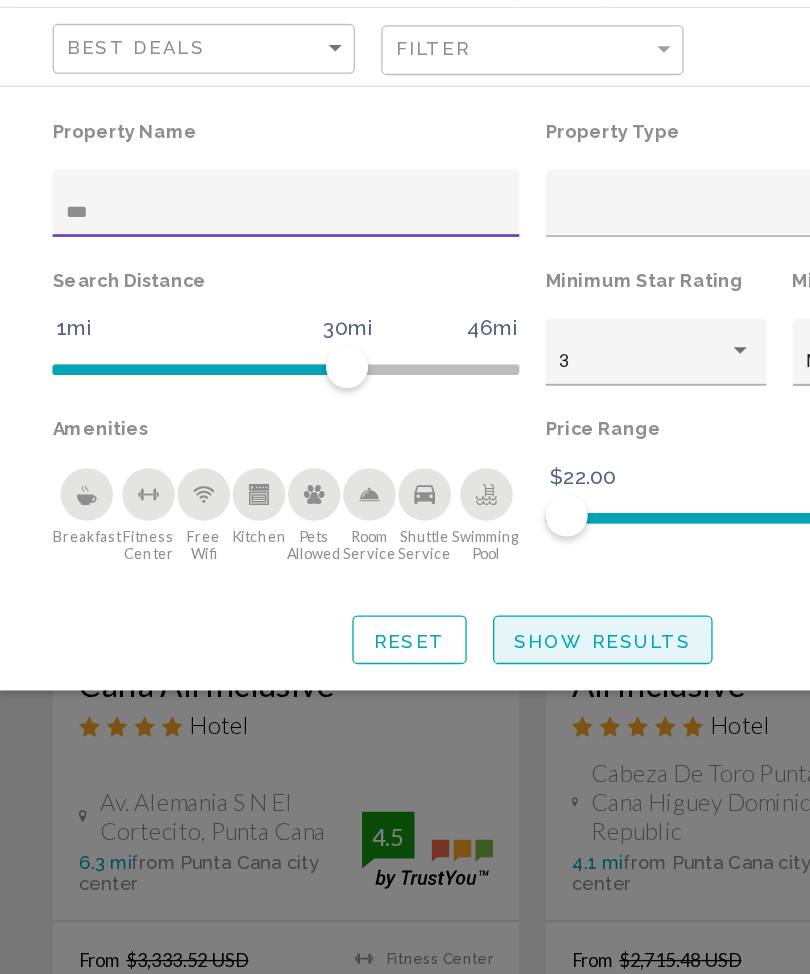 click on "Show Results" 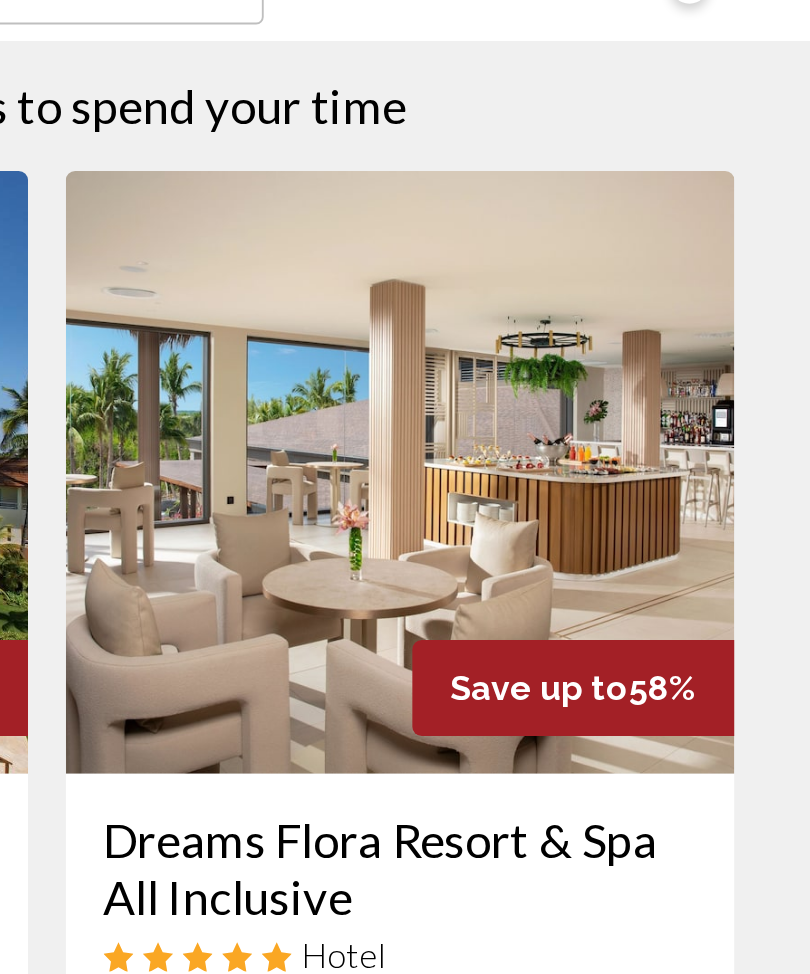 click at bounding box center [592, 410] 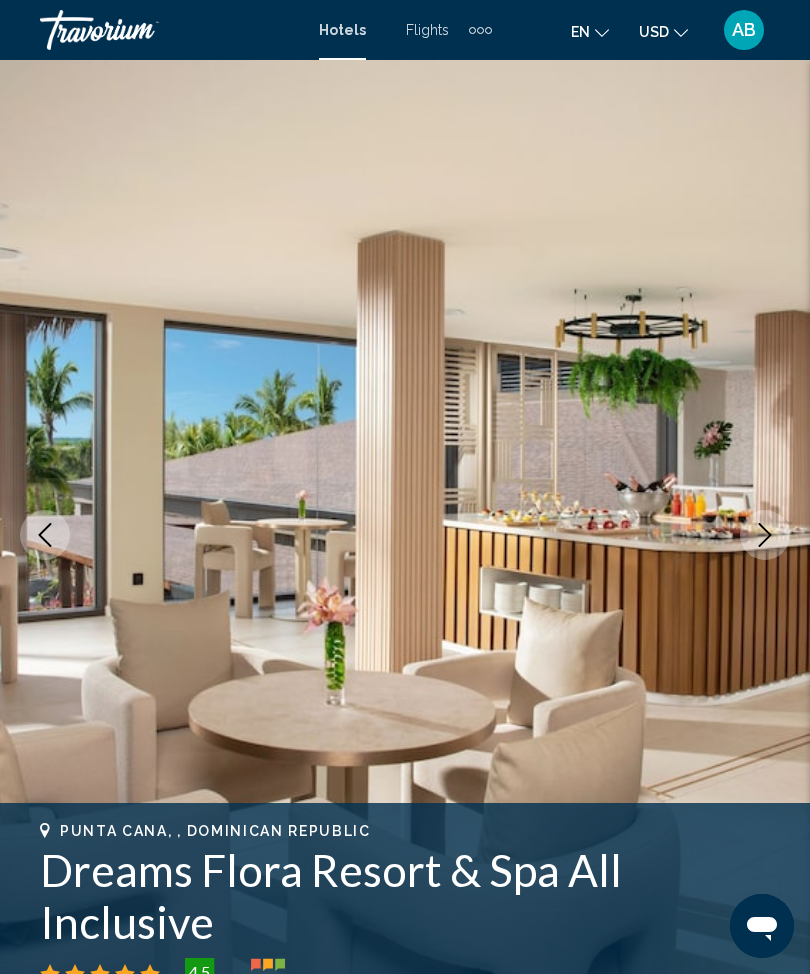 click 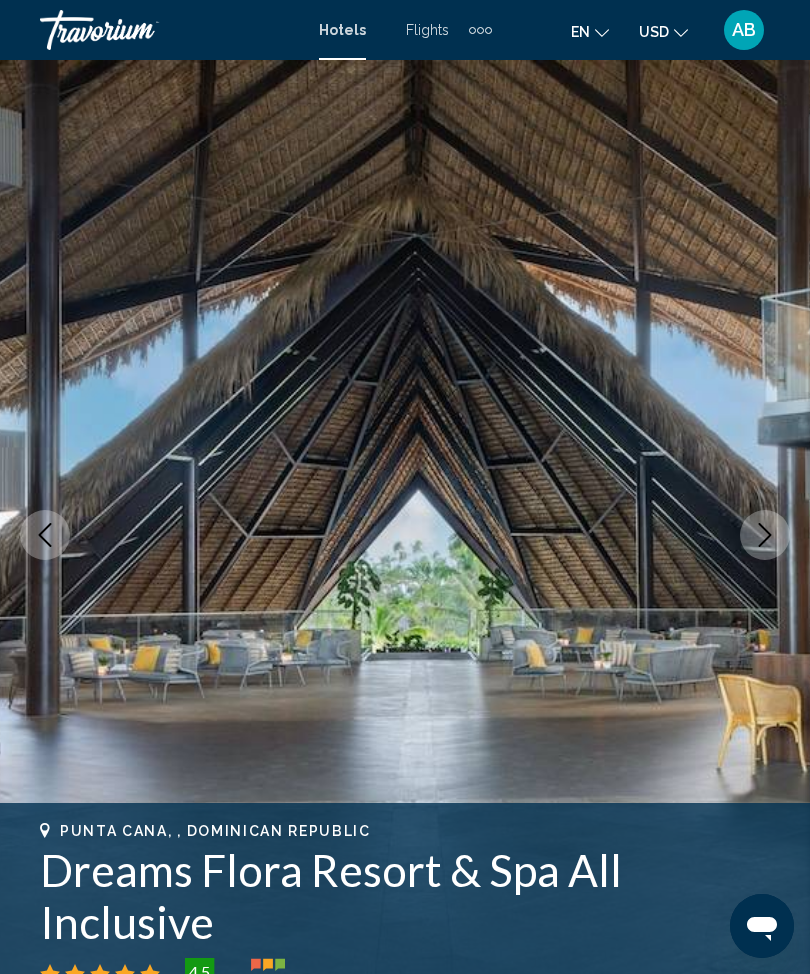 click 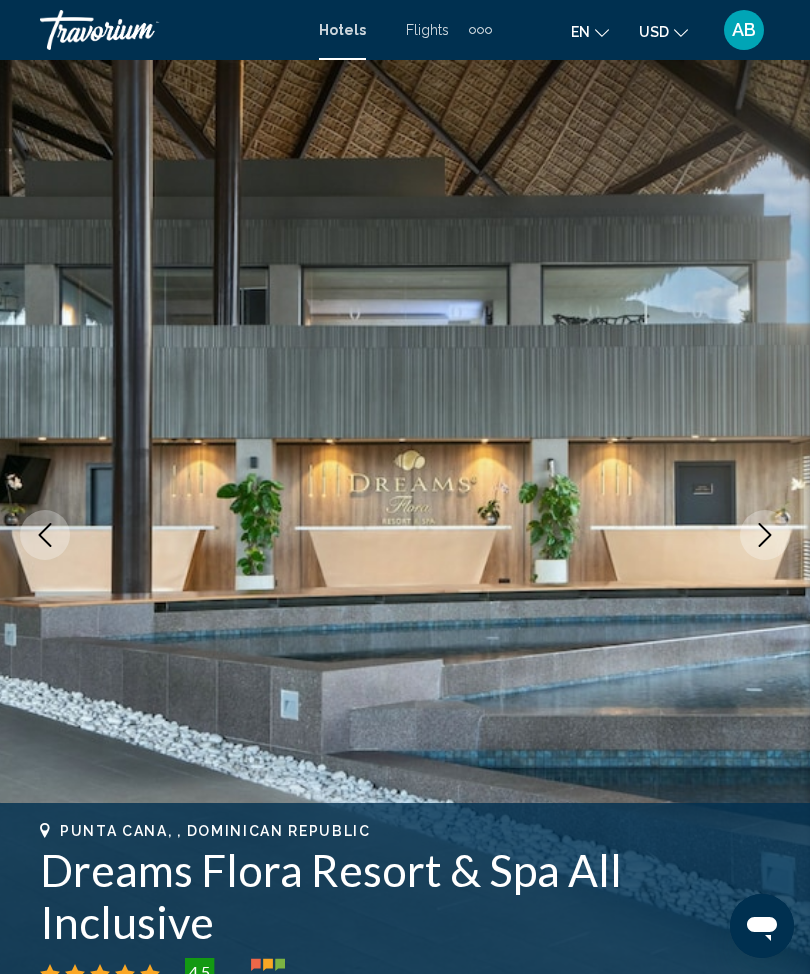 click at bounding box center [765, 535] 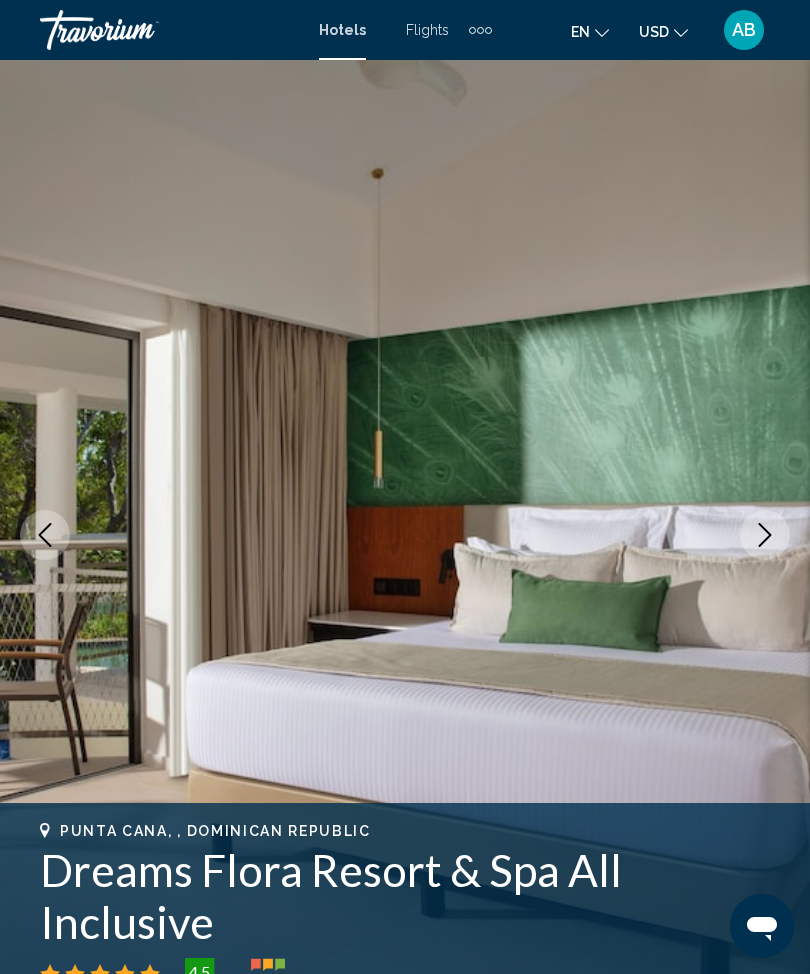 click at bounding box center [765, 535] 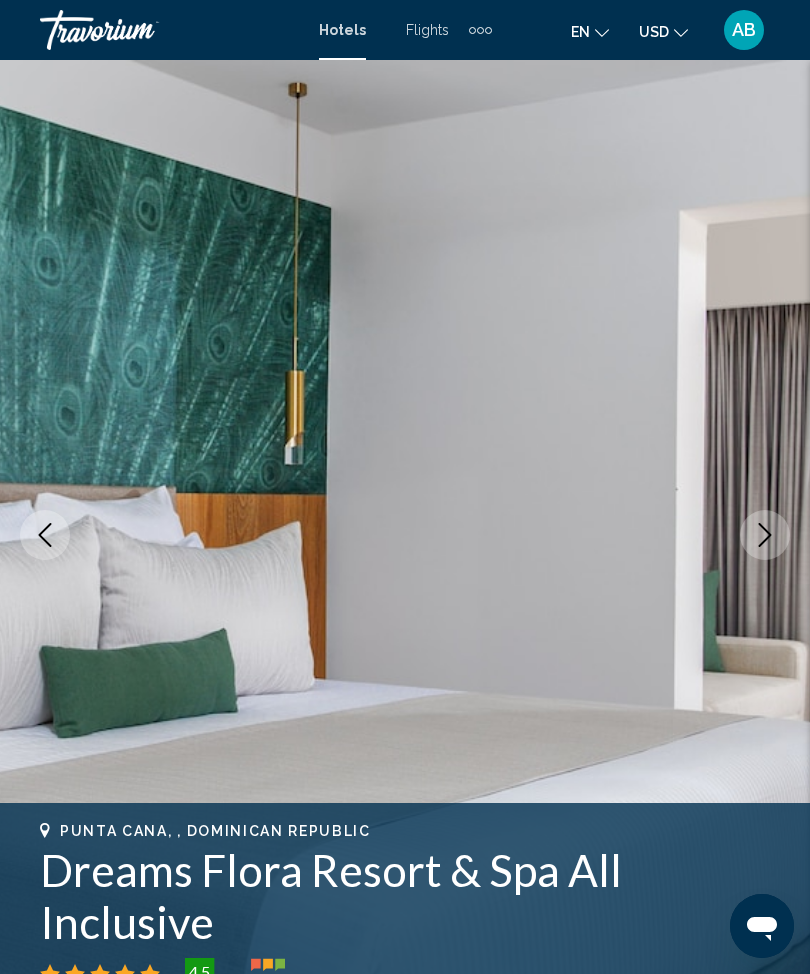 click 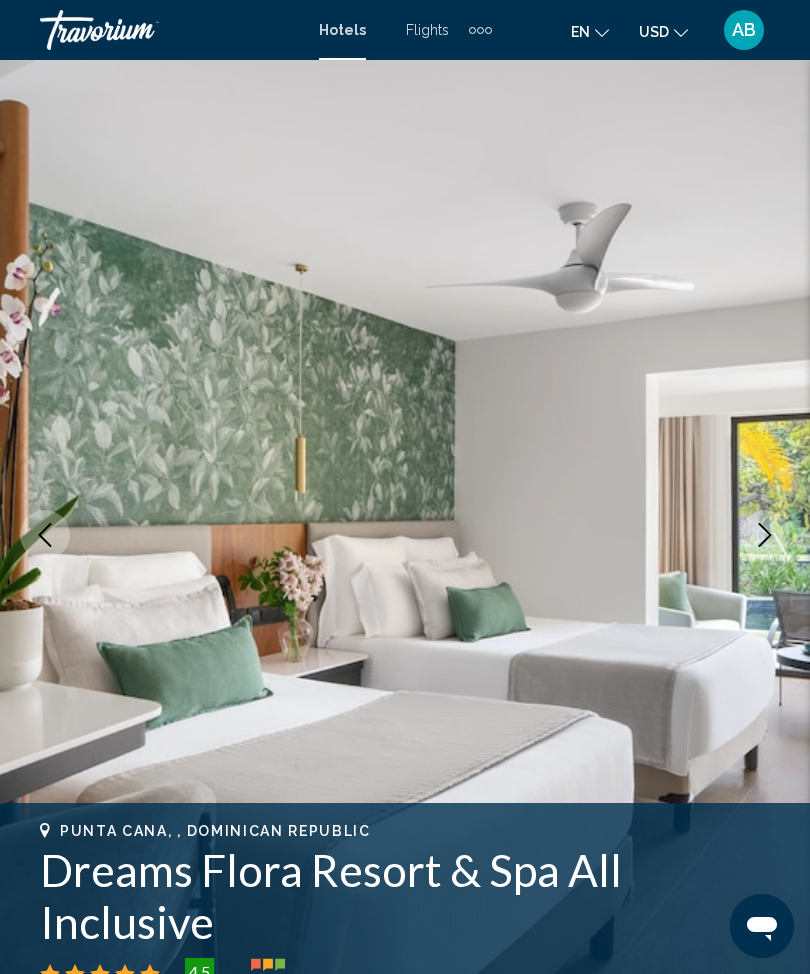 click 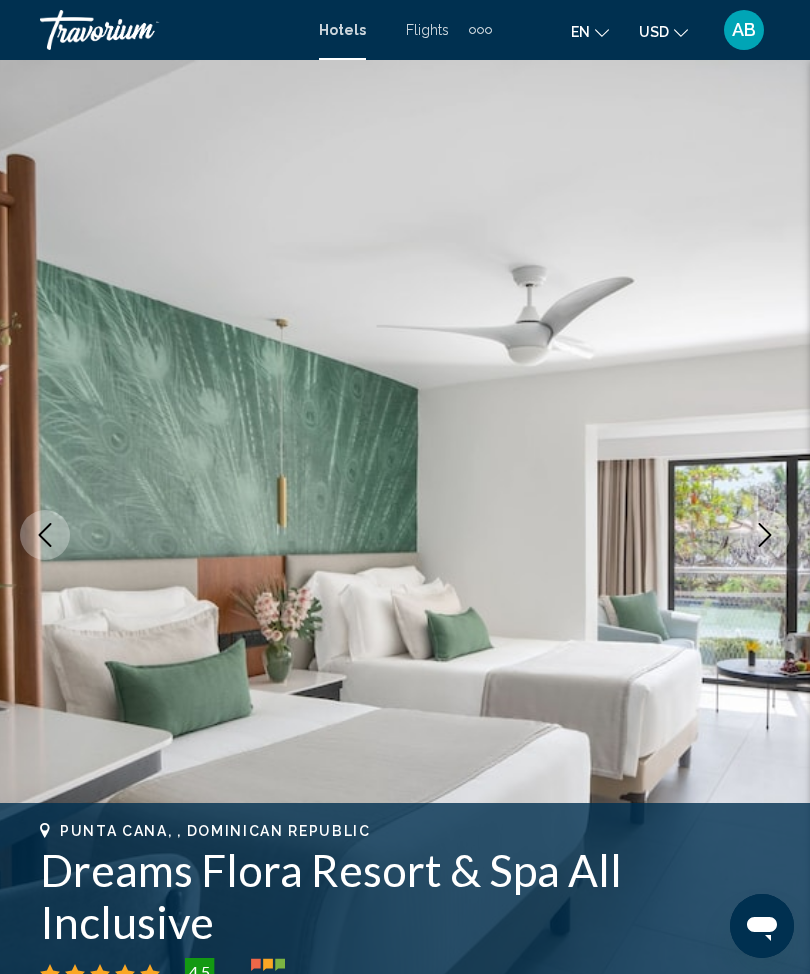 click 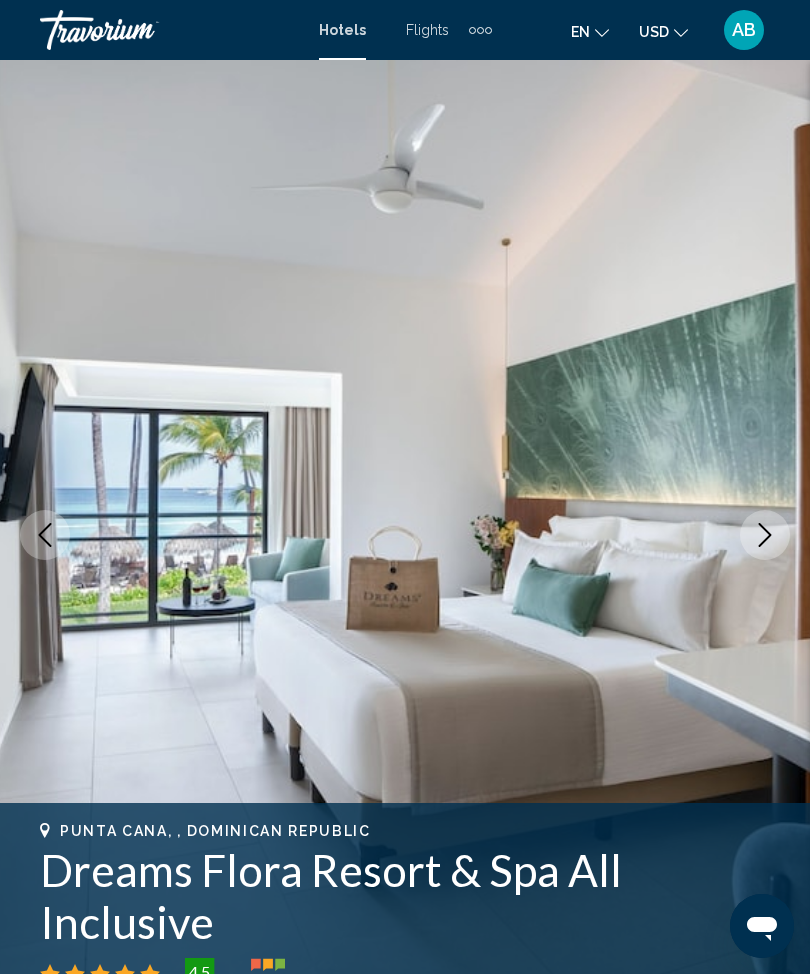 click 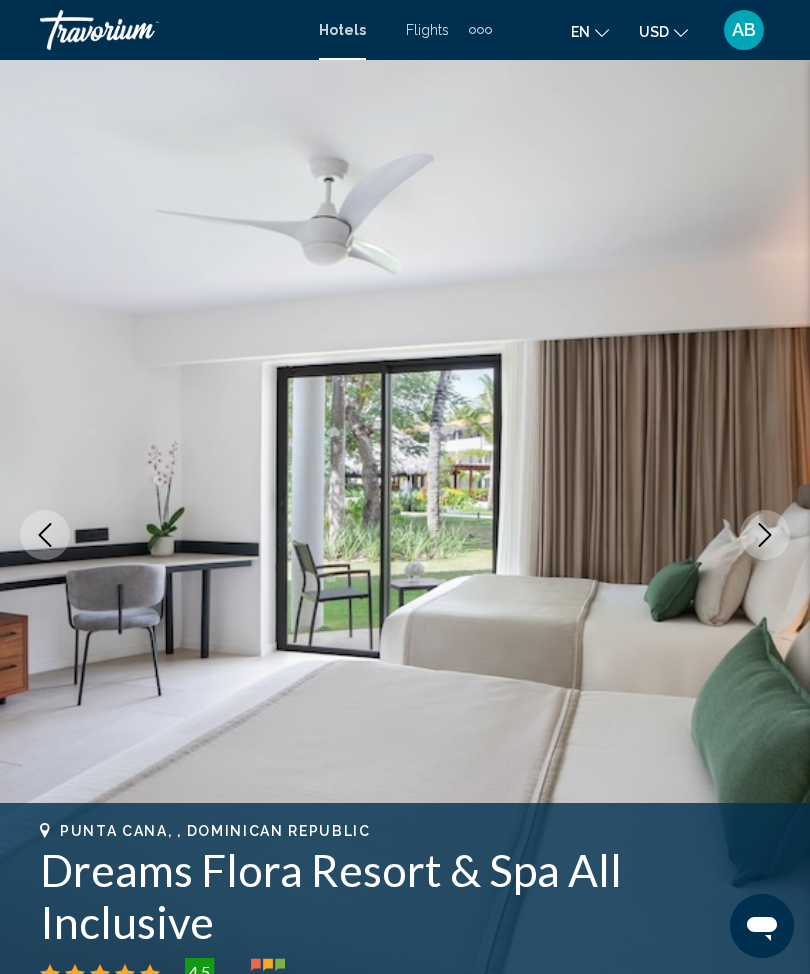 click 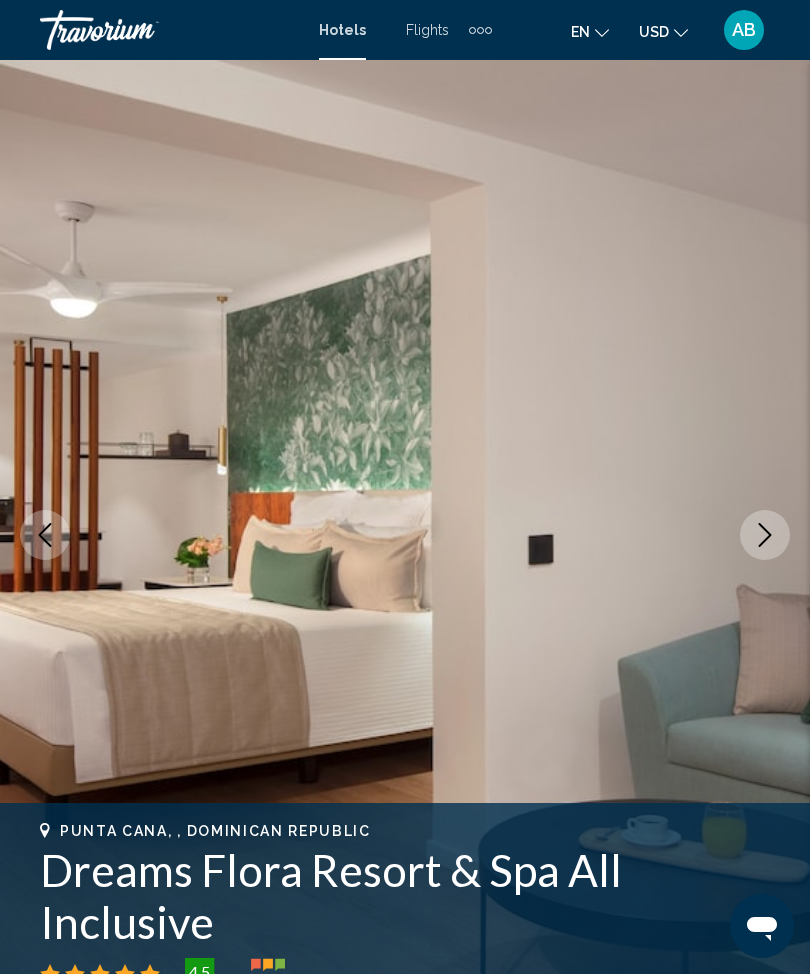 click at bounding box center [765, 535] 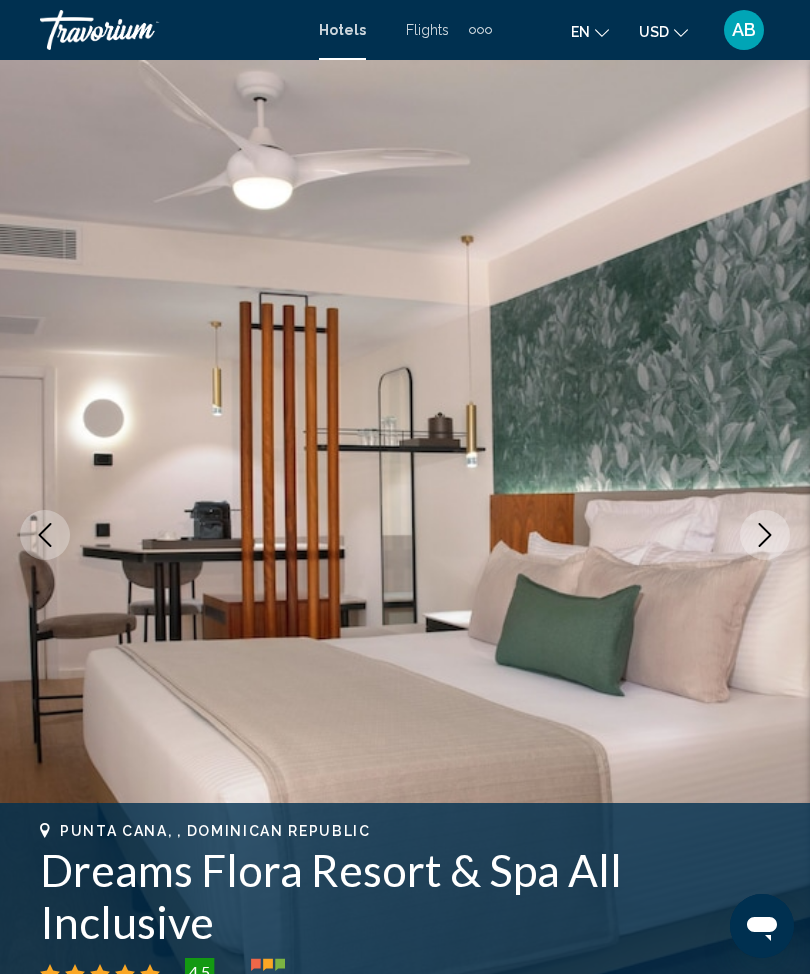 click 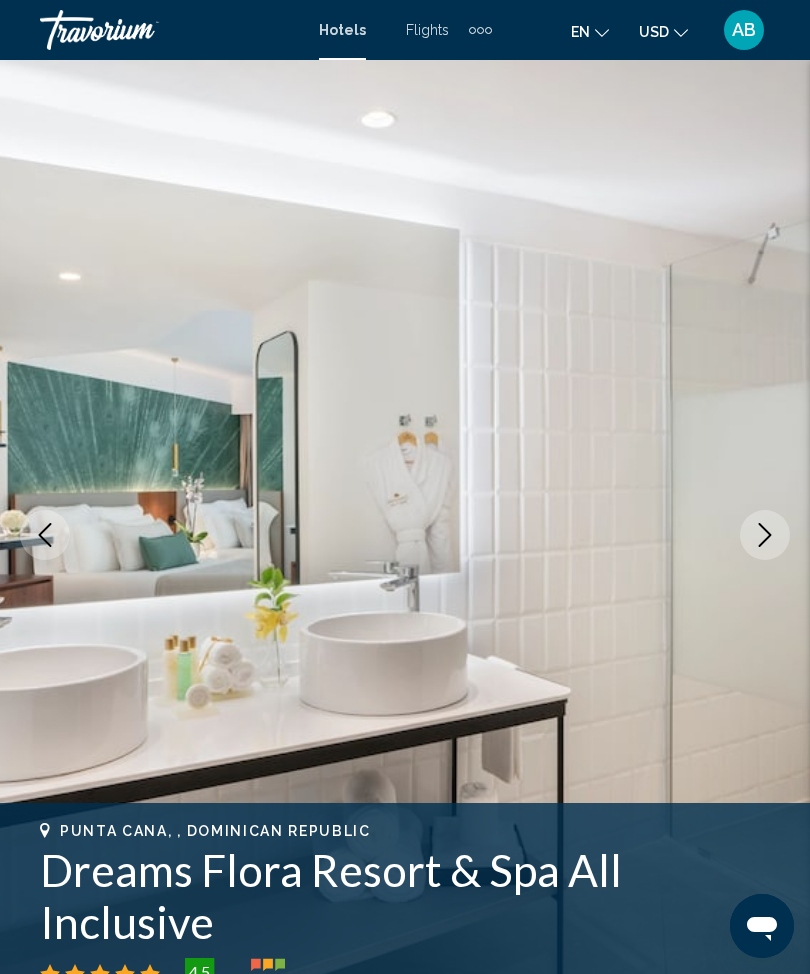 click 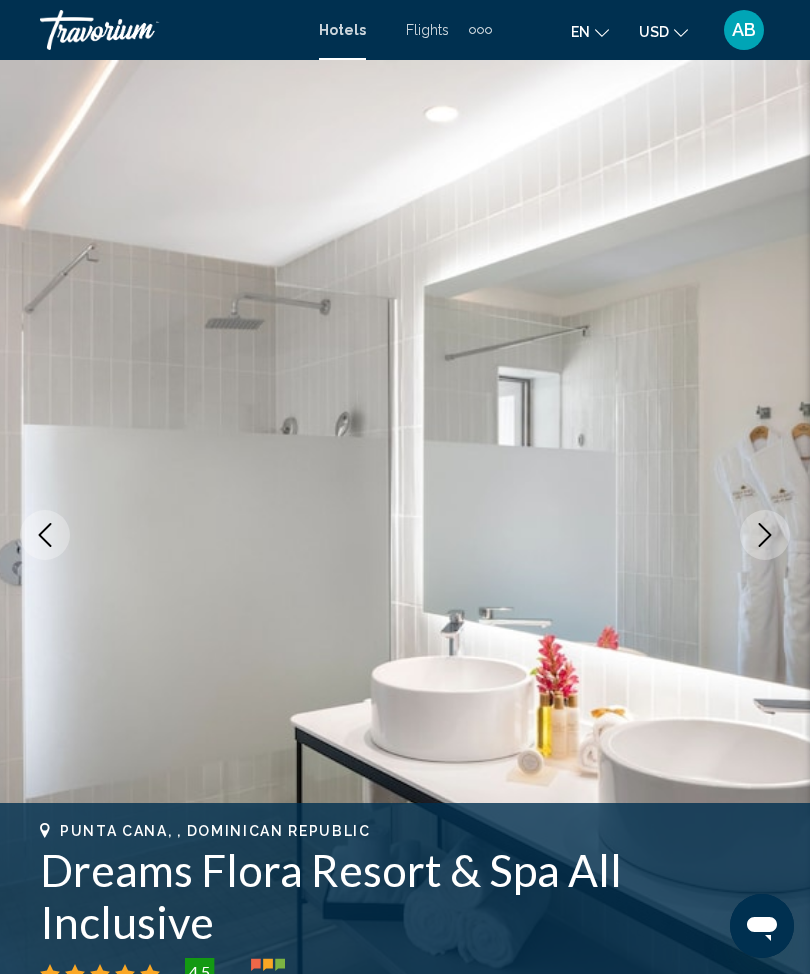 click at bounding box center (765, 535) 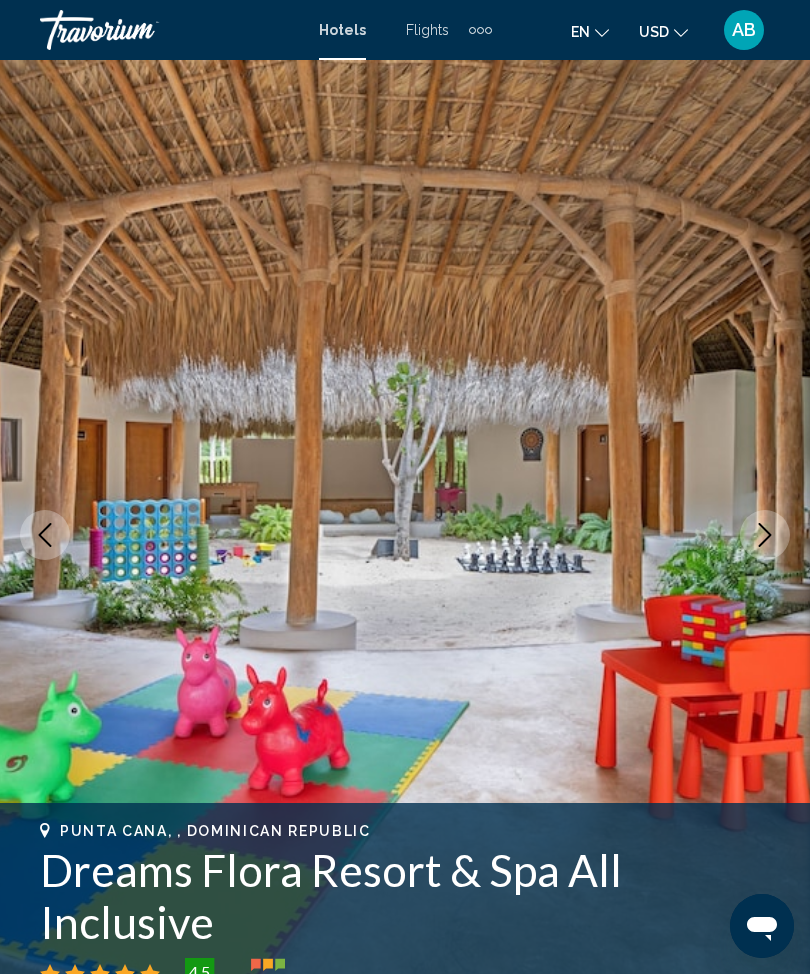 click 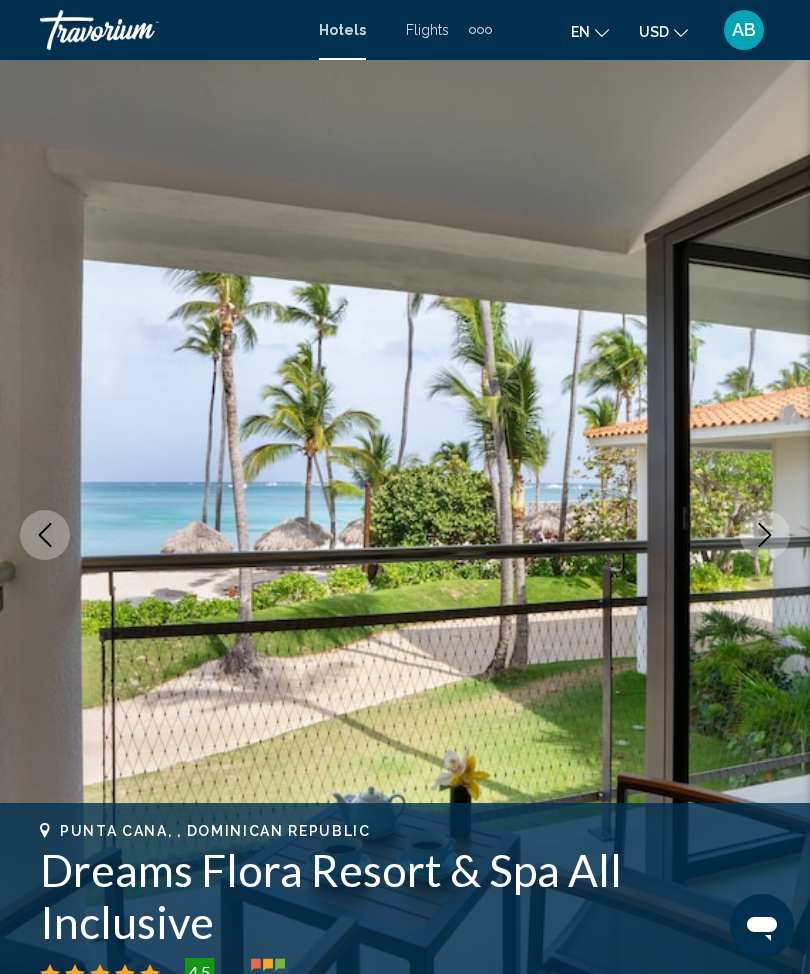 click 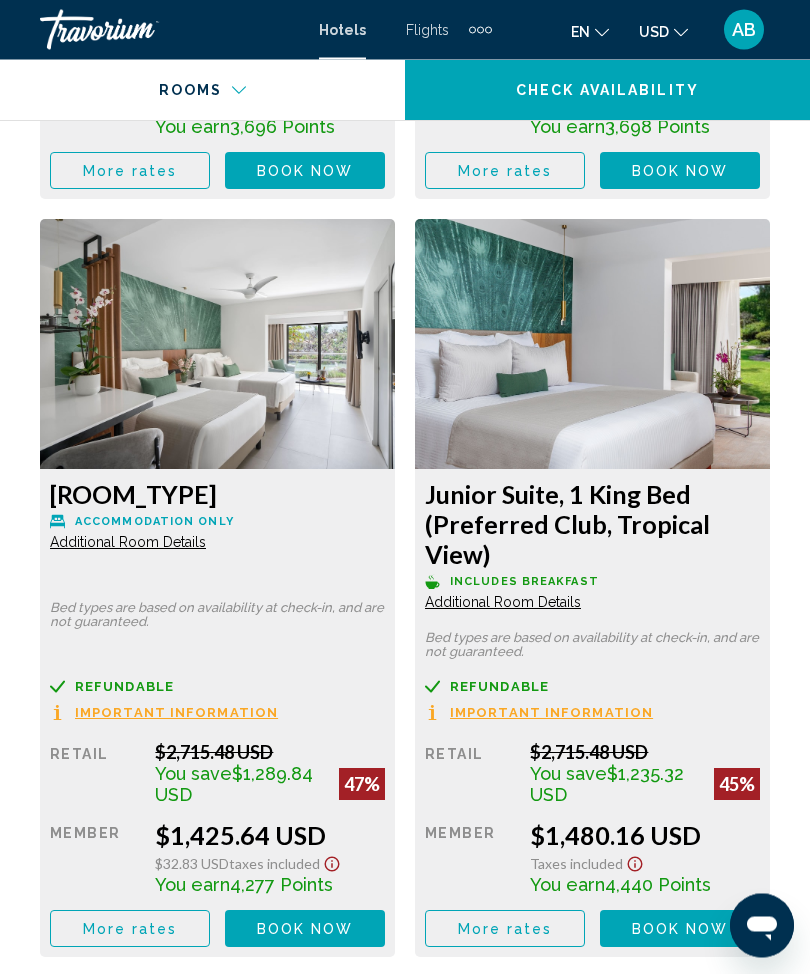 scroll, scrollTop: 5493, scrollLeft: 0, axis: vertical 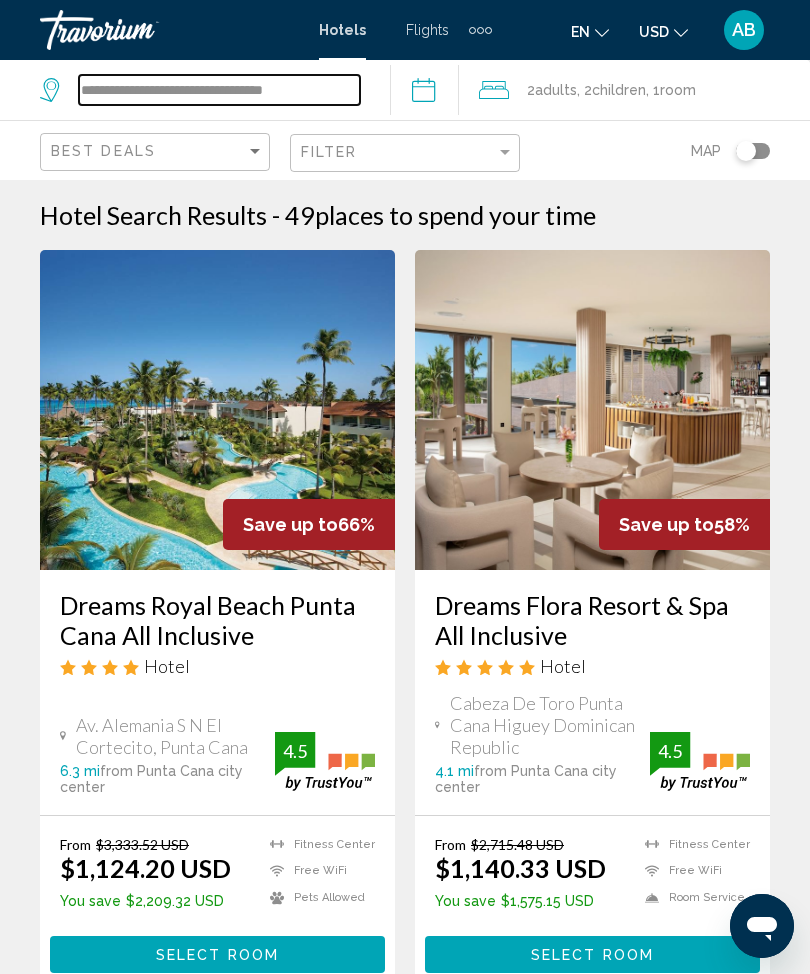 click on "**********" at bounding box center [219, 90] 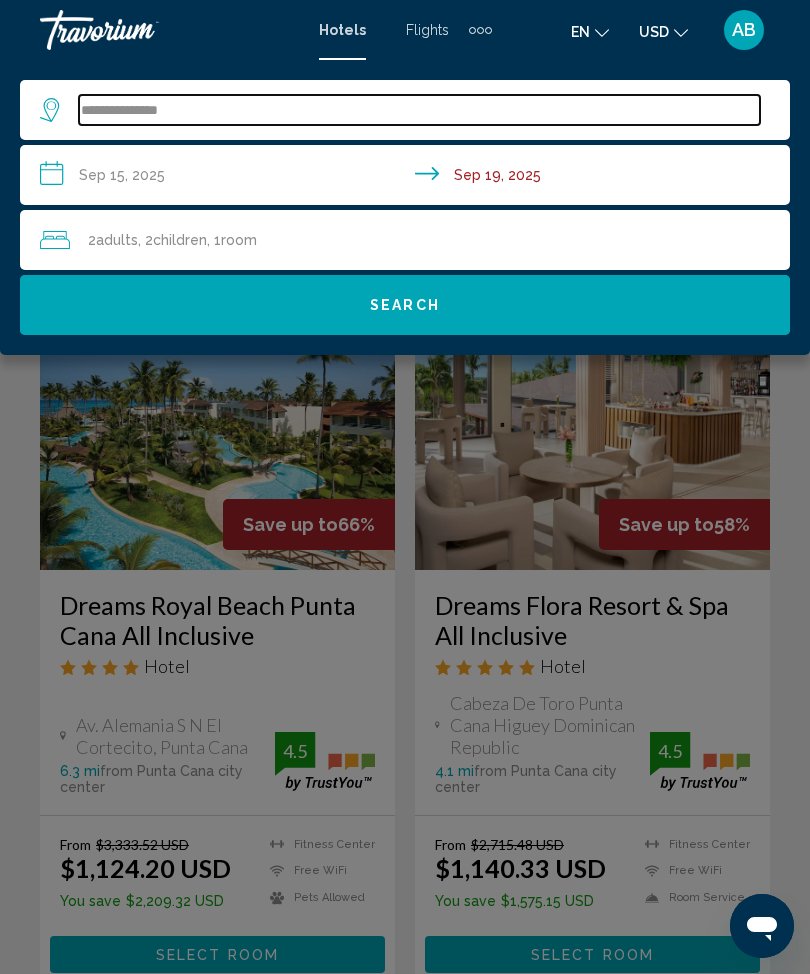type on "*****" 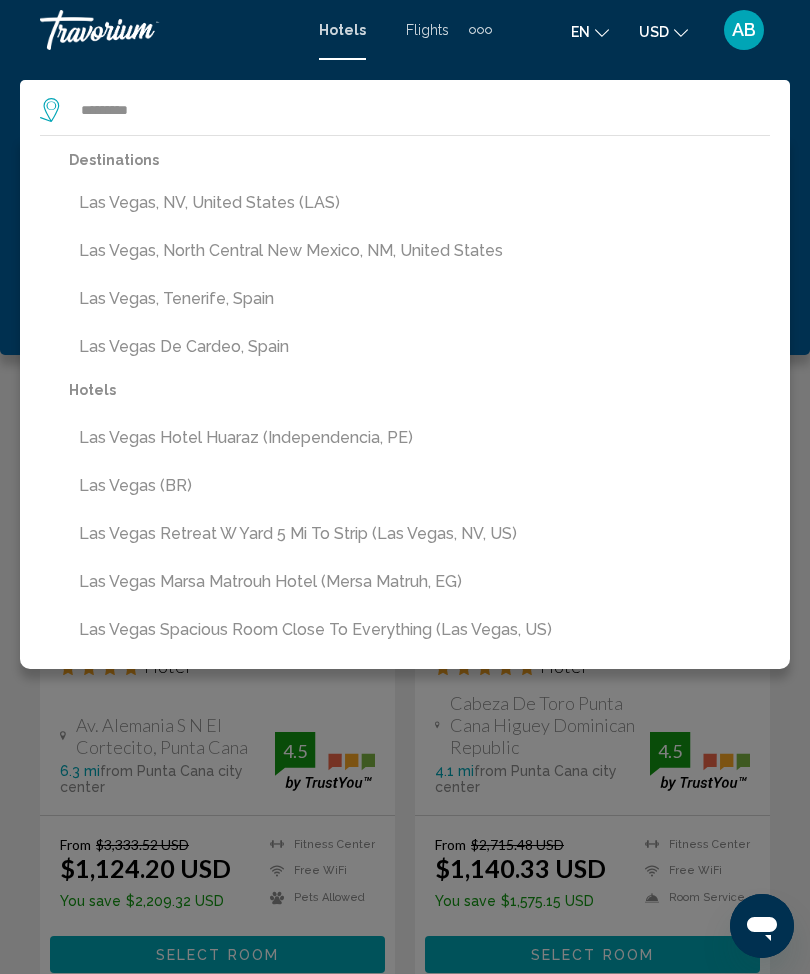click on "Las Vegas, NV, United States (LAS)" at bounding box center [419, 203] 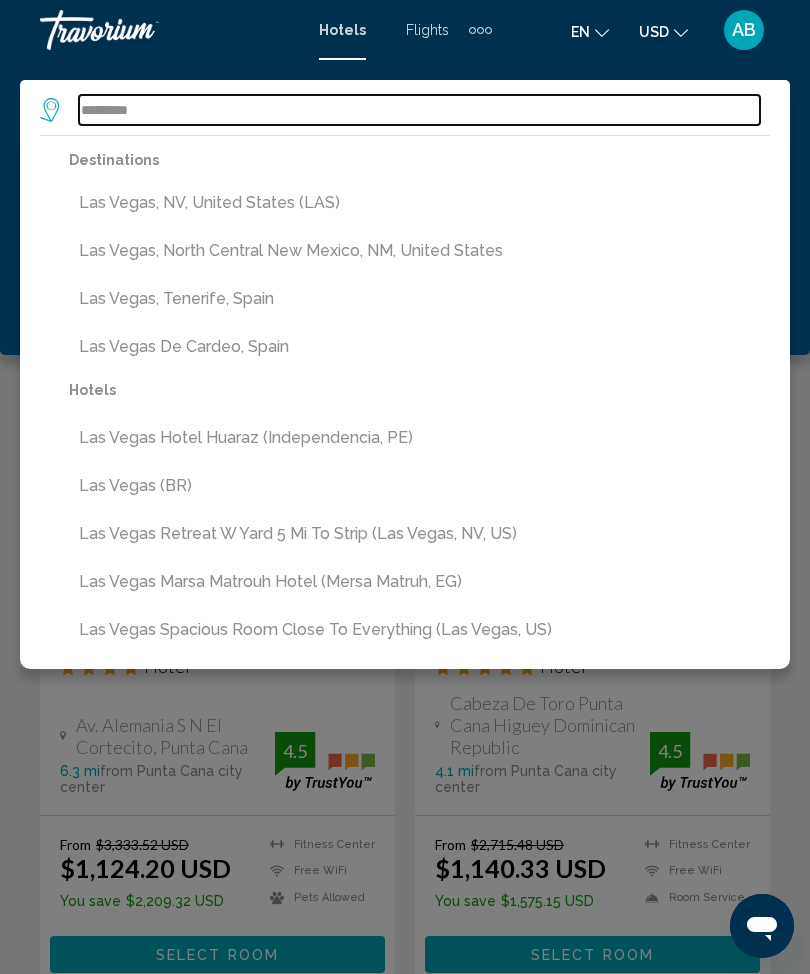 type on "**********" 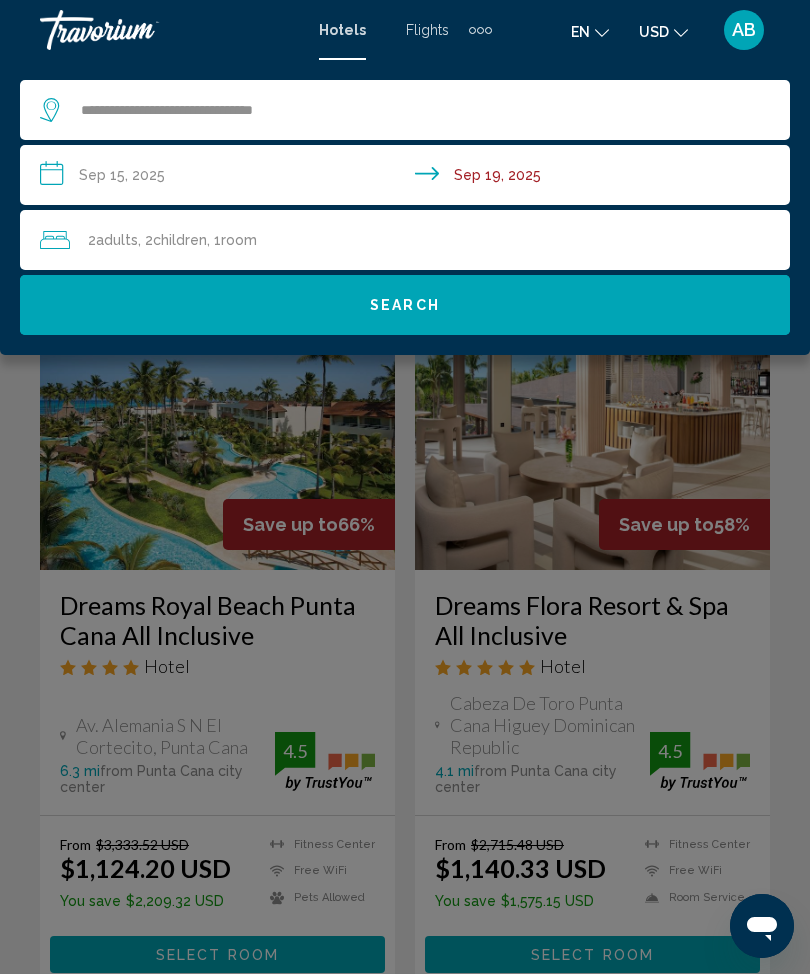 click on "2  Adult Adults , 2  Child Children , 1  Room rooms" 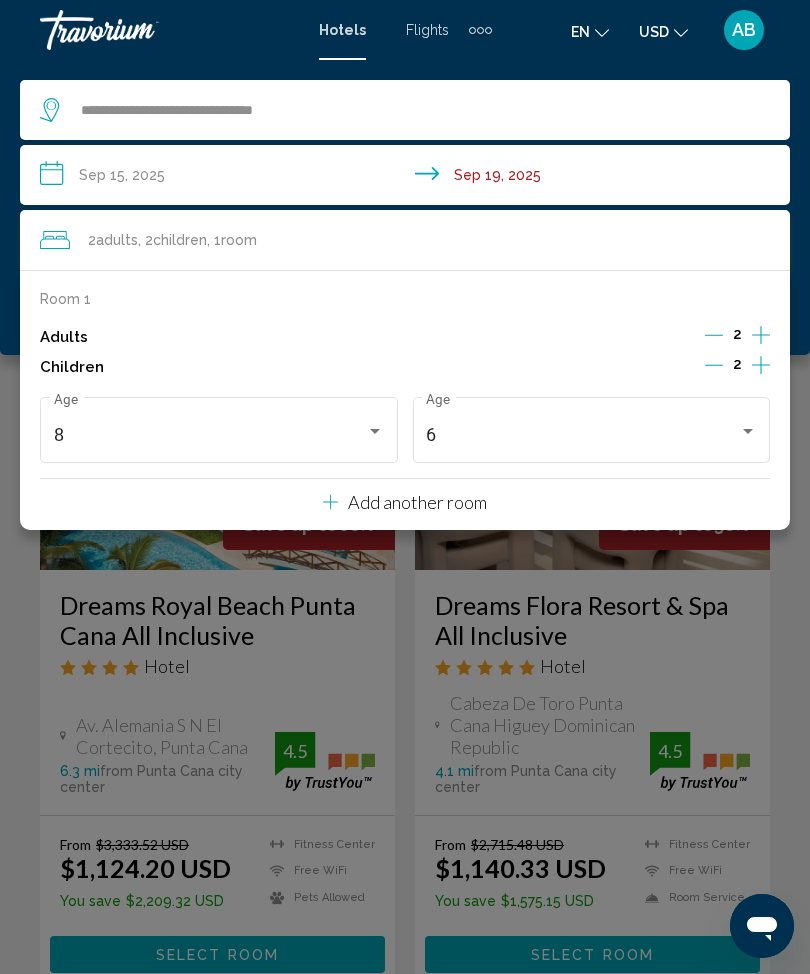 click 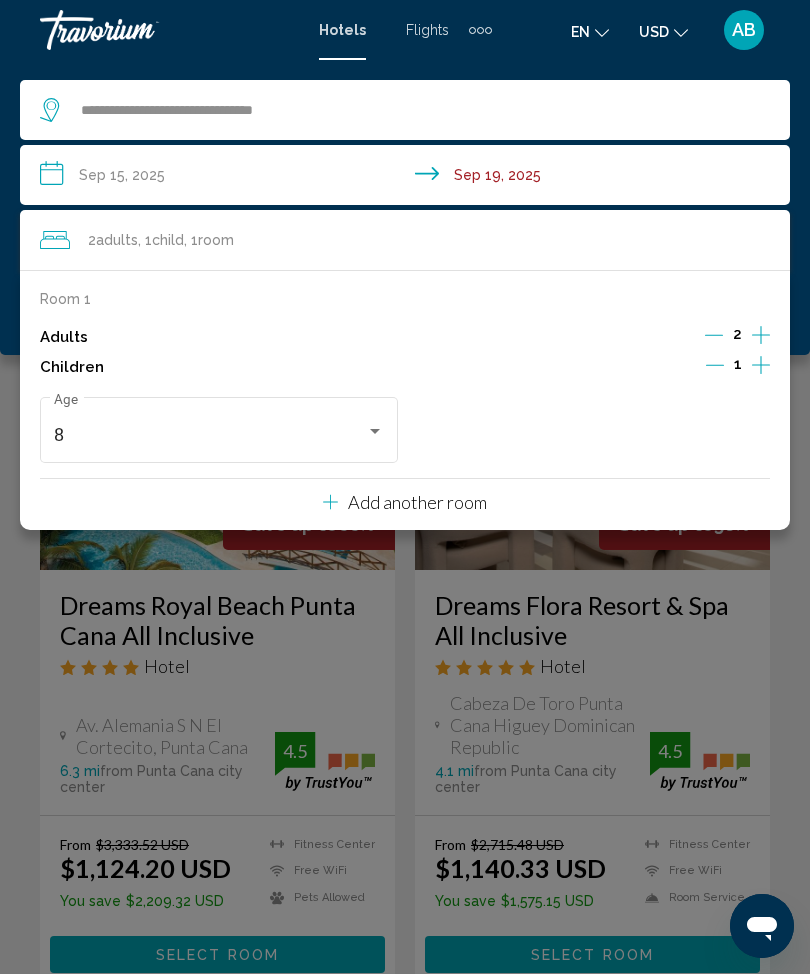 click 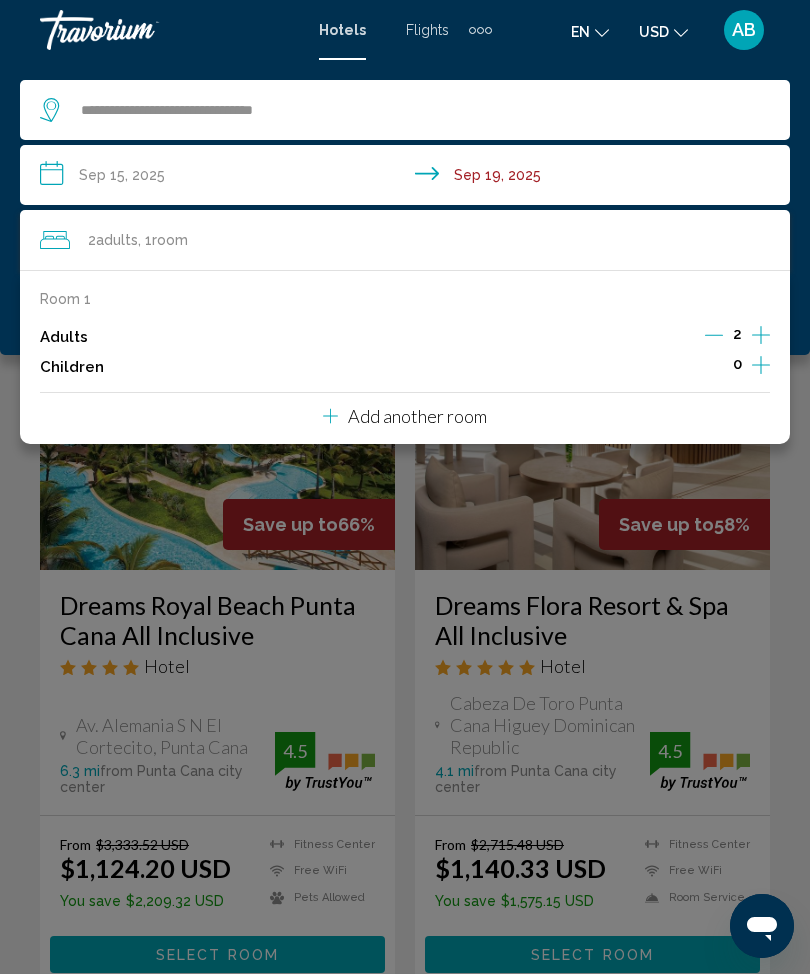 click 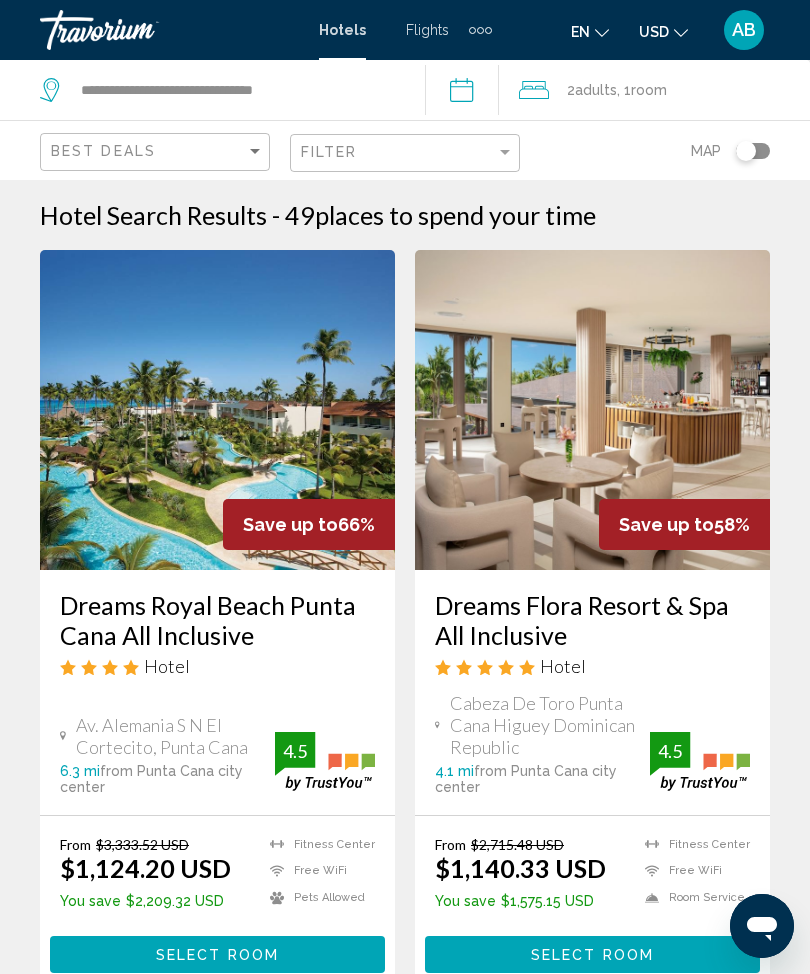 click on "Room" 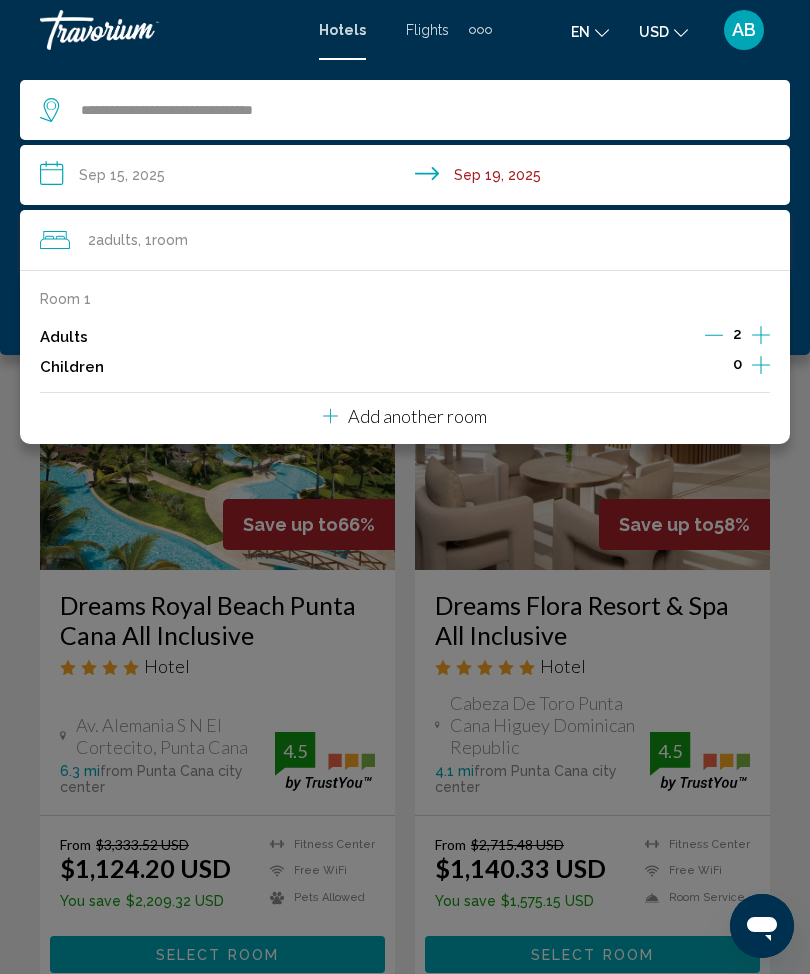 click on "**********" 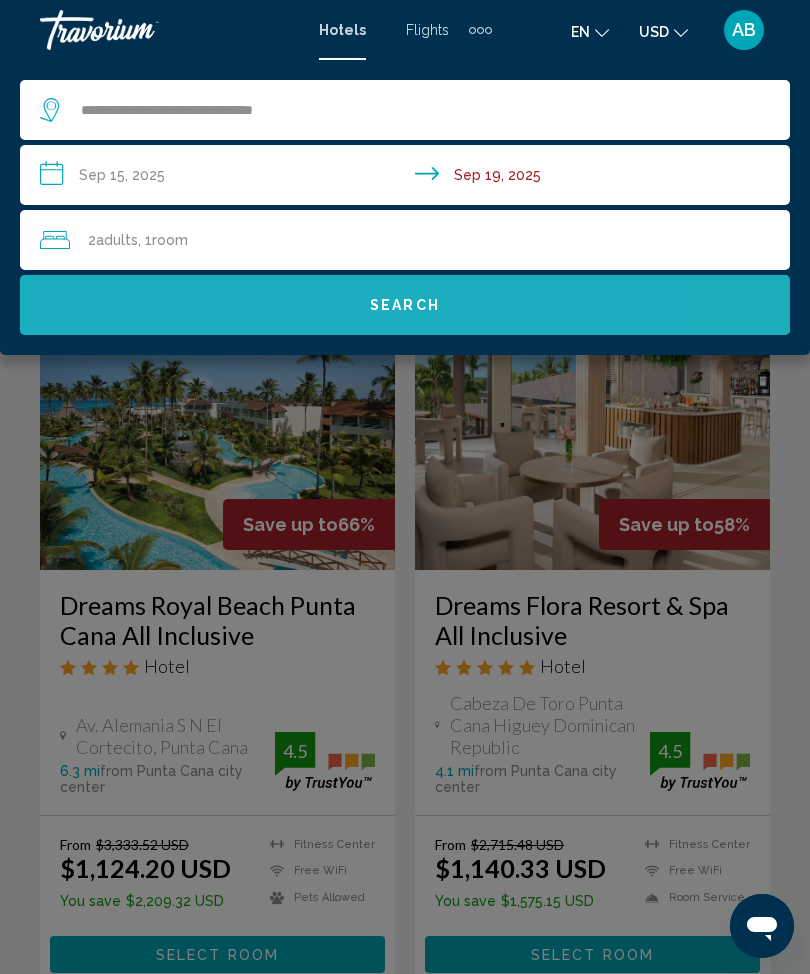 click on "Search" 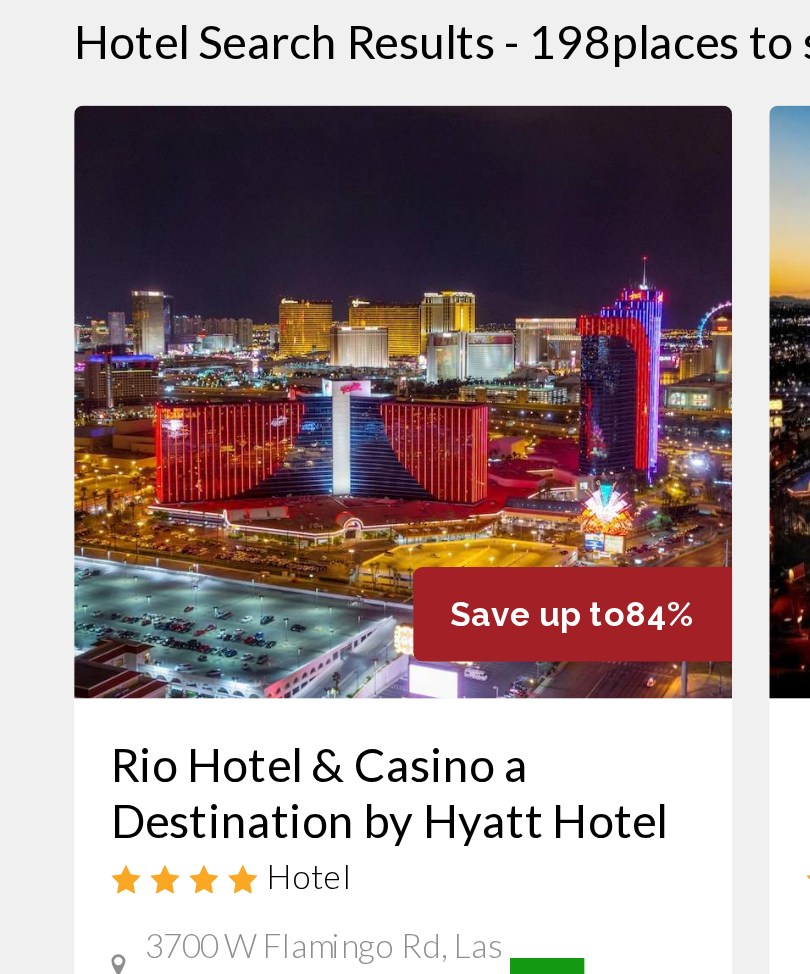 click at bounding box center [217, 410] 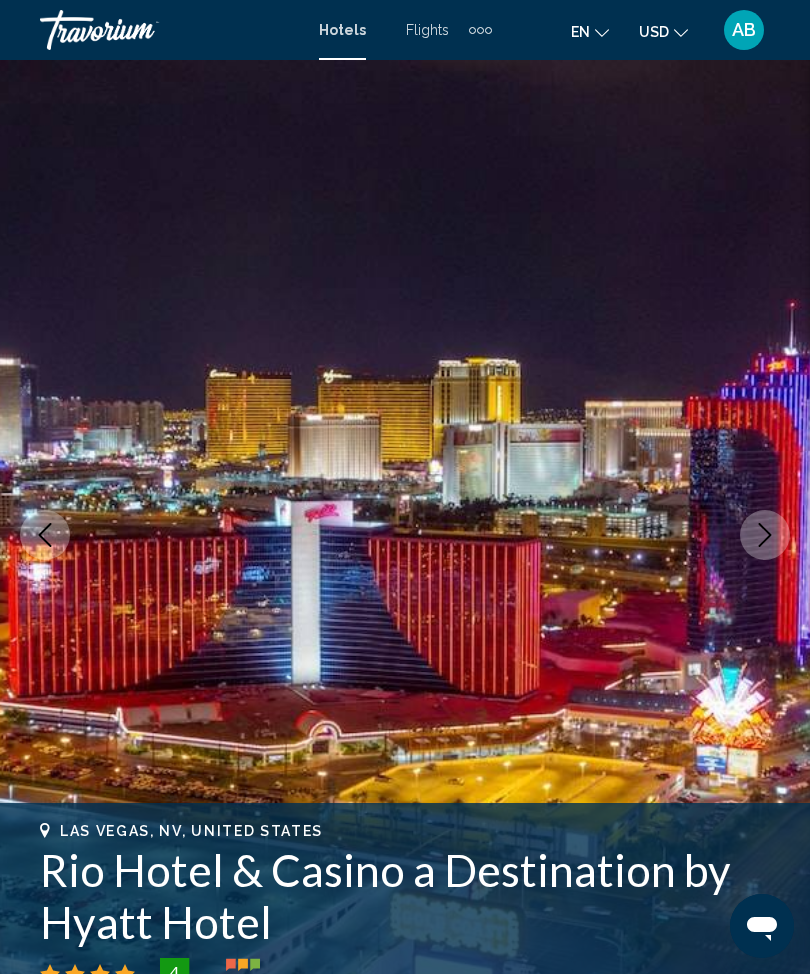 click at bounding box center [765, 535] 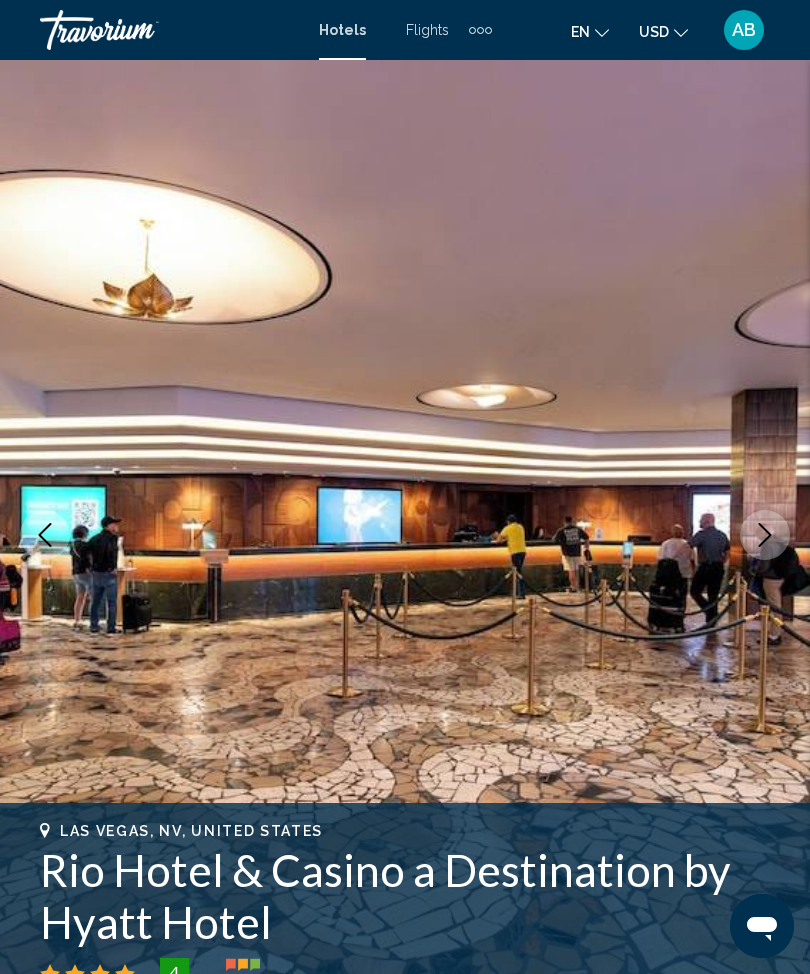 click 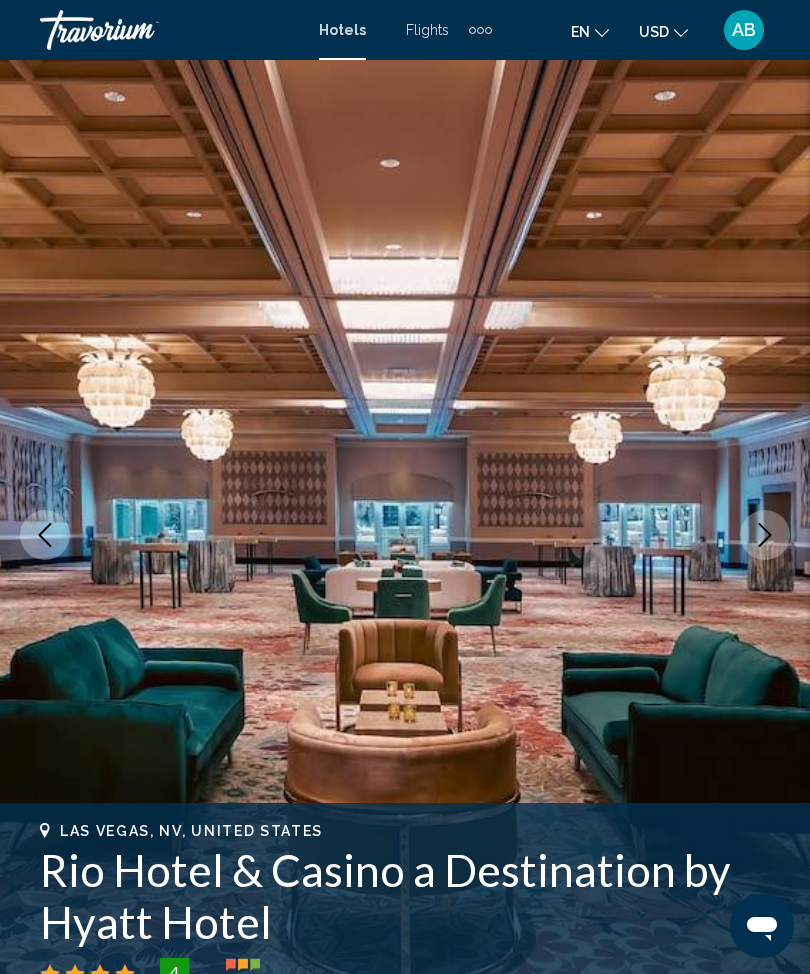 click at bounding box center [765, 535] 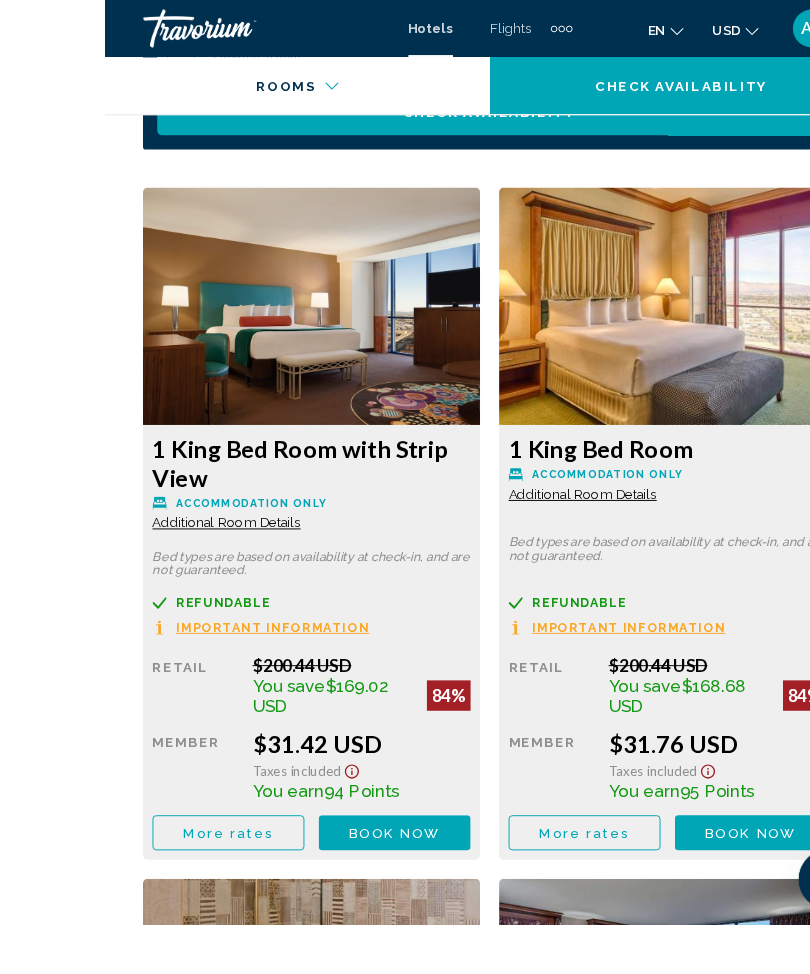scroll, scrollTop: 3405, scrollLeft: 0, axis: vertical 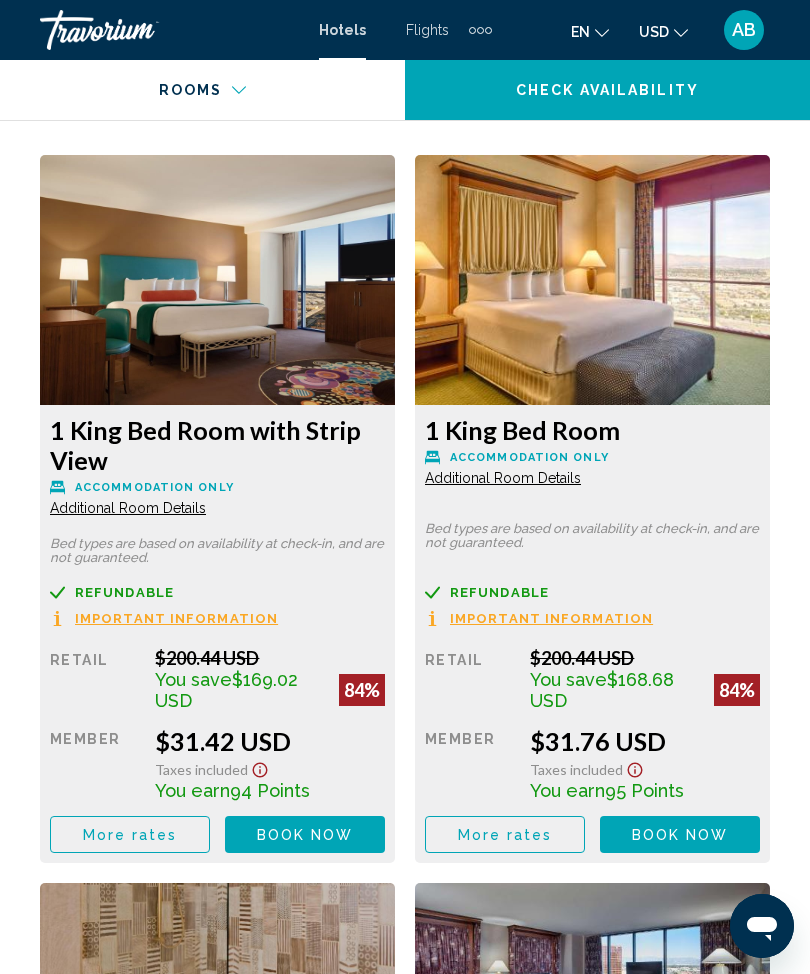 click on "Book now" at bounding box center [305, 835] 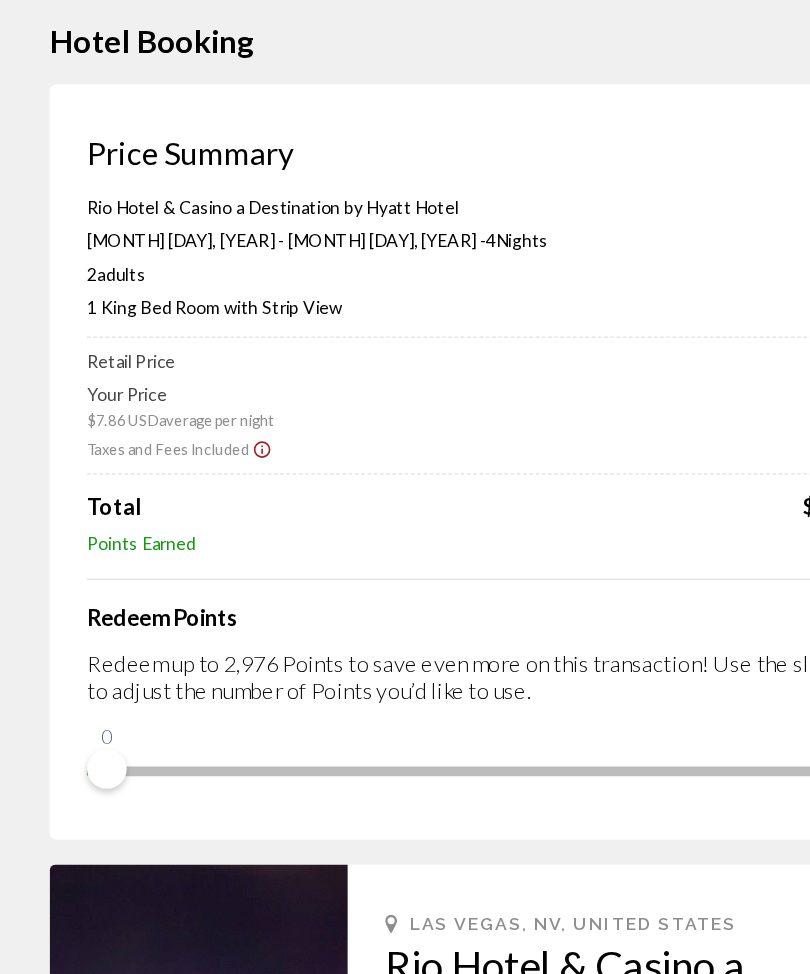 scroll, scrollTop: 0, scrollLeft: 0, axis: both 